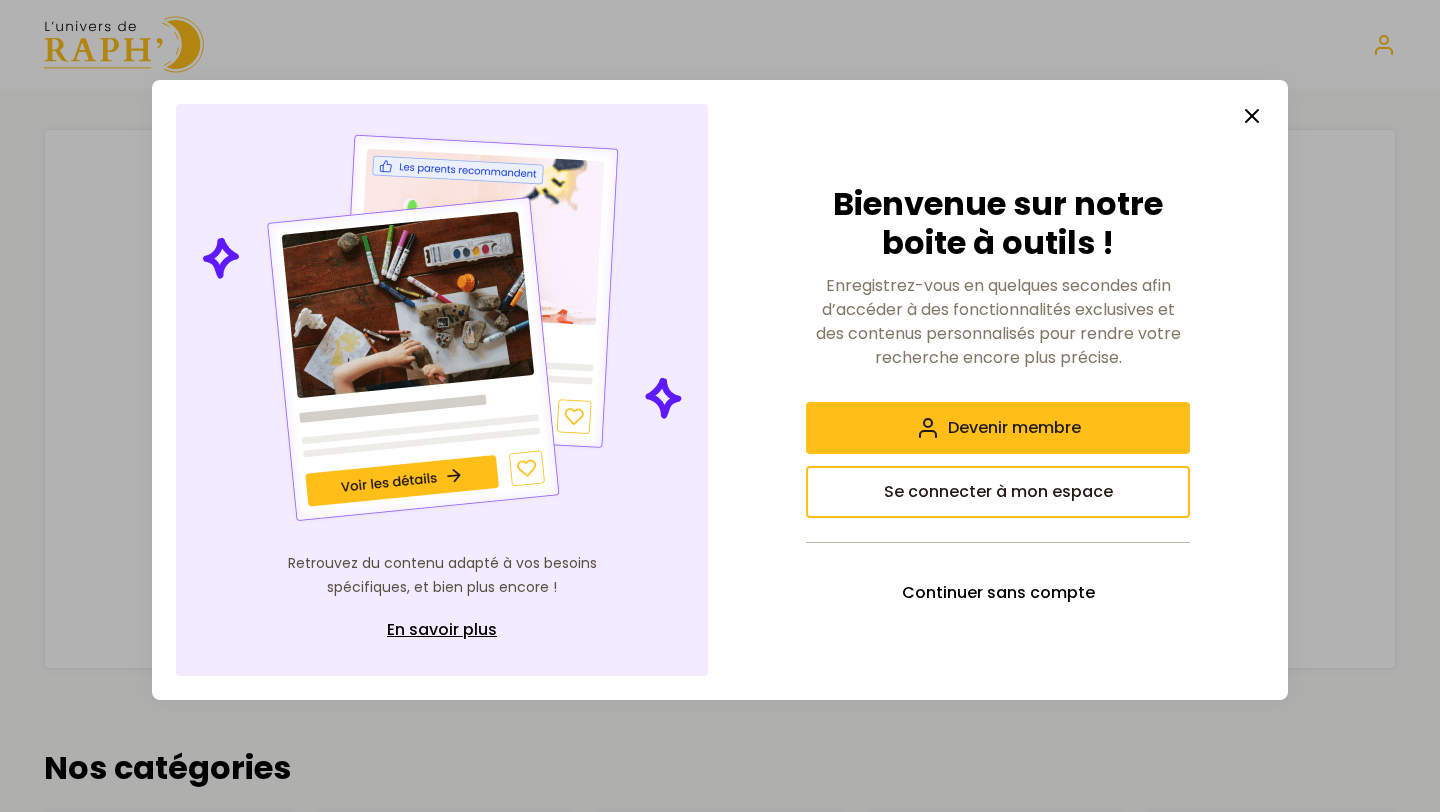 scroll, scrollTop: 0, scrollLeft: 0, axis: both 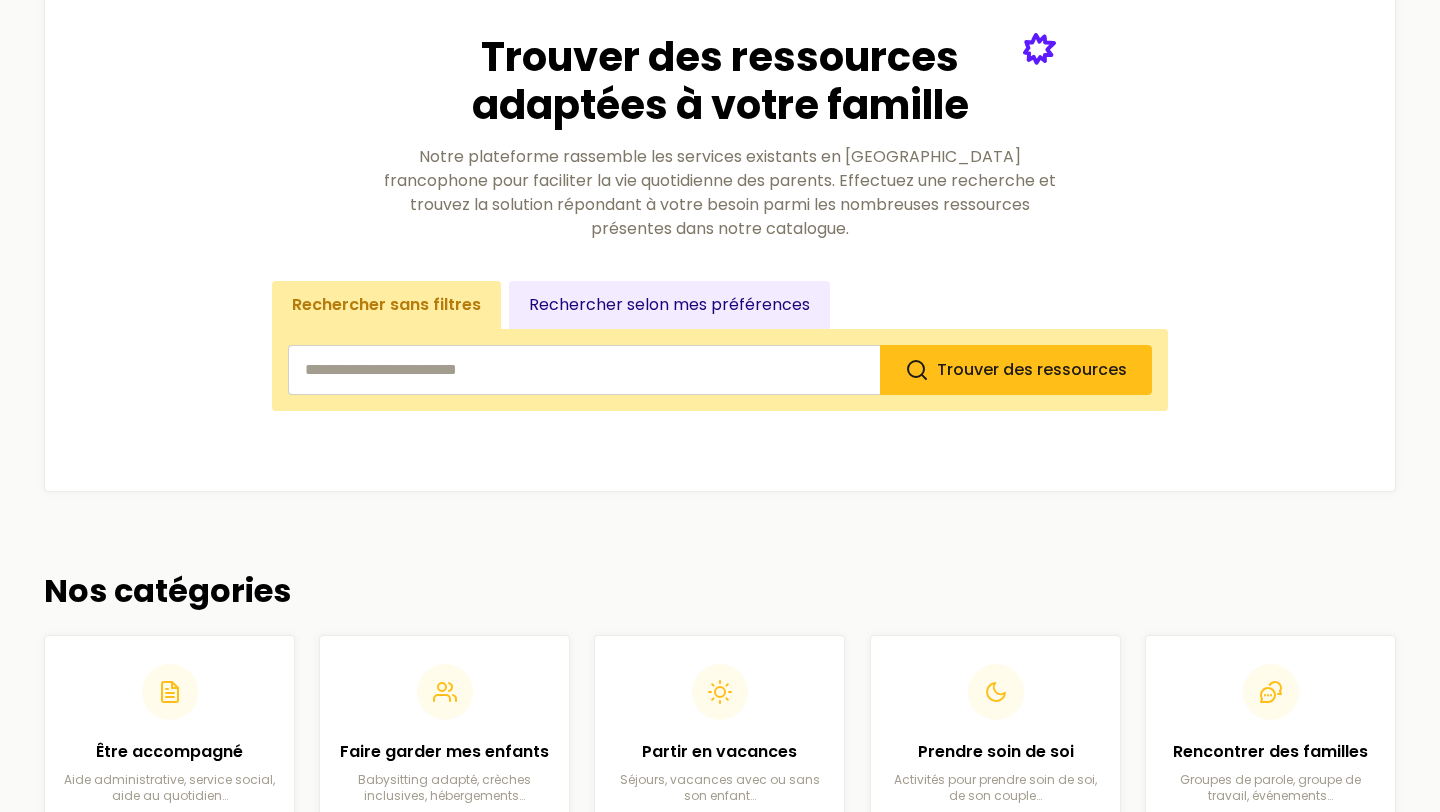 click at bounding box center [584, 370] 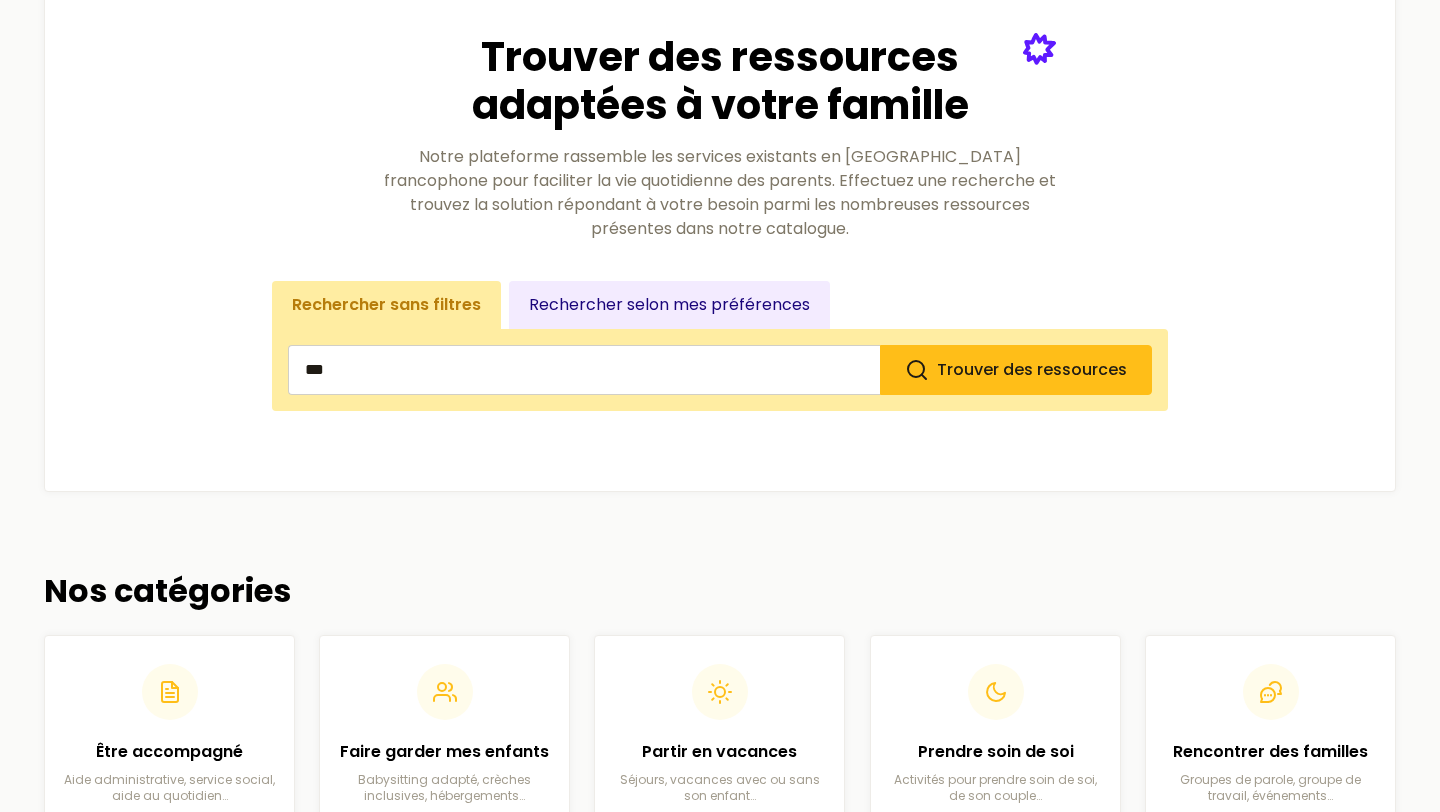 click on "Trouver des ressources" at bounding box center [1016, 370] 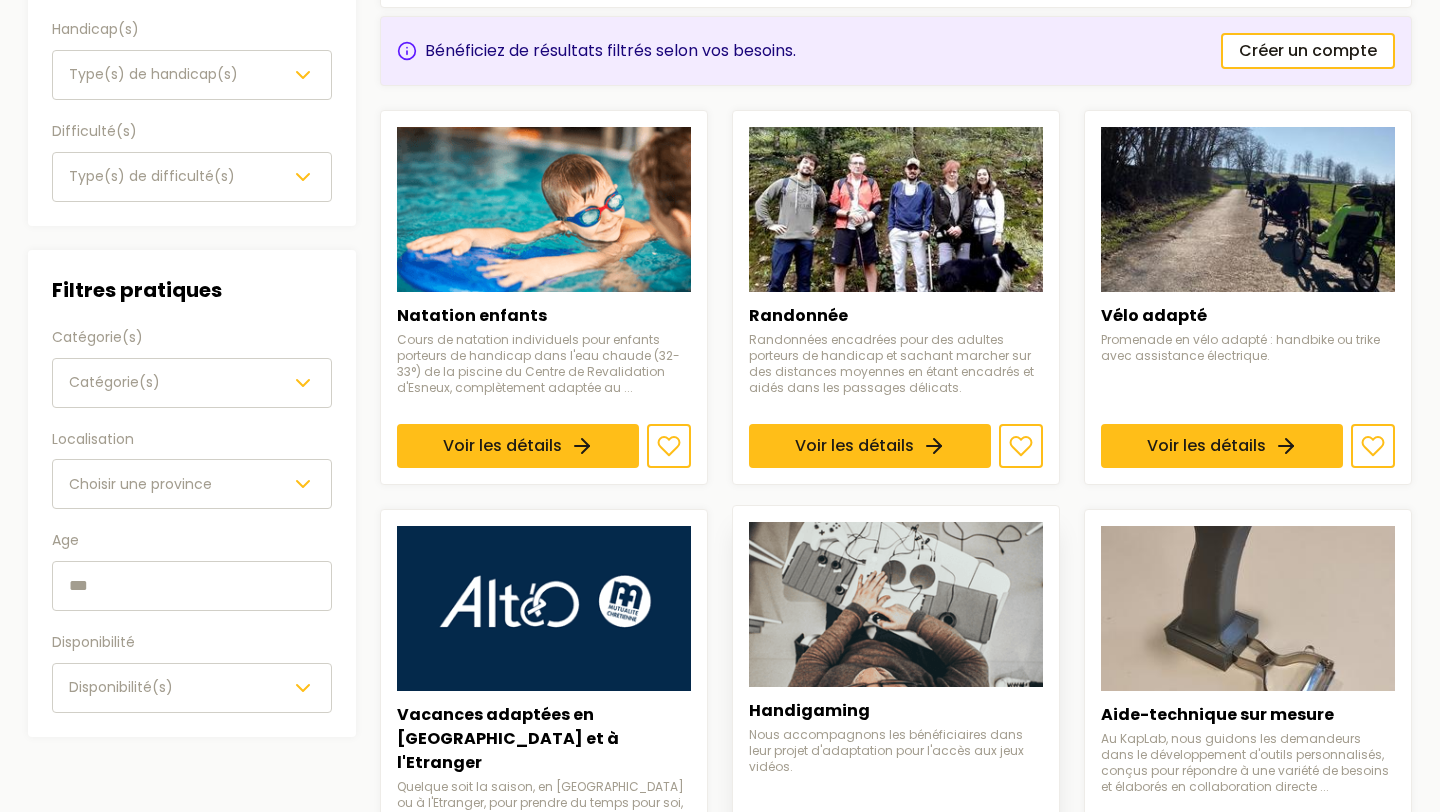 scroll, scrollTop: 313, scrollLeft: 0, axis: vertical 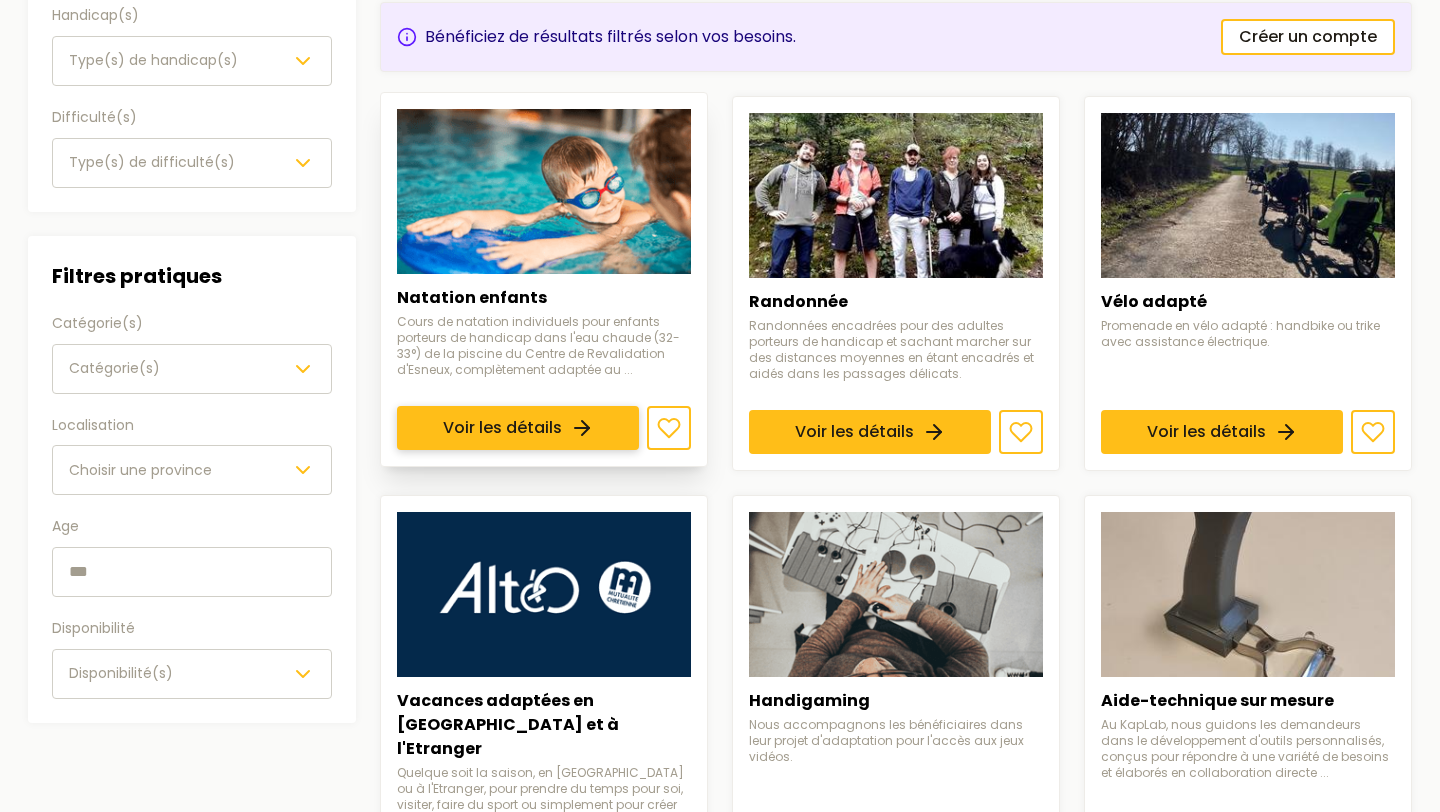 click on "Voir les détails" at bounding box center [518, 428] 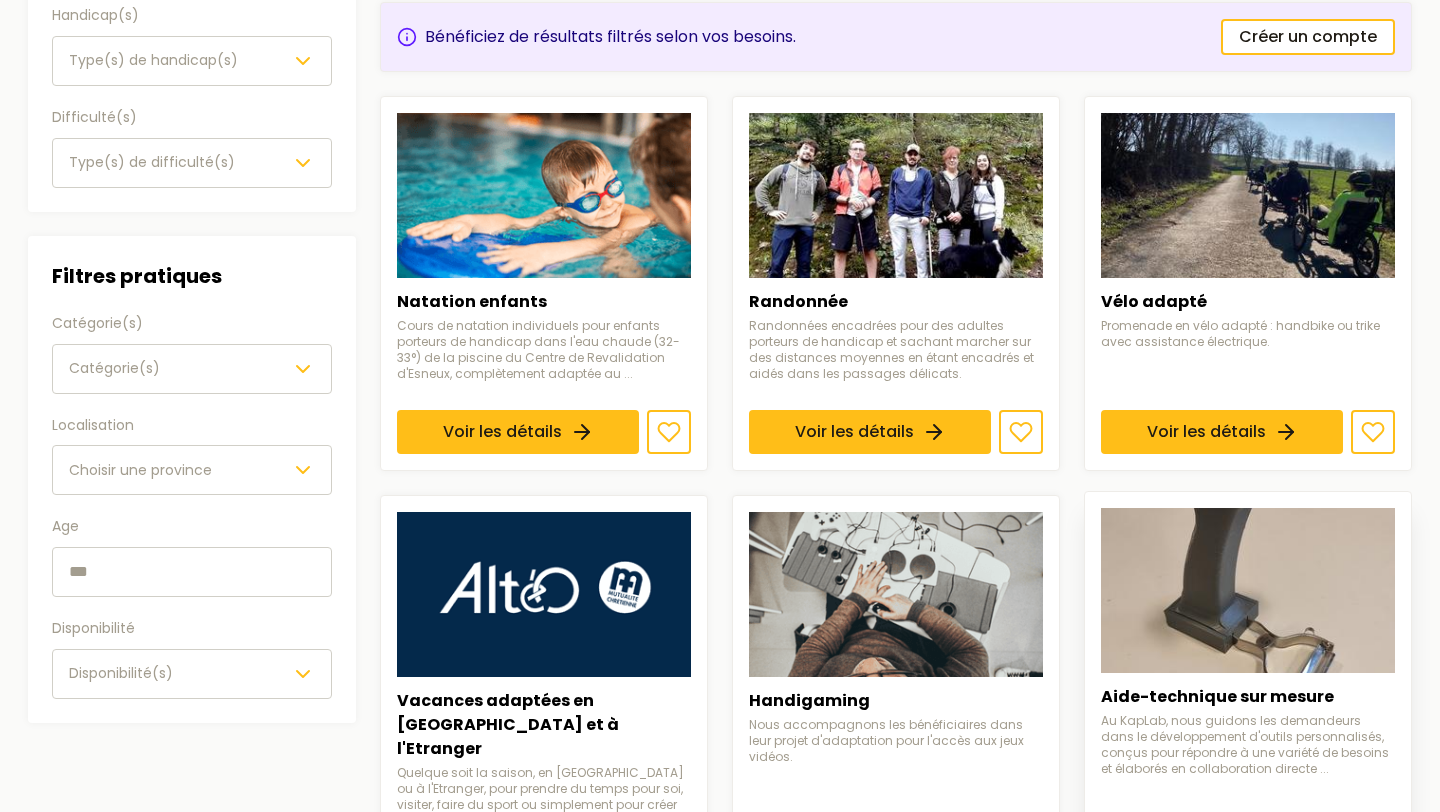 type 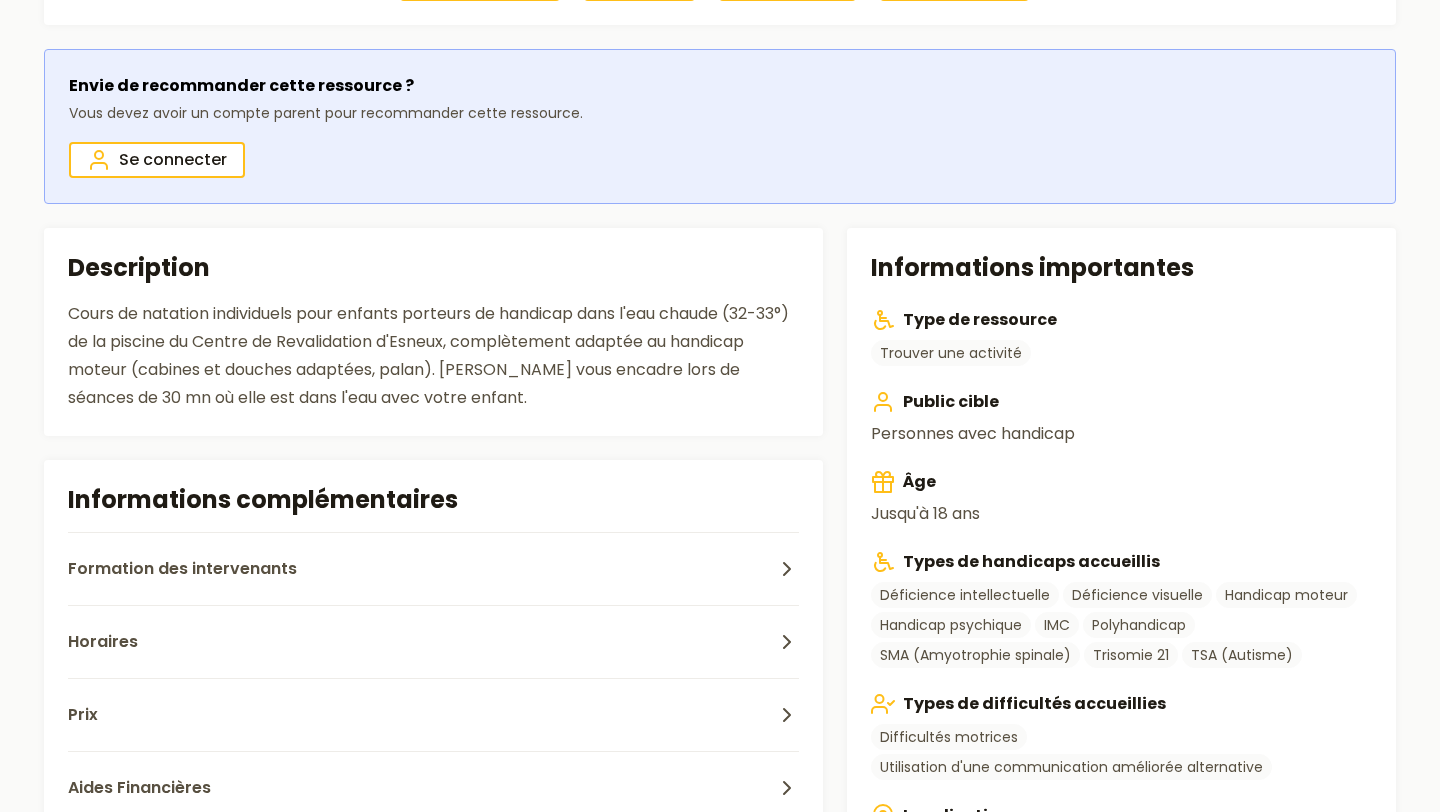 scroll, scrollTop: 378, scrollLeft: 0, axis: vertical 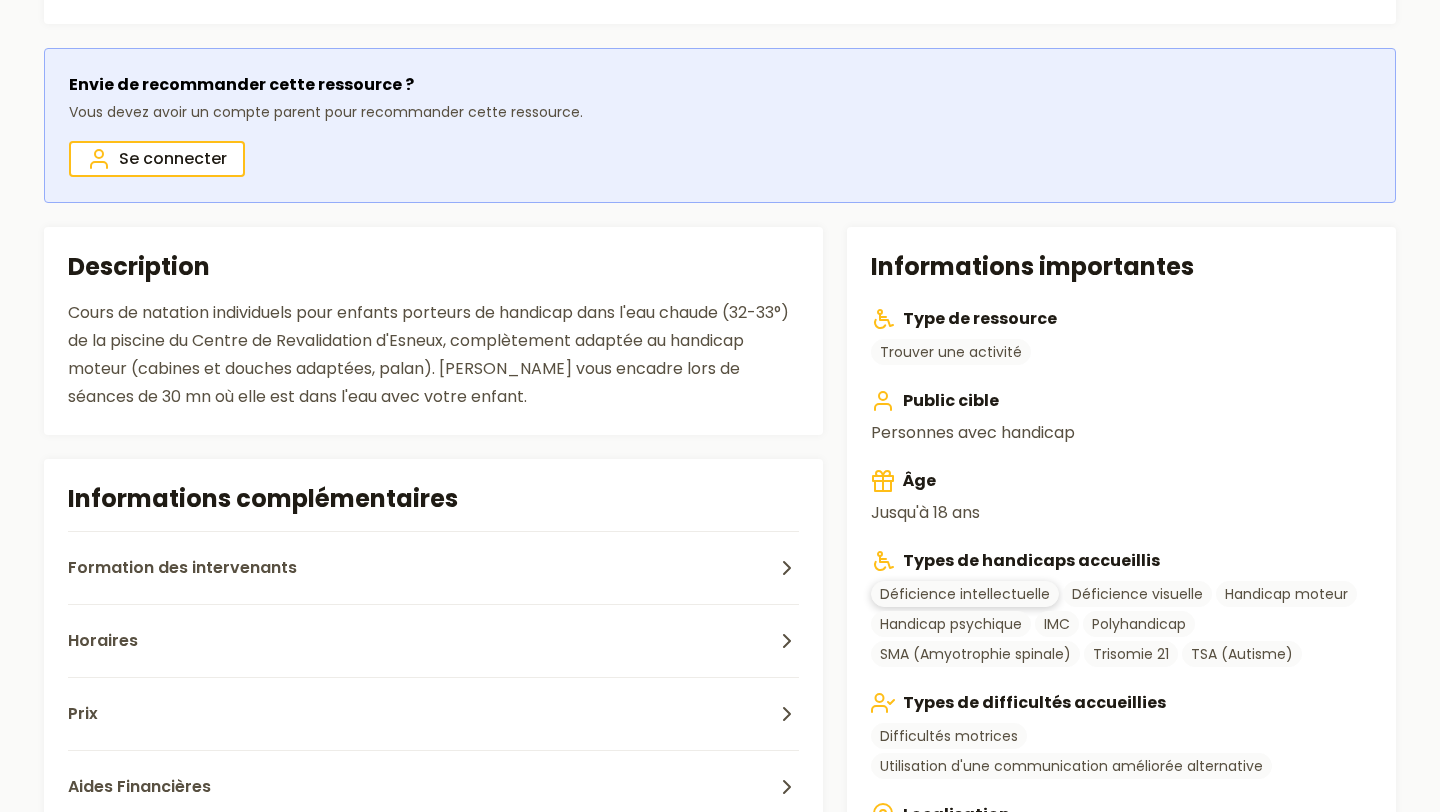 click on "Déficience intellectuelle" at bounding box center [965, 594] 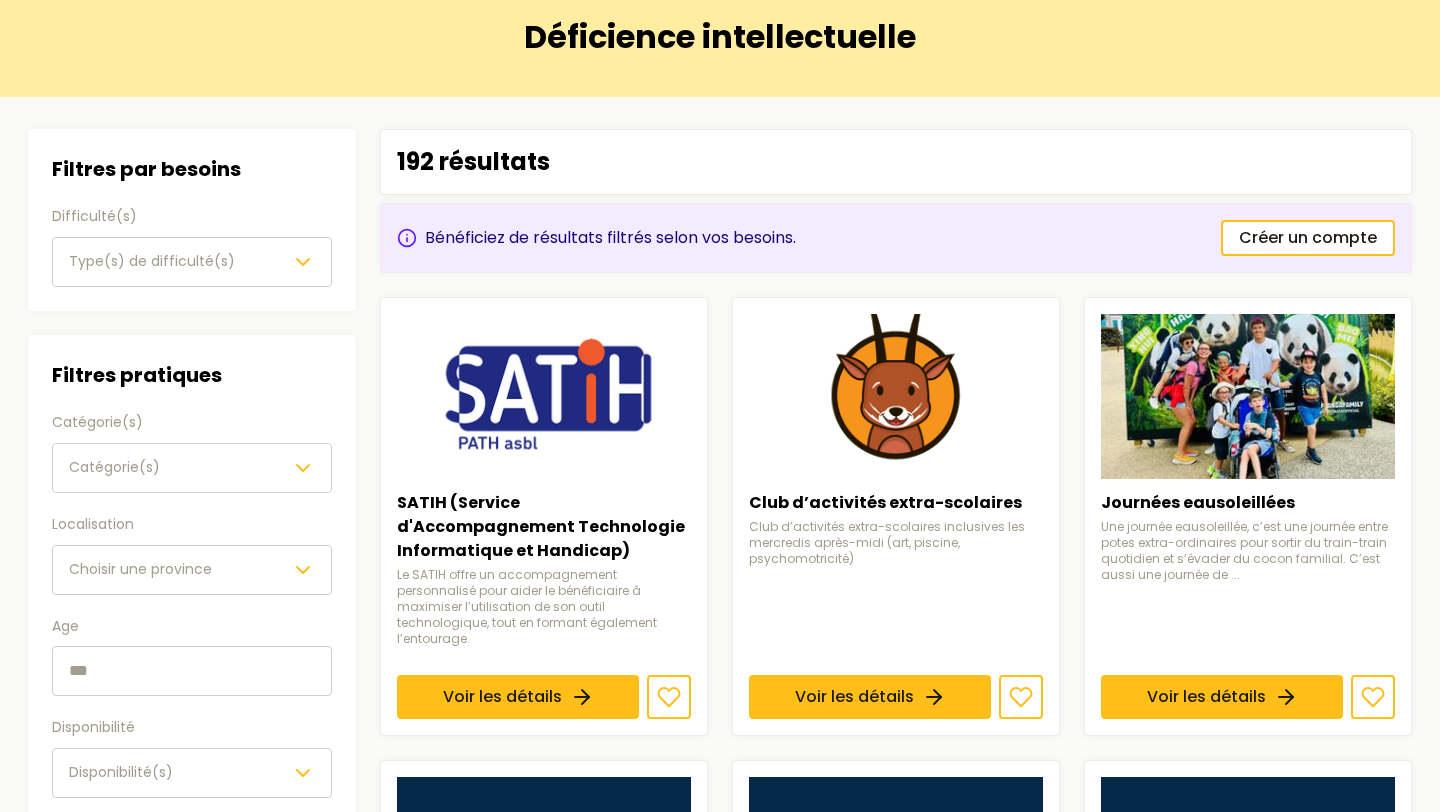 scroll, scrollTop: 120, scrollLeft: 0, axis: vertical 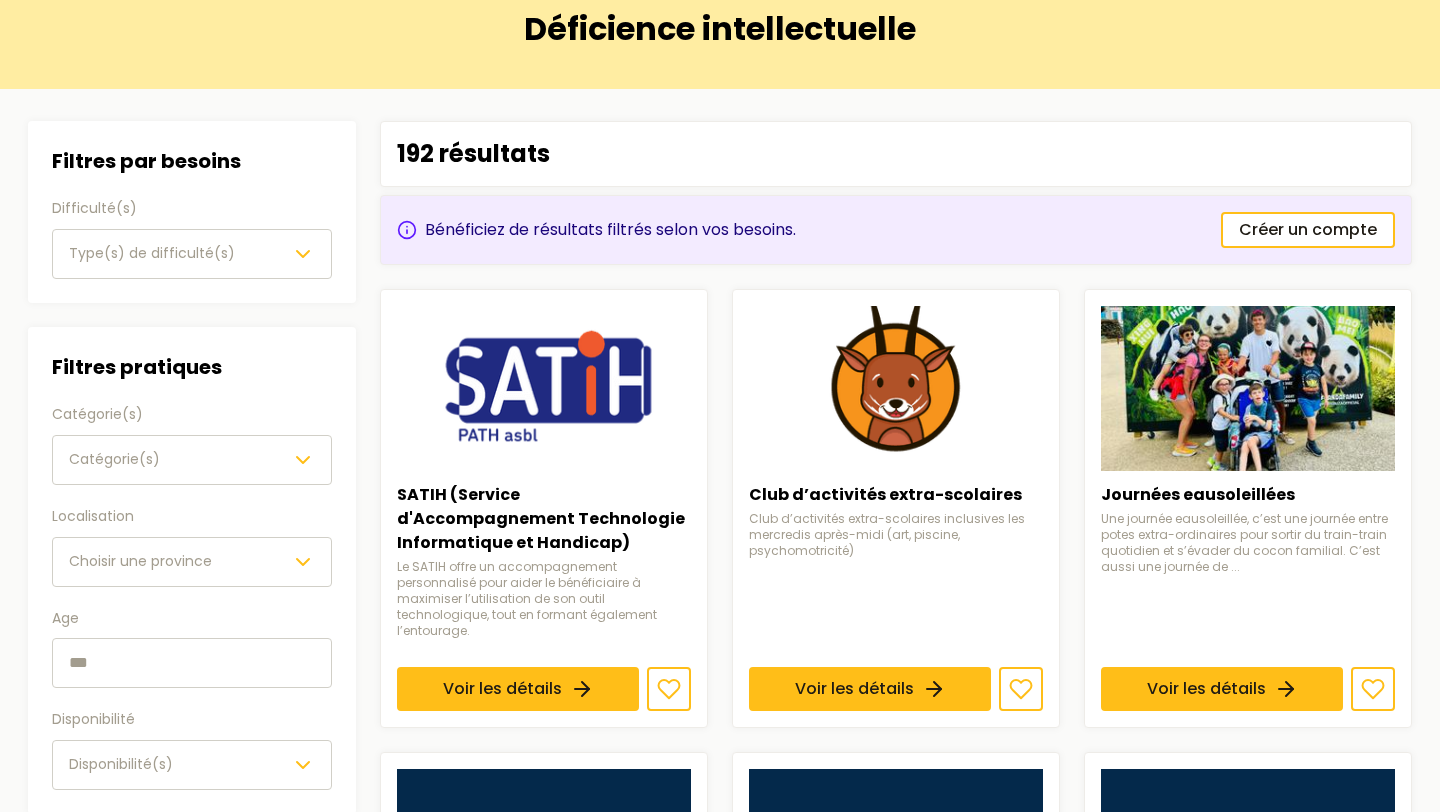click on "Choisir une province" at bounding box center (140, 561) 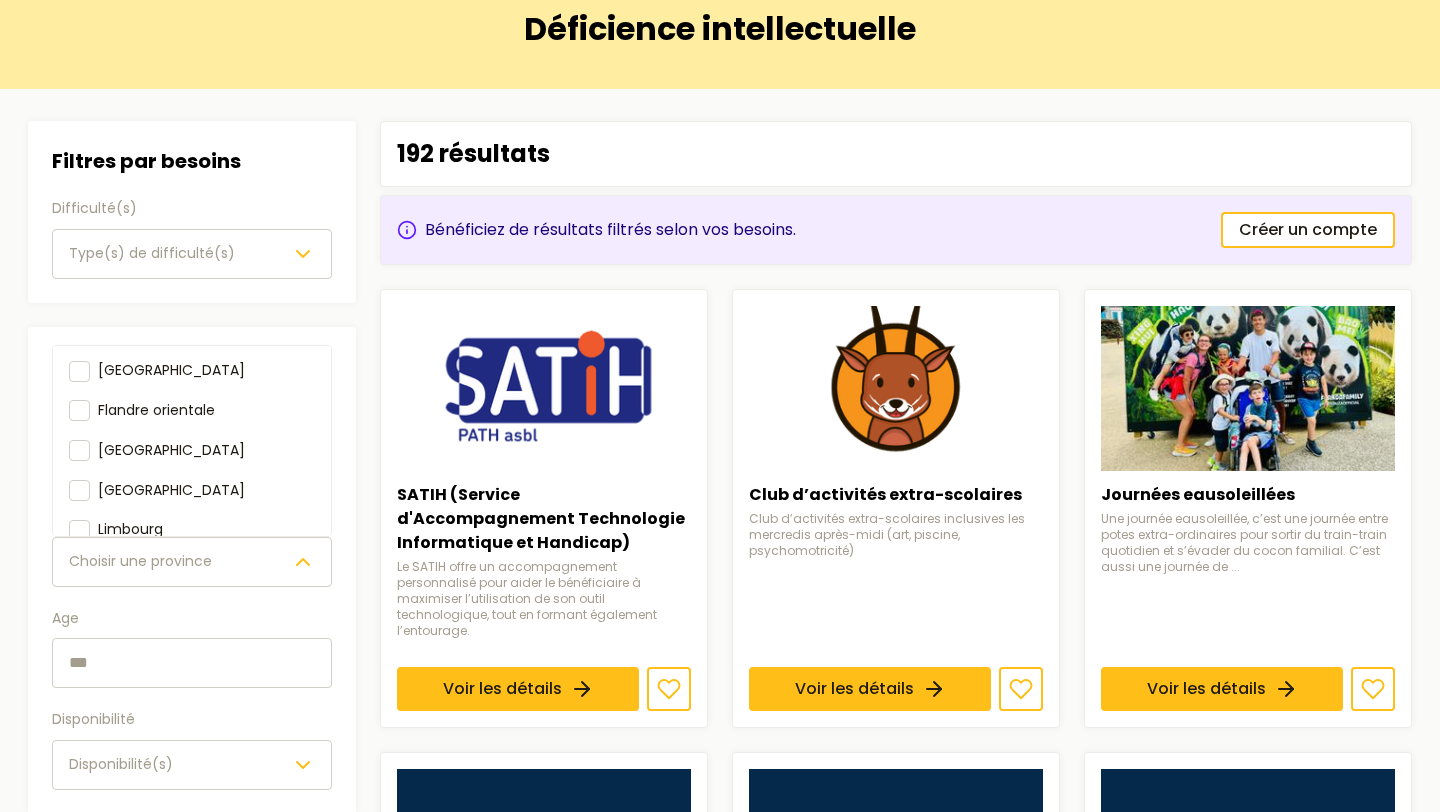 scroll, scrollTop: 176, scrollLeft: 0, axis: vertical 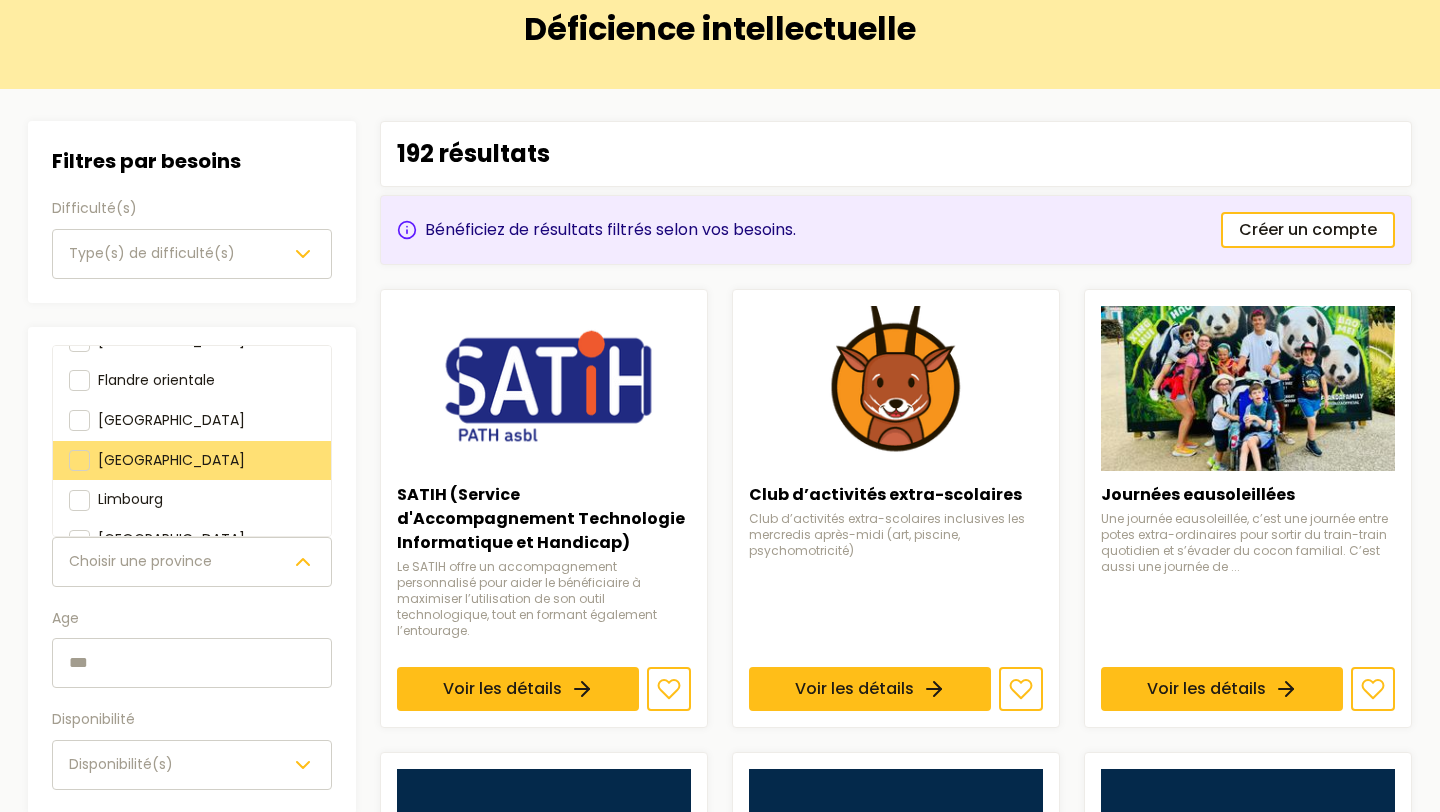 click on "[GEOGRAPHIC_DATA]" at bounding box center [192, 460] 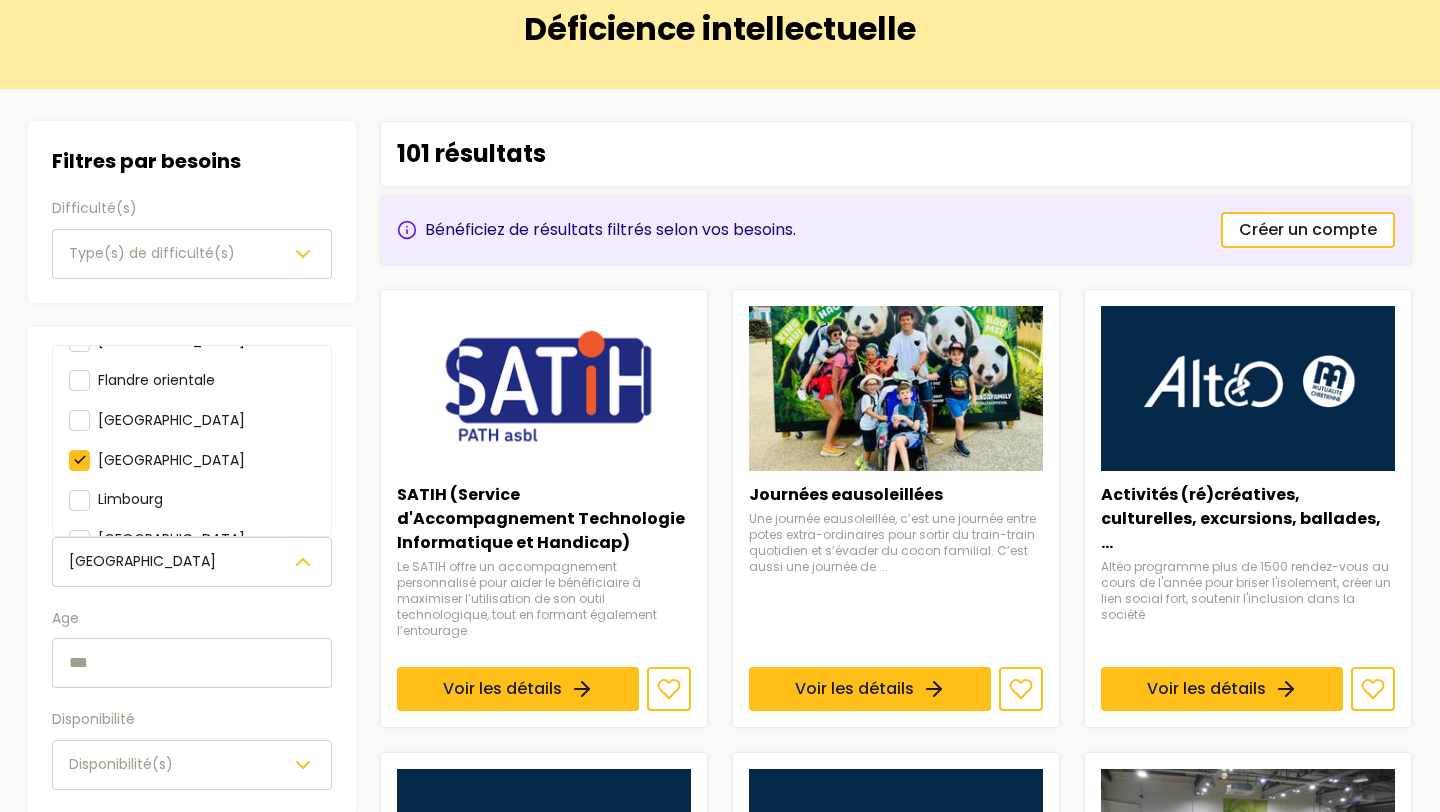 click on "Filtres Filtres par besoins Difficulté(s) Type(s) de difficulté(s) Filtres pratiques Catégorie(s) Catégorie(s) Localisation [GEOGRAPHIC_DATA] [GEOGRAPHIC_DATA] [GEOGRAPHIC_DATA] & [GEOGRAPHIC_DATA] [GEOGRAPHIC_DATA] wallon [GEOGRAPHIC_DATA] occidentale Flandre orientale [GEOGRAPHIC_DATA] [GEOGRAPHIC_DATA] [GEOGRAPHIC_DATA] [GEOGRAPHIC_DATA] [GEOGRAPHIC_DATA] Age Disponibilité Disponibilité(s) 101 résultats Bénéficiez de résultats filtrés selon vos besoins. Créer un compte SATIH (Service d'Accompagnement Technologie Informatique et Handicap) Le SATIH offre un accompagnement personnalisé pour aider le bénéficiaire à maximiser l’utilisation de son outil technologique, tout en formant également l’entourage. Voir les détails Journées eausoleillées Une journée eausoleillée, c’est une journée entre potes extra-ordinaires pour sortir du train-train quotidien et s’évader du cocon familial. C’est aussi une journée de ... Voir les détails Activités (ré)créatives, culturelles, excursions, ballades, ... Voir les détails Soutien à la création de projets Voir les détails 1 2 3 4 5" at bounding box center [720, 1091] 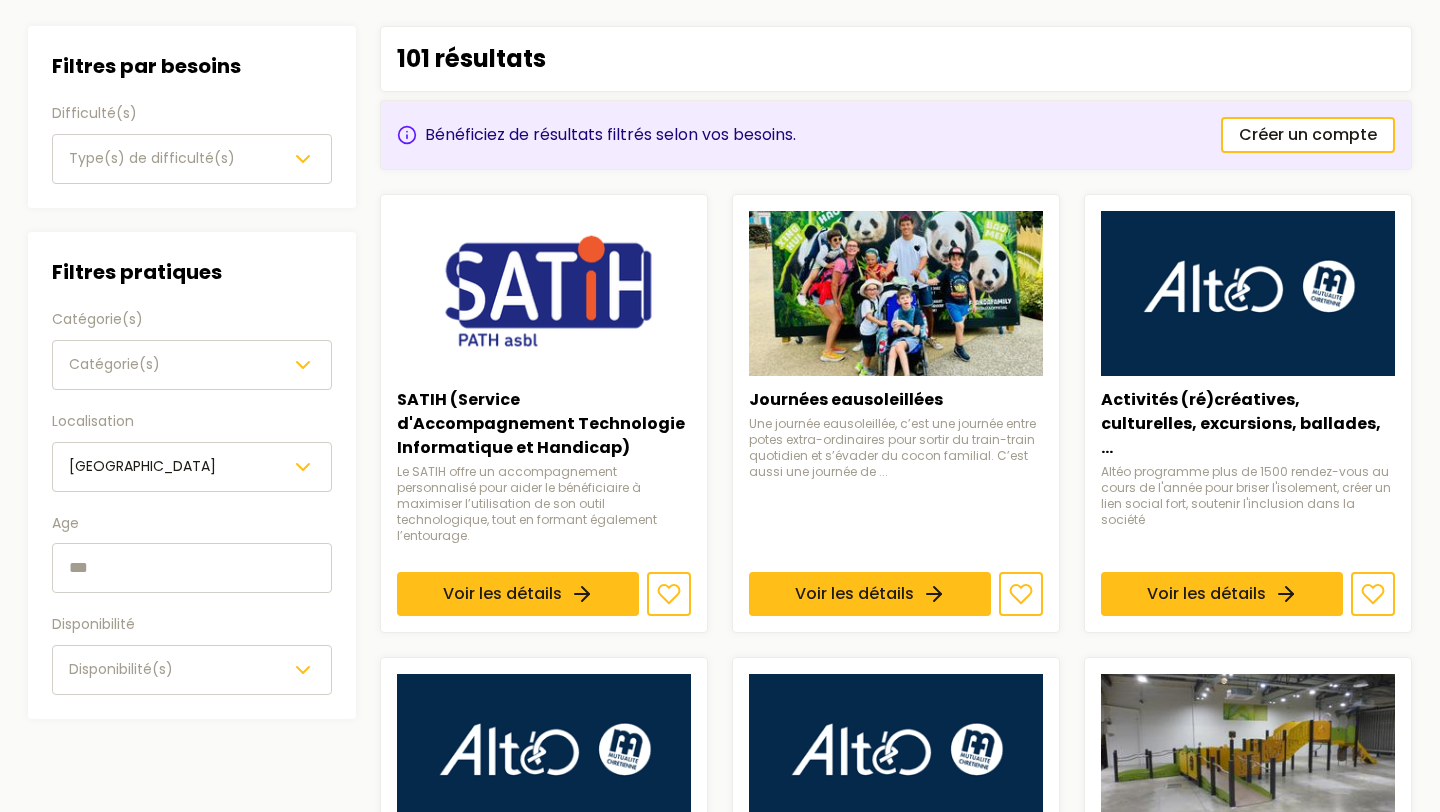 scroll, scrollTop: 237, scrollLeft: 0, axis: vertical 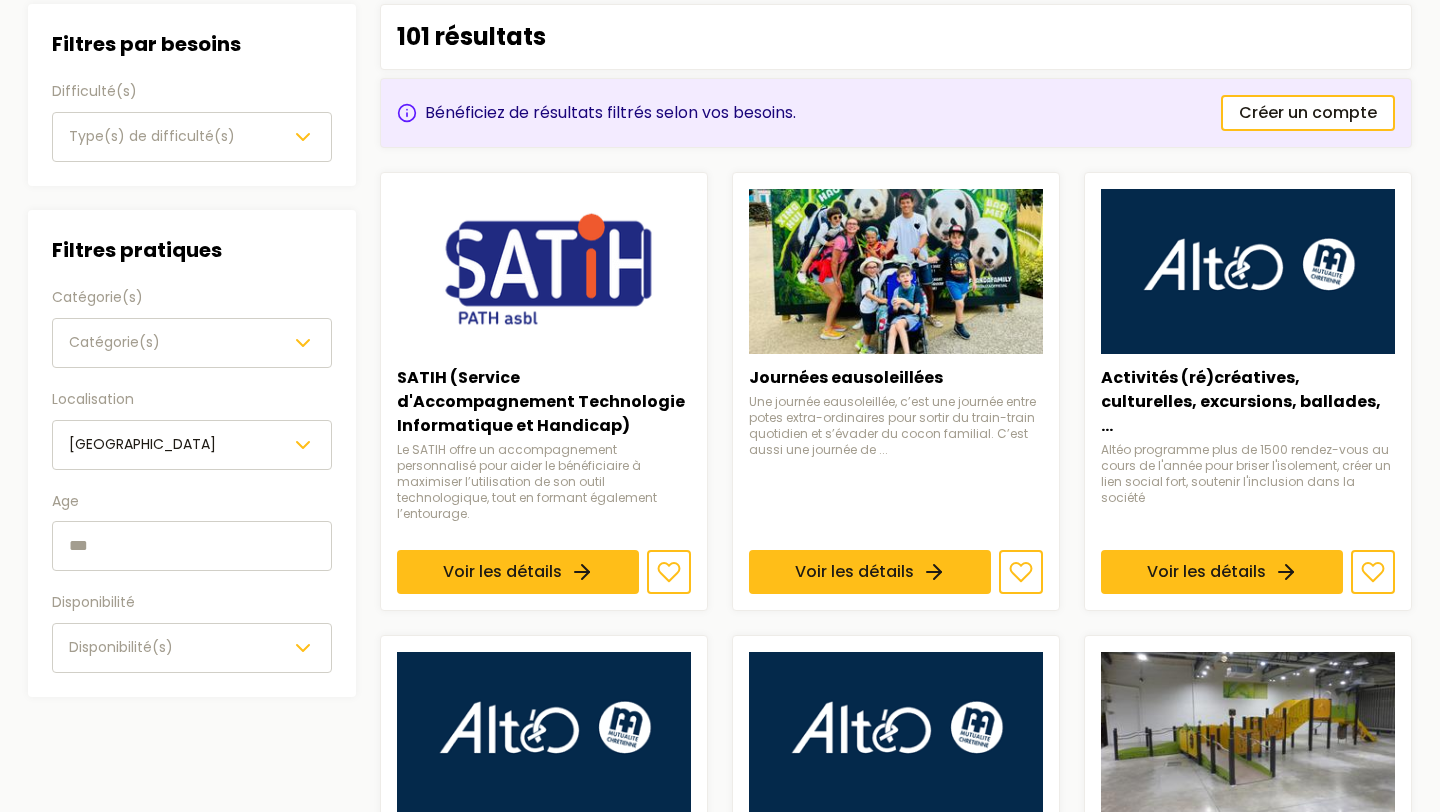 click on "Type(s) de difficulté(s)" at bounding box center (192, 137) 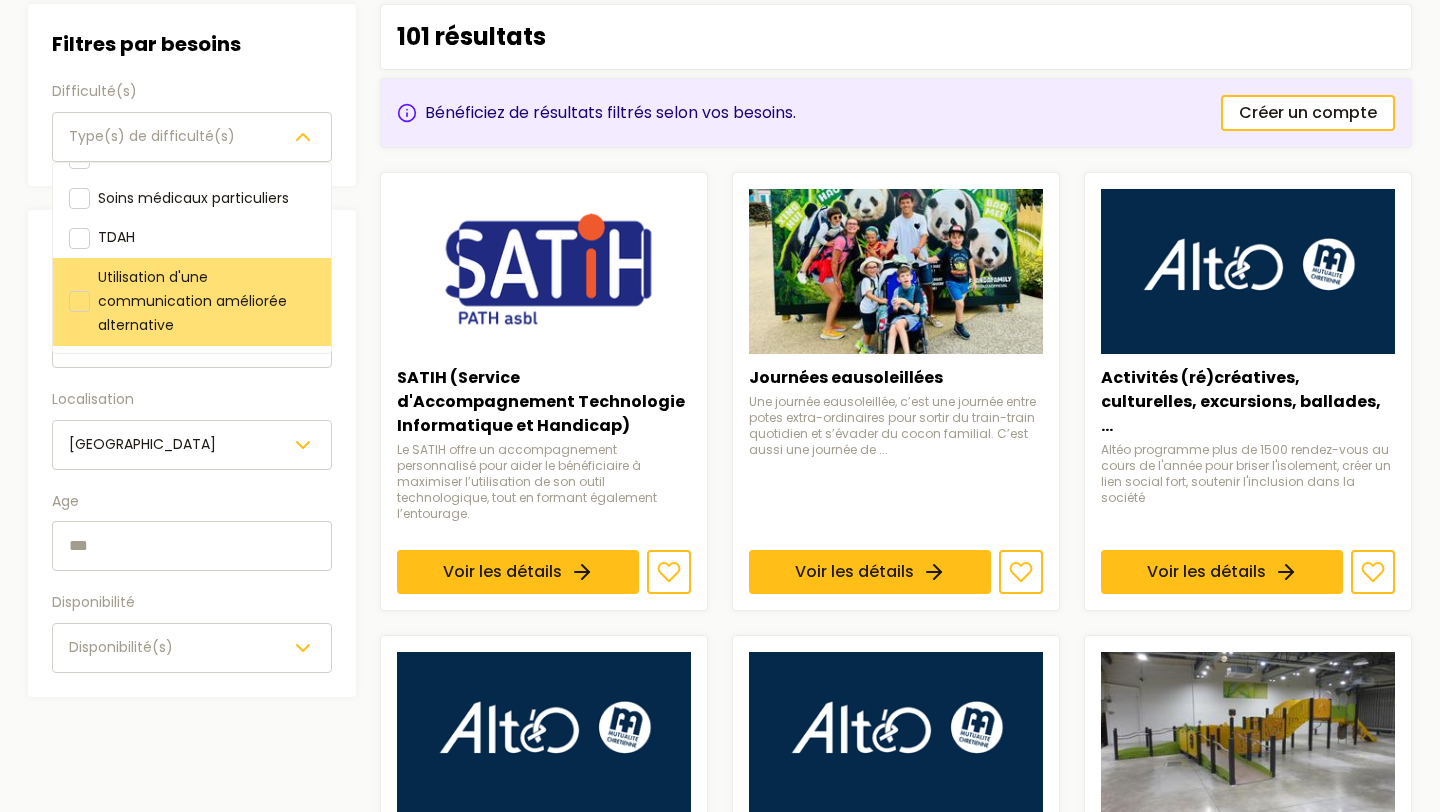scroll, scrollTop: 271, scrollLeft: 0, axis: vertical 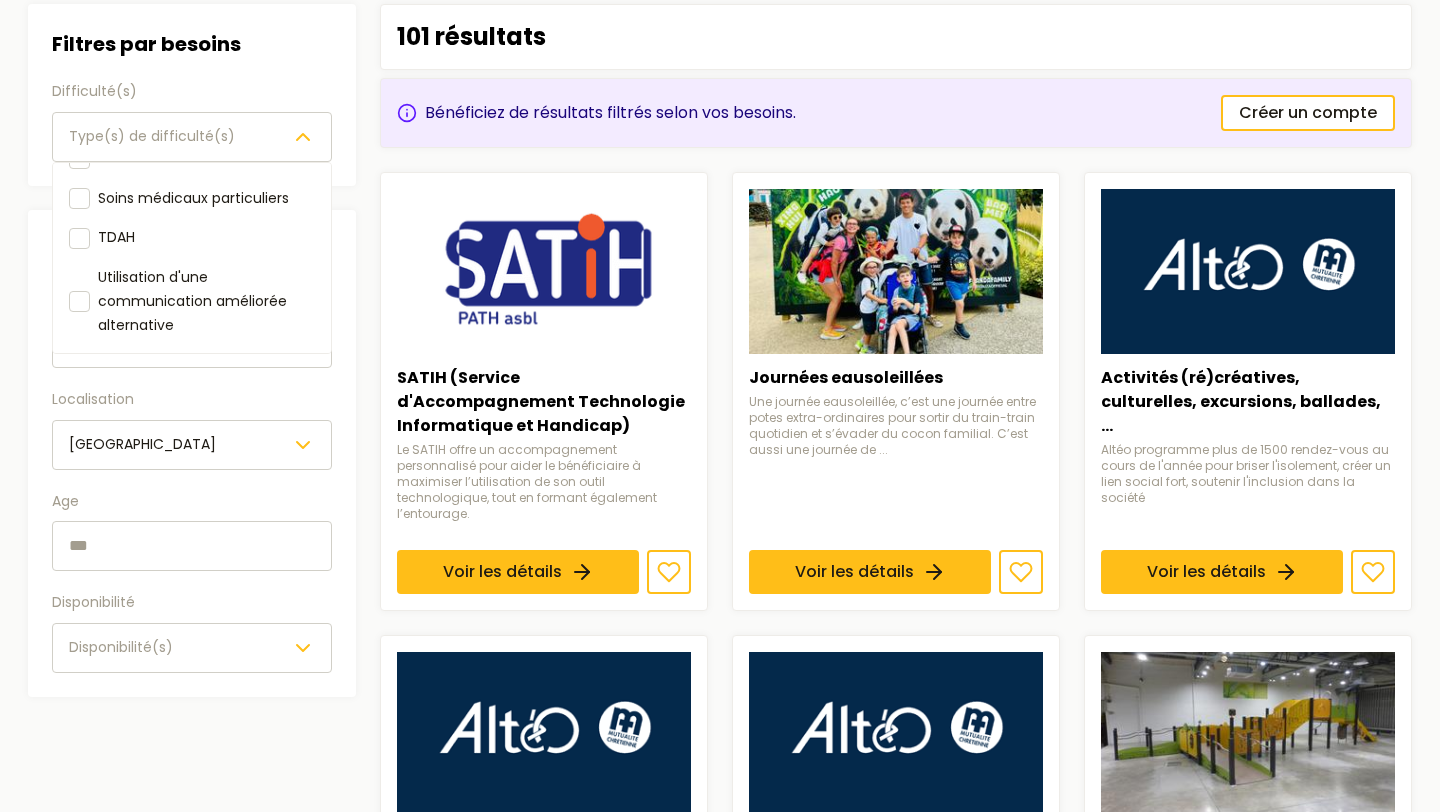 click on "Filtres Filtres par besoins Difficulté(s) Type(s) de difficulté(s) Difficultés à l'alimentation Difficultés de propreté la nuit Difficultés de propreté le jour Difficultés motrices Épilepsie Hypersensibilité Prise de médicaments Soins médicaux particuliers TDAH Utilisation d'une communication améliorée alternative Filtres pratiques Catégorie(s) Catégorie(s) Localisation [GEOGRAPHIC_DATA] Age Disponibilité Disponibilité(s) 101 résultats Bénéficiez de résultats filtrés selon vos besoins. Créer un compte SATIH (Service d'Accompagnement Technologie Informatique et Handicap) Le SATIH offre un accompagnement personnalisé pour aider le bénéficiaire à maximiser l’utilisation de son outil technologique, tout en formant également l’entourage. Voir les détails Journées eausoleillées Une journée eausoleillée, c’est une journée entre potes extra-ordinaires pour sortir du train-train quotidien et s’évader du cocon familial. C’est aussi une journée de ... Voir les détails 1 2 3 4 5 …" at bounding box center [720, 974] 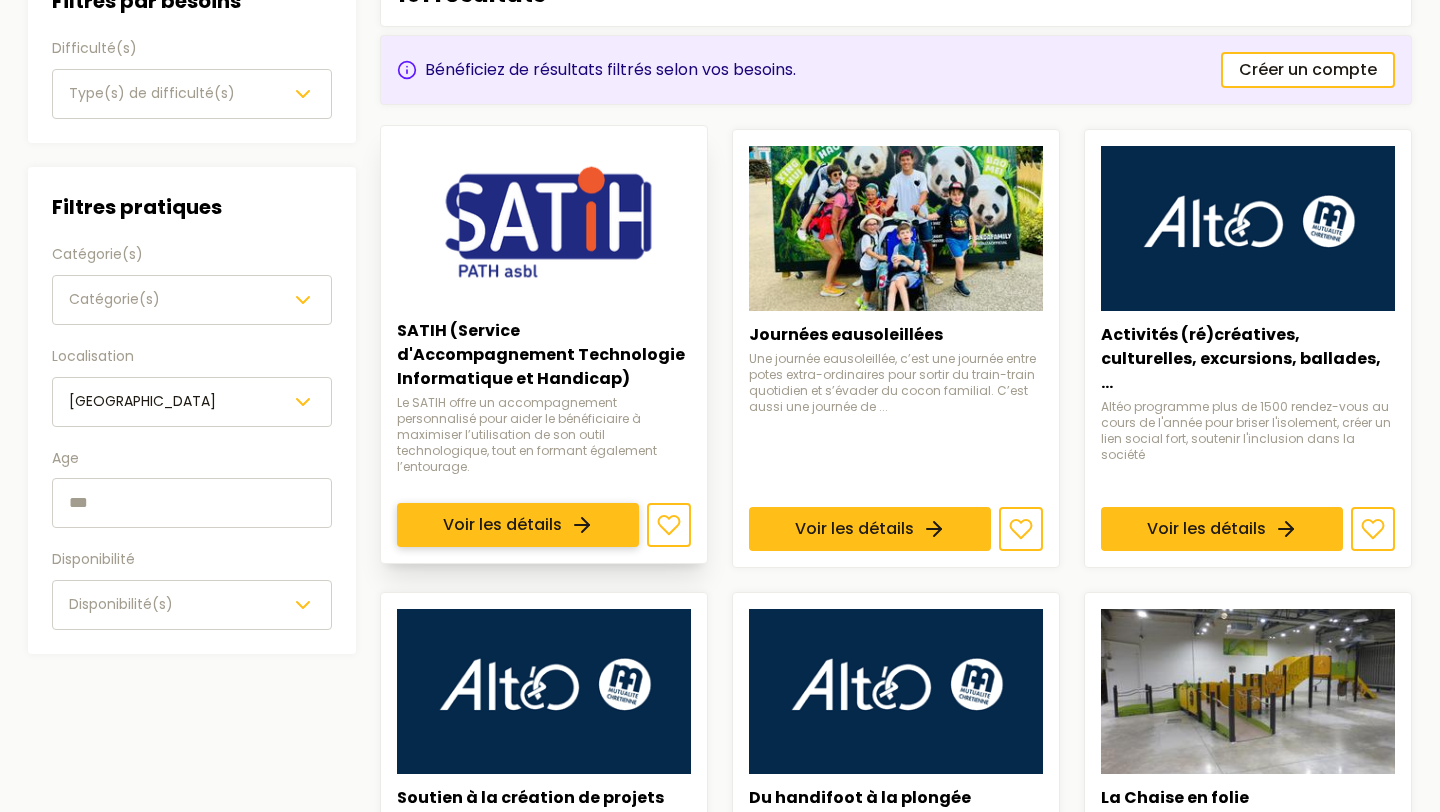 scroll, scrollTop: 292, scrollLeft: 0, axis: vertical 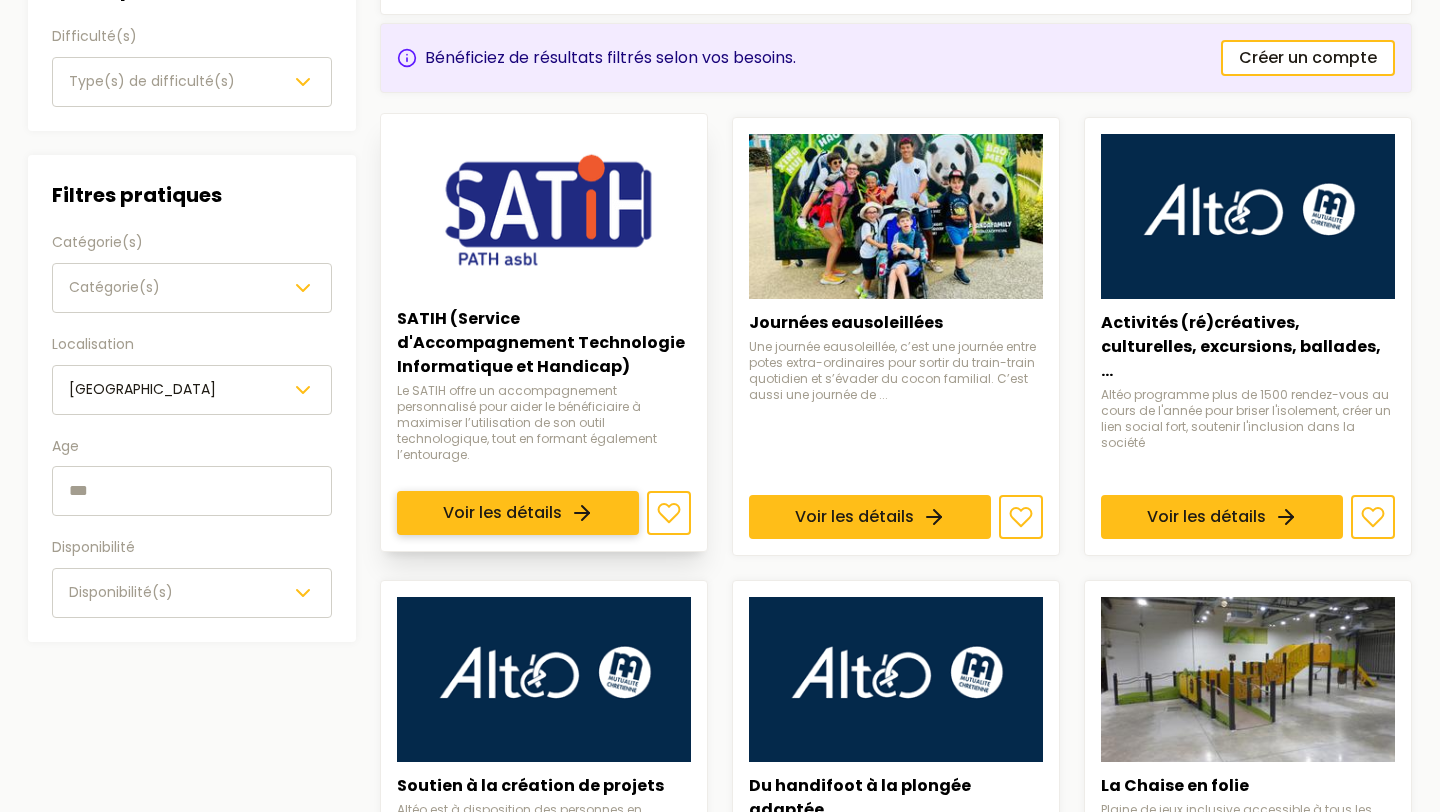 click on "Voir les détails" at bounding box center (518, 513) 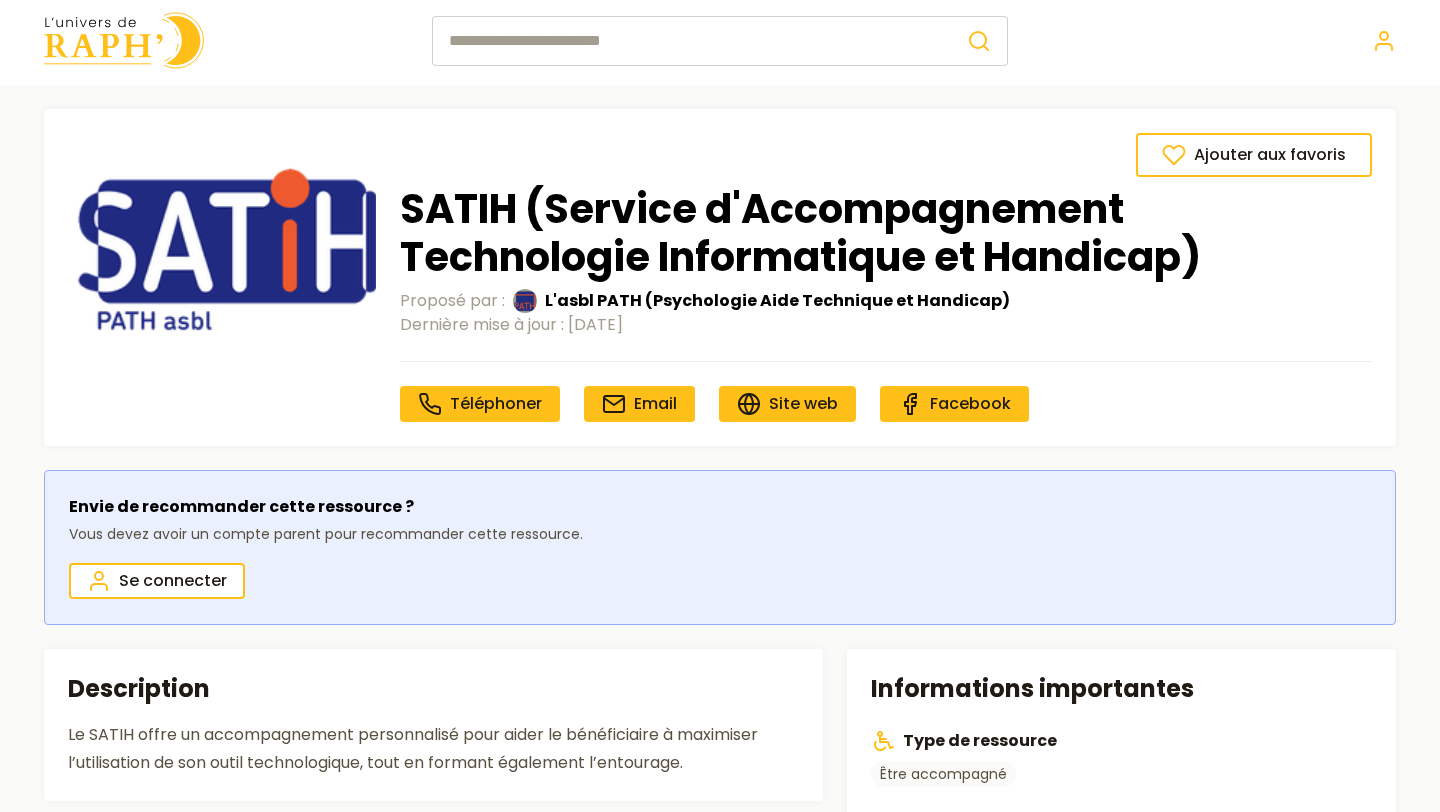 scroll, scrollTop: 0, scrollLeft: 0, axis: both 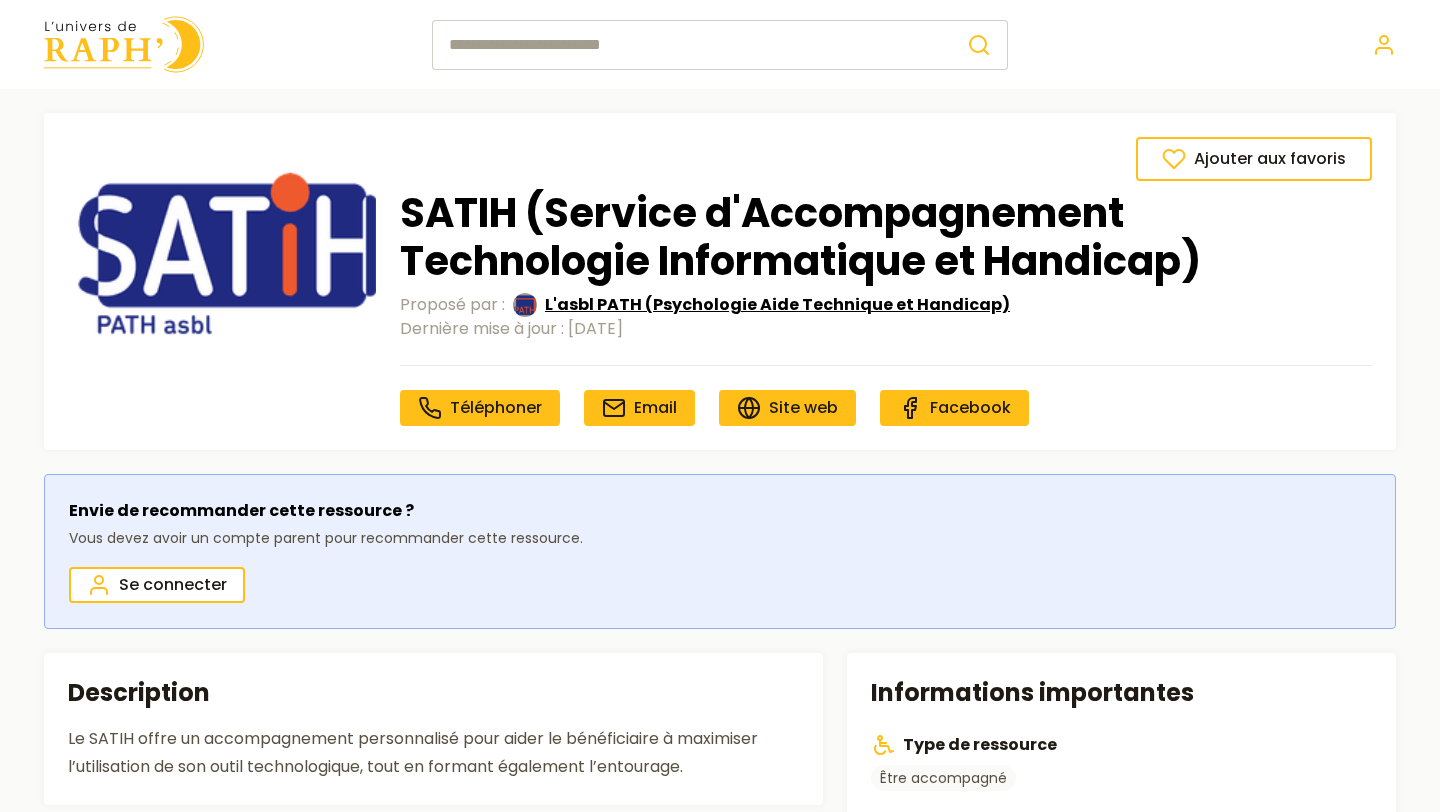 click on "L'asbl PATH (Psychologie Aide Technique et Handicap)" at bounding box center (777, 305) 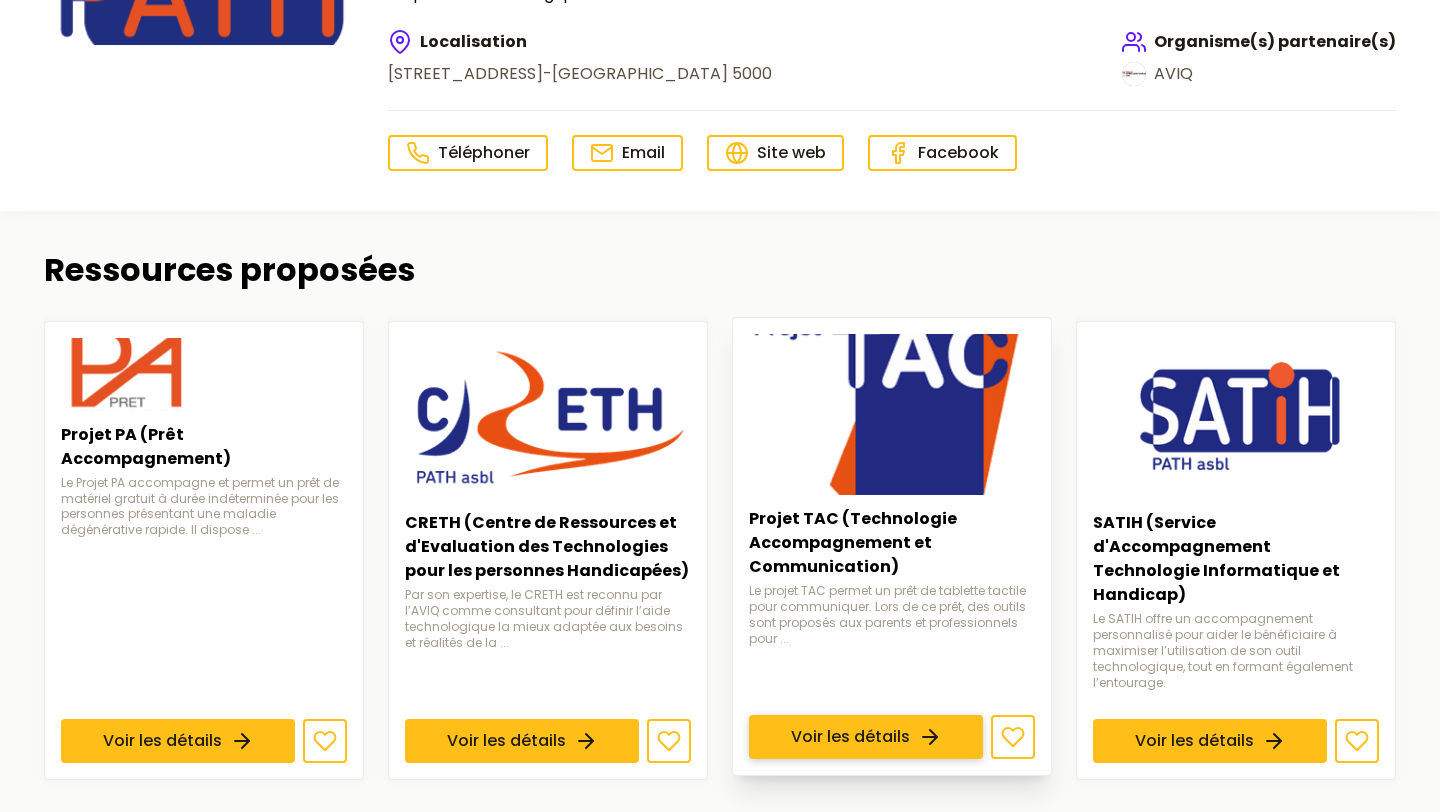 scroll, scrollTop: 351, scrollLeft: 0, axis: vertical 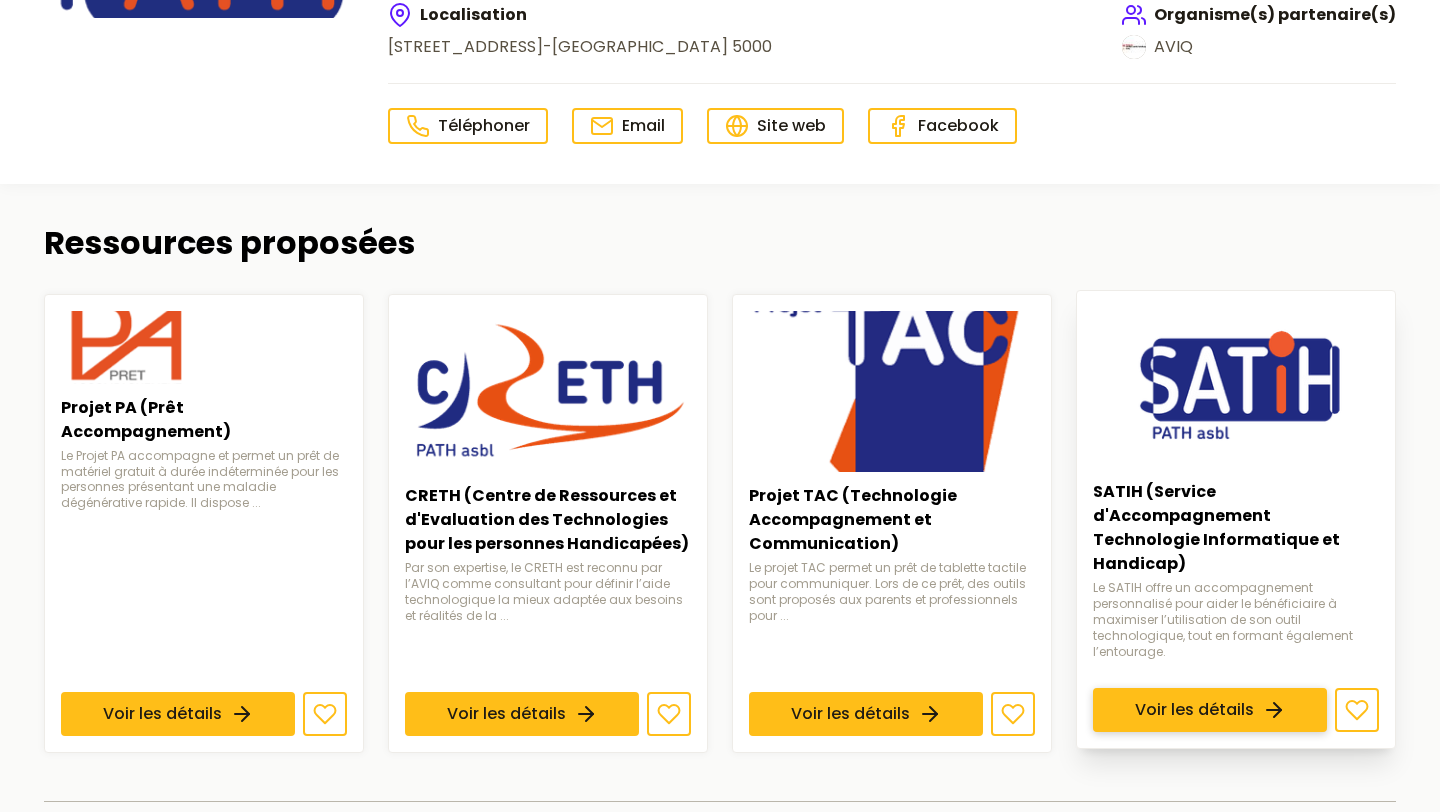 click on "Voir les détails" at bounding box center [1210, 710] 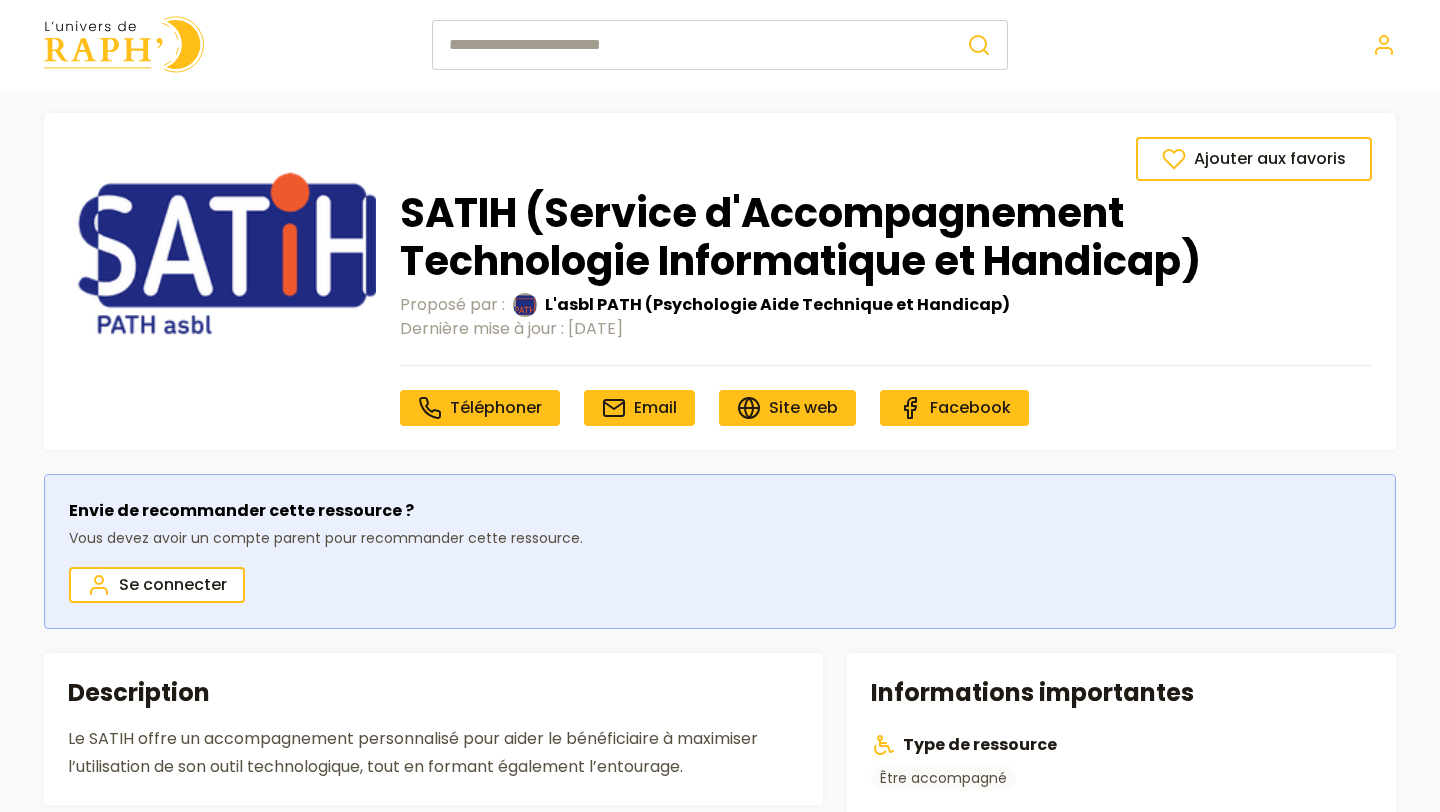 scroll, scrollTop: 351, scrollLeft: 0, axis: vertical 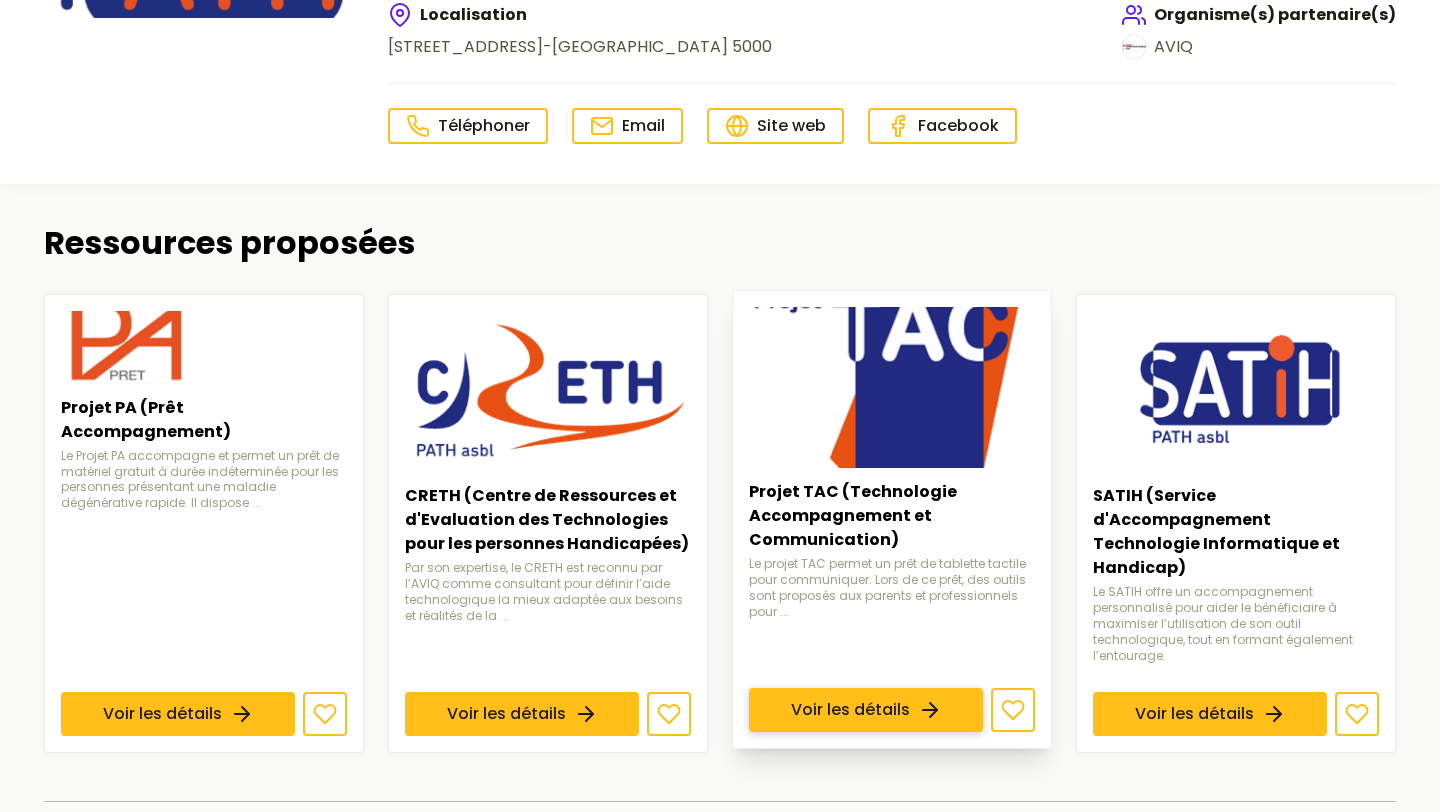 click on "Voir les détails" at bounding box center [866, 710] 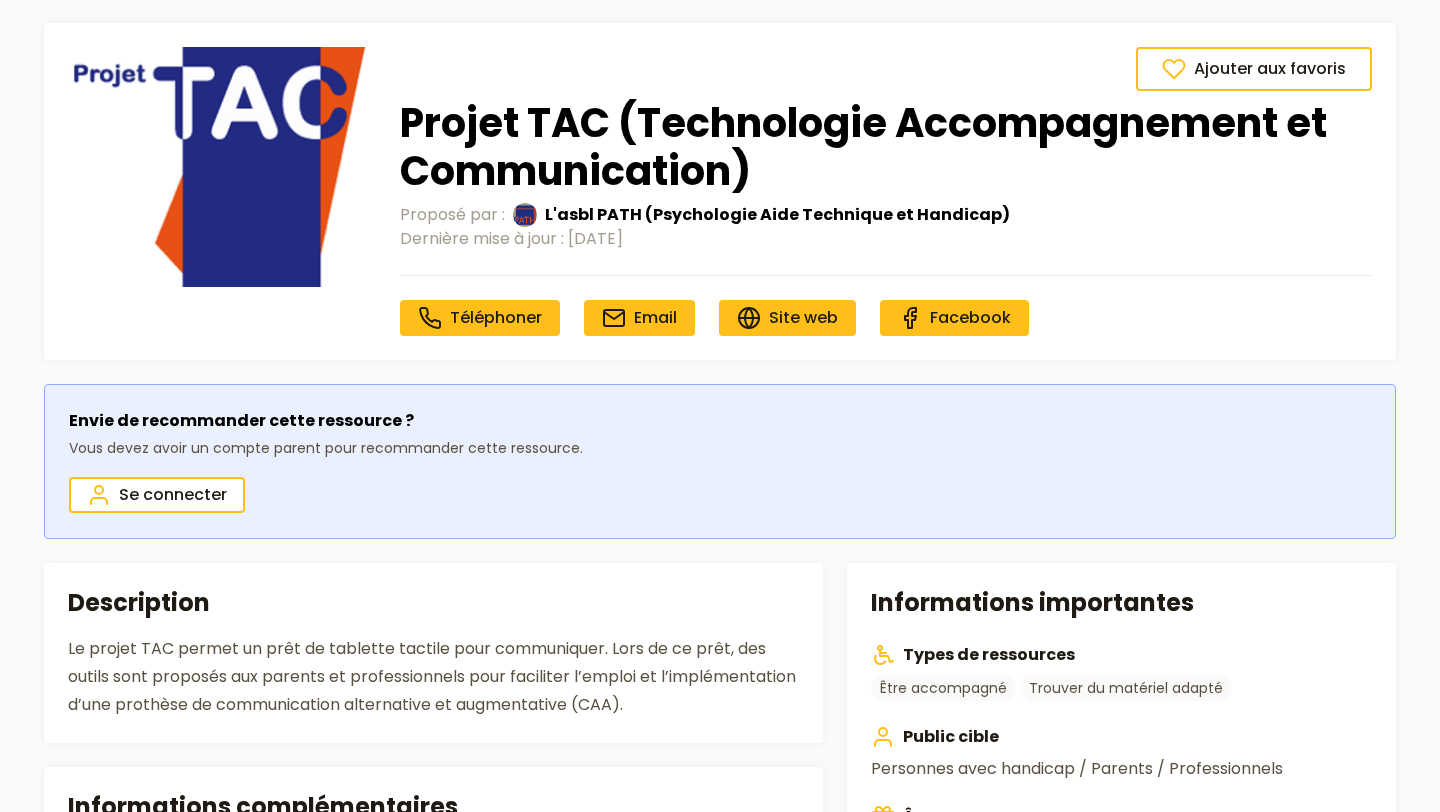 scroll, scrollTop: 61, scrollLeft: 0, axis: vertical 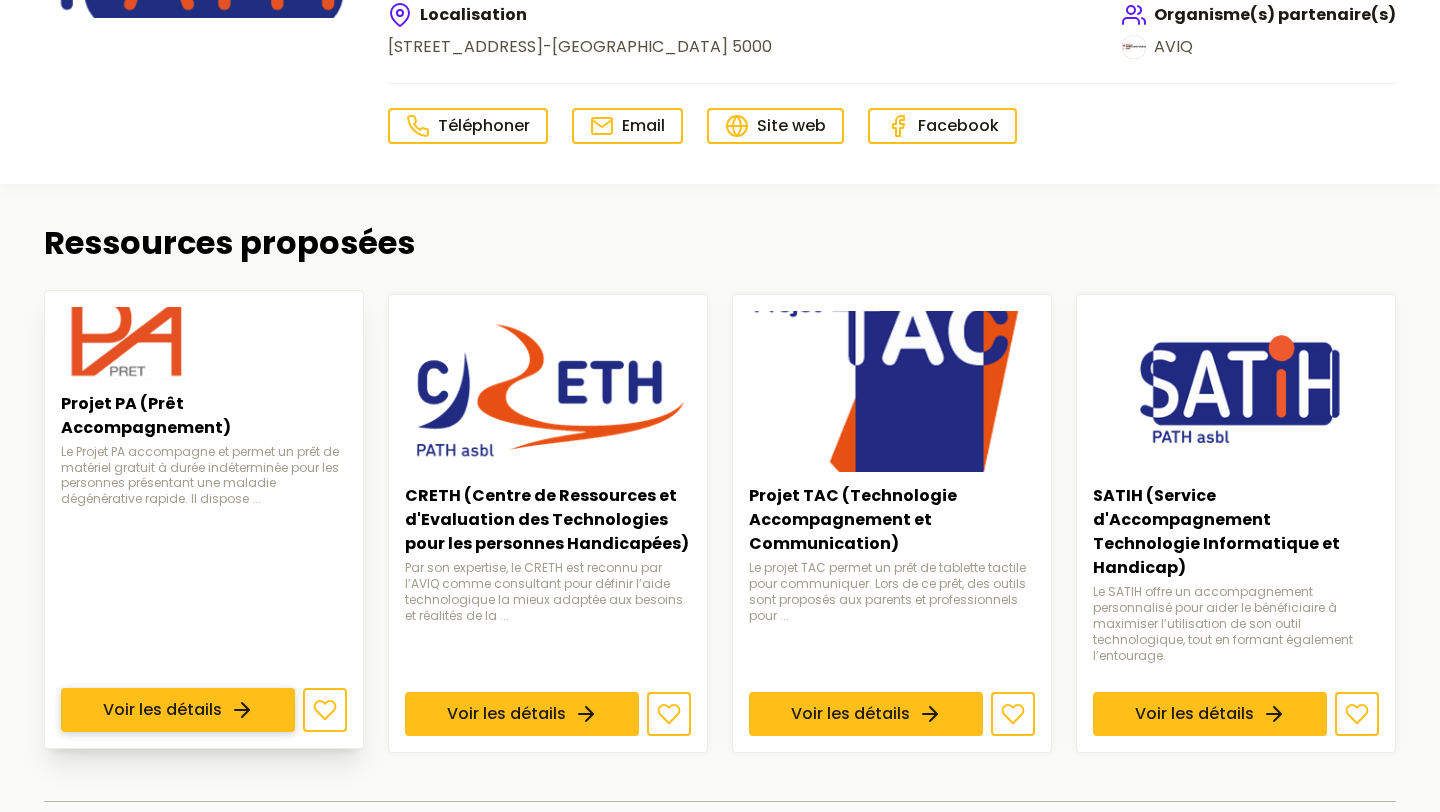 click on "Voir les détails" at bounding box center (178, 710) 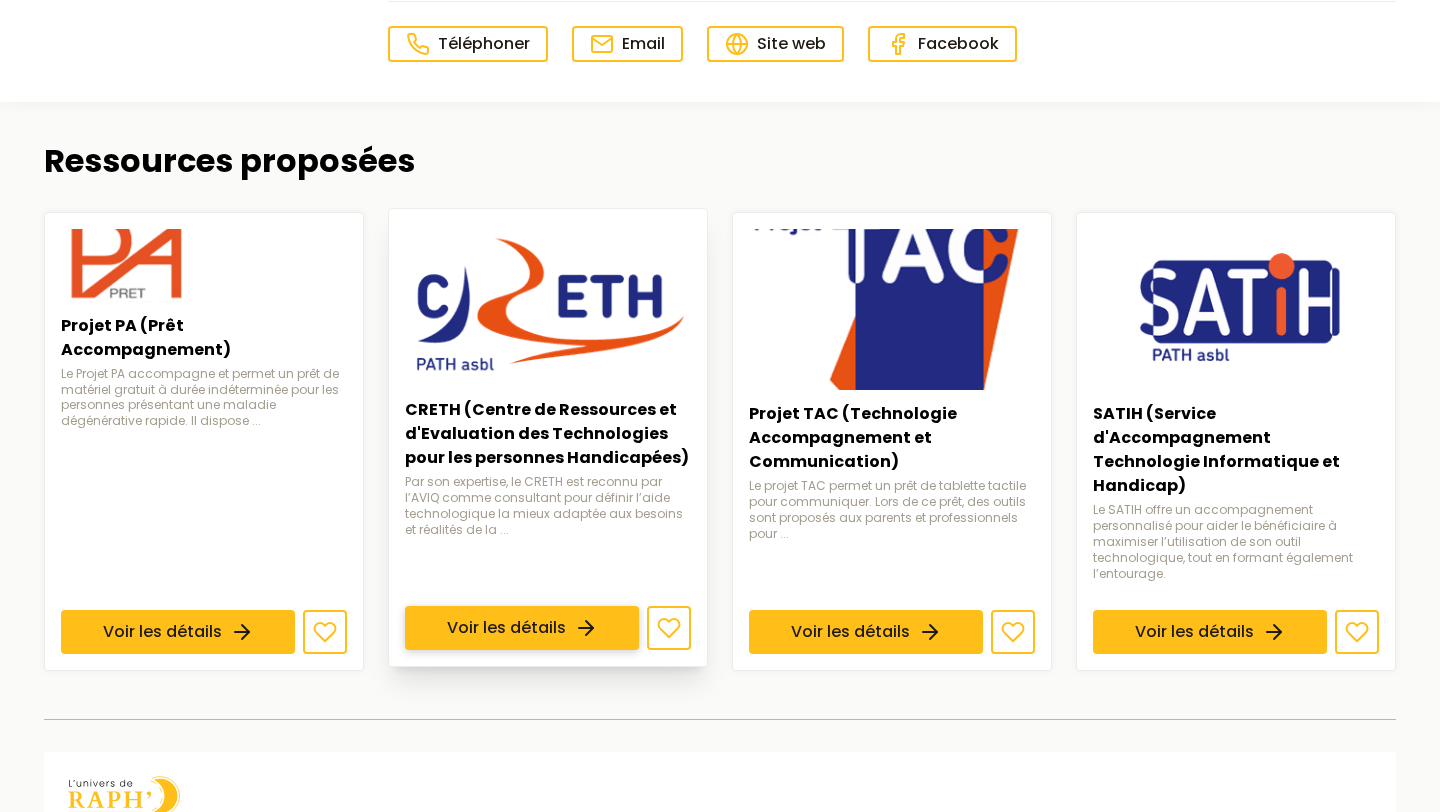 scroll, scrollTop: 432, scrollLeft: 0, axis: vertical 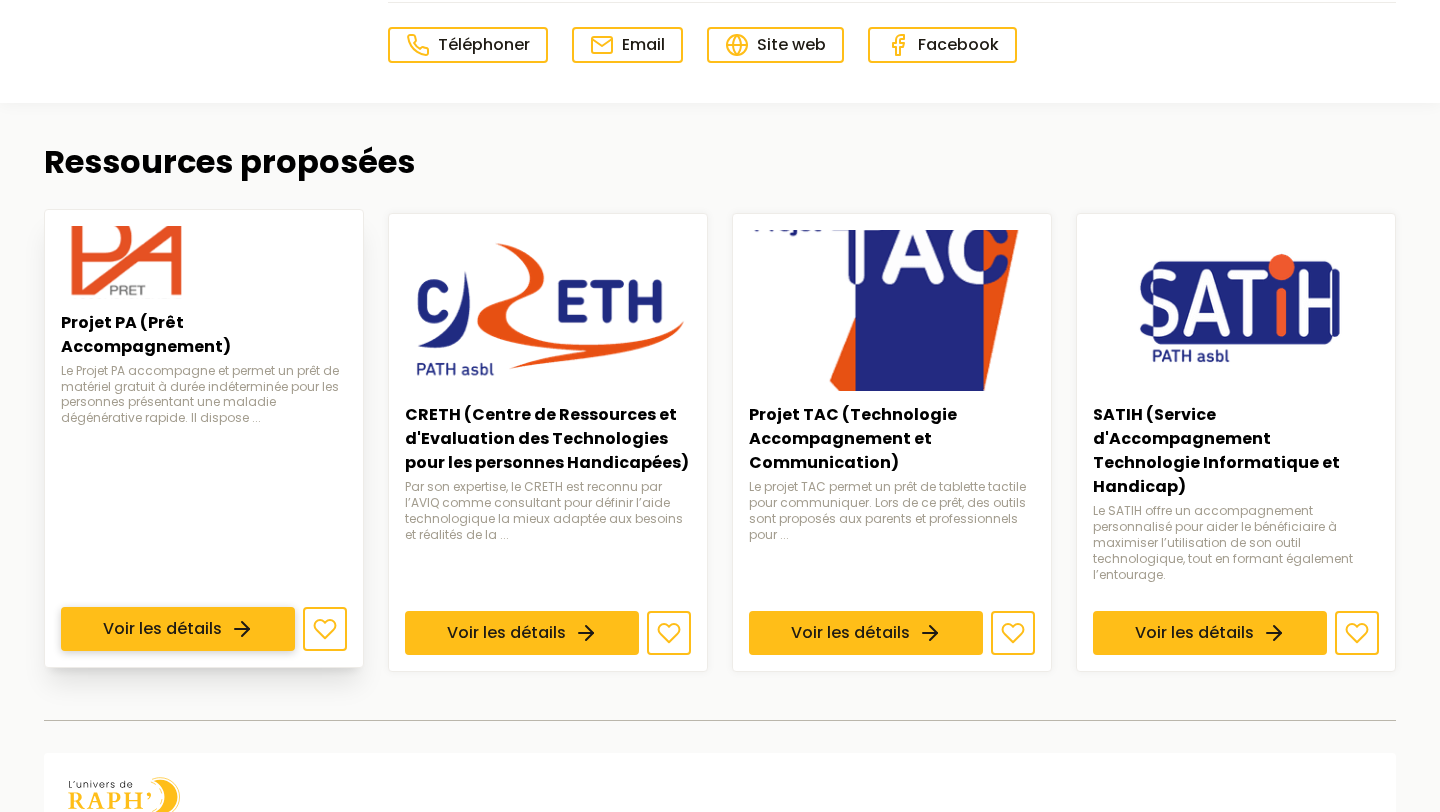 click on "Voir les détails" at bounding box center [178, 629] 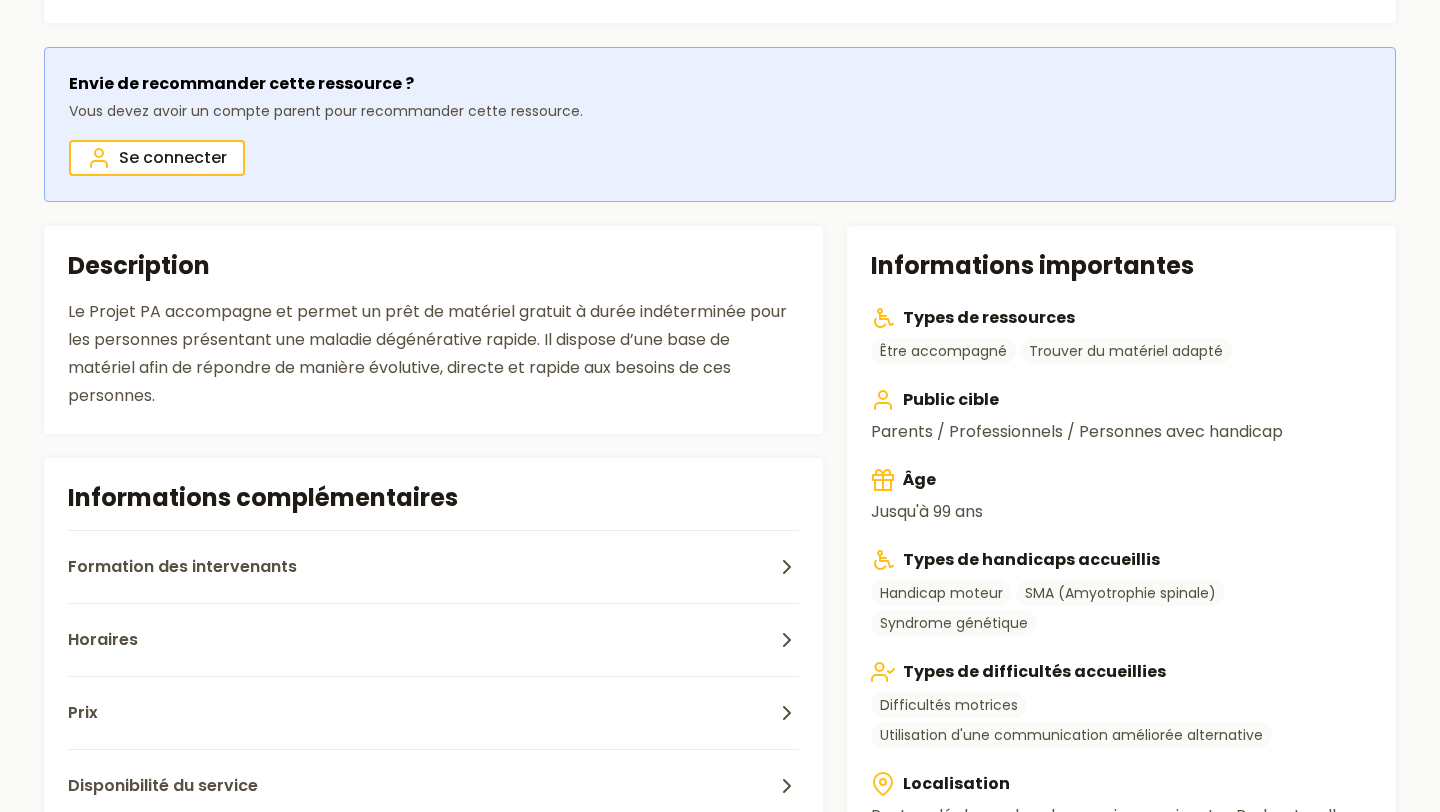 scroll, scrollTop: 0, scrollLeft: 0, axis: both 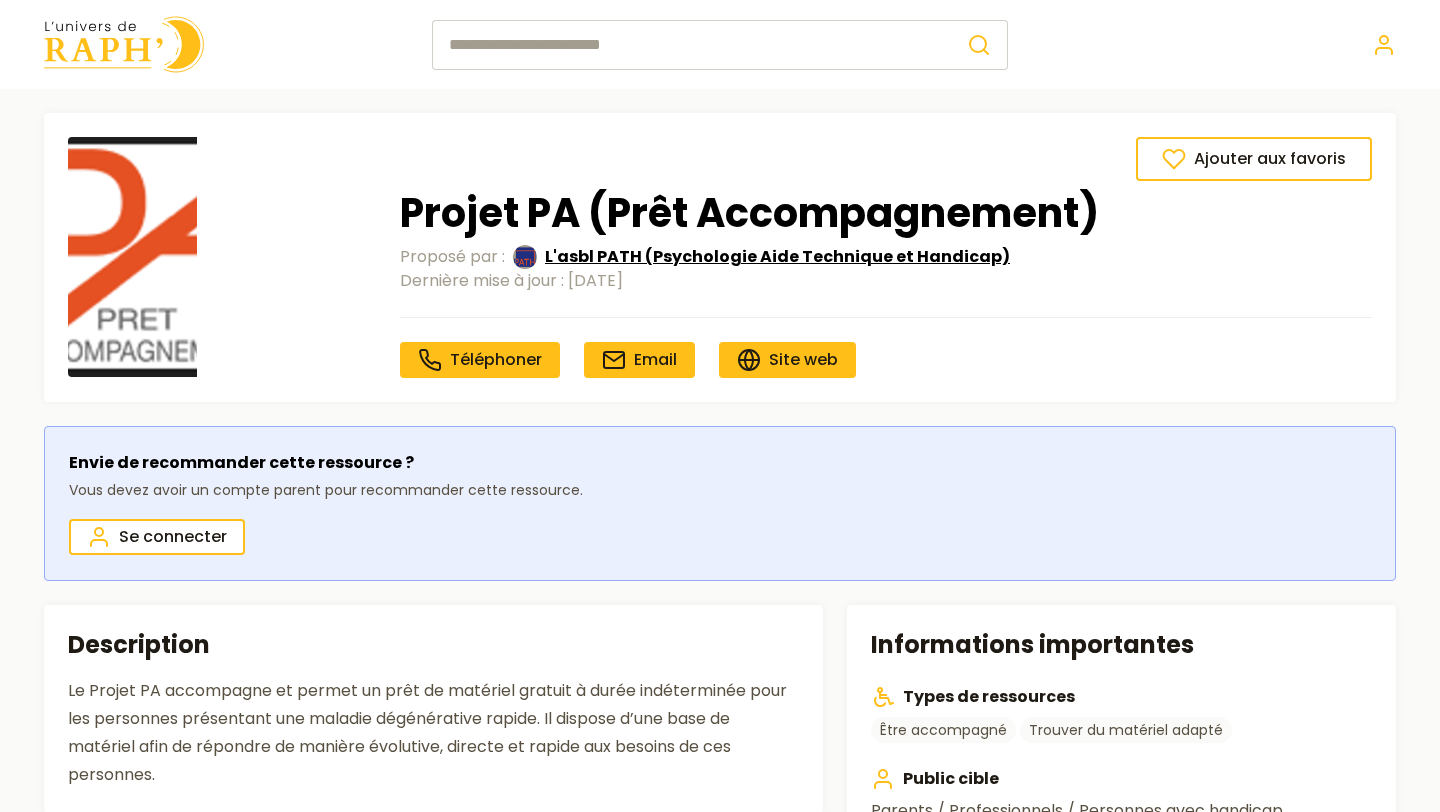 click on "L'asbl PATH (Psychologie Aide Technique et Handicap)" at bounding box center (777, 257) 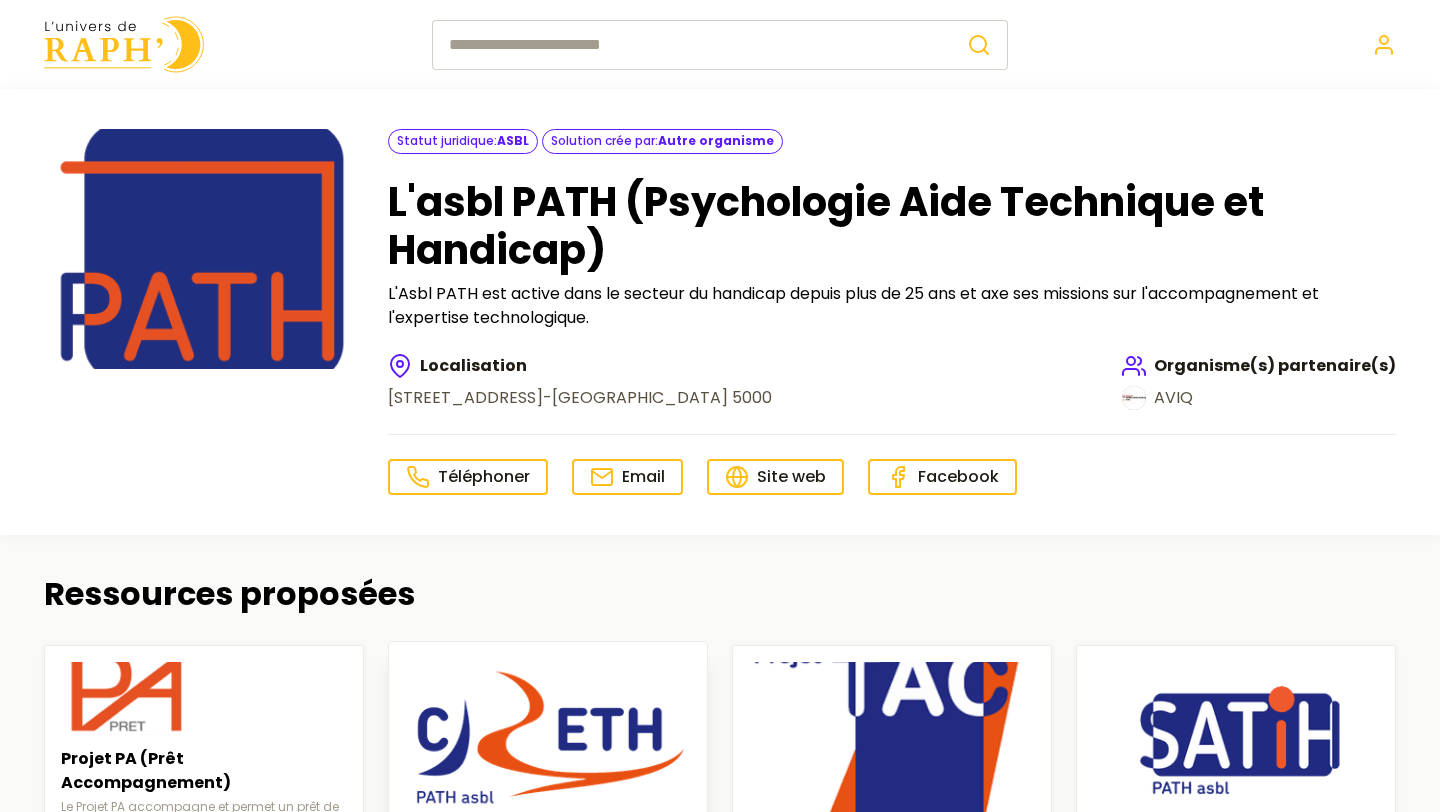 click on "Voir les détails" at bounding box center [522, 1061] 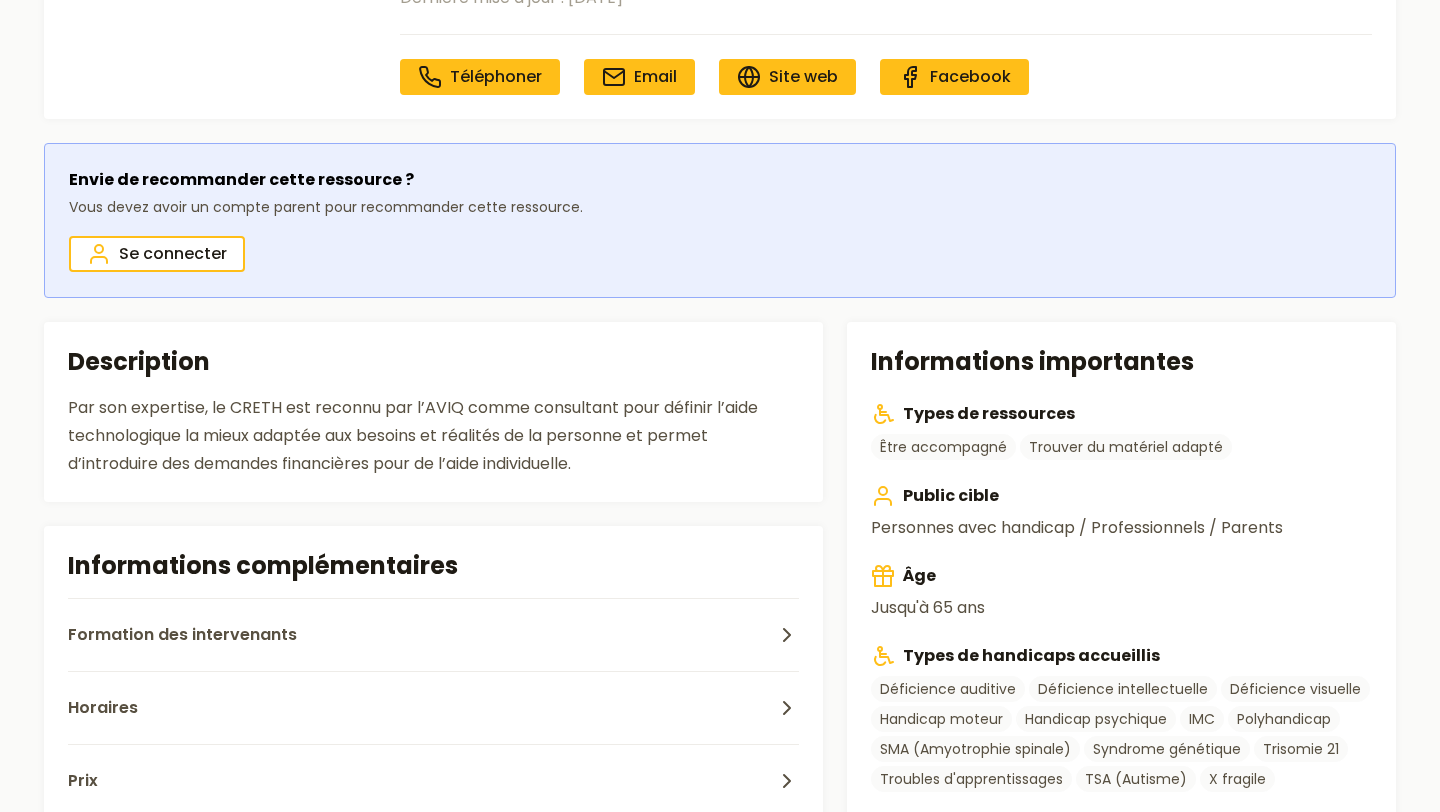 scroll, scrollTop: 0, scrollLeft: 0, axis: both 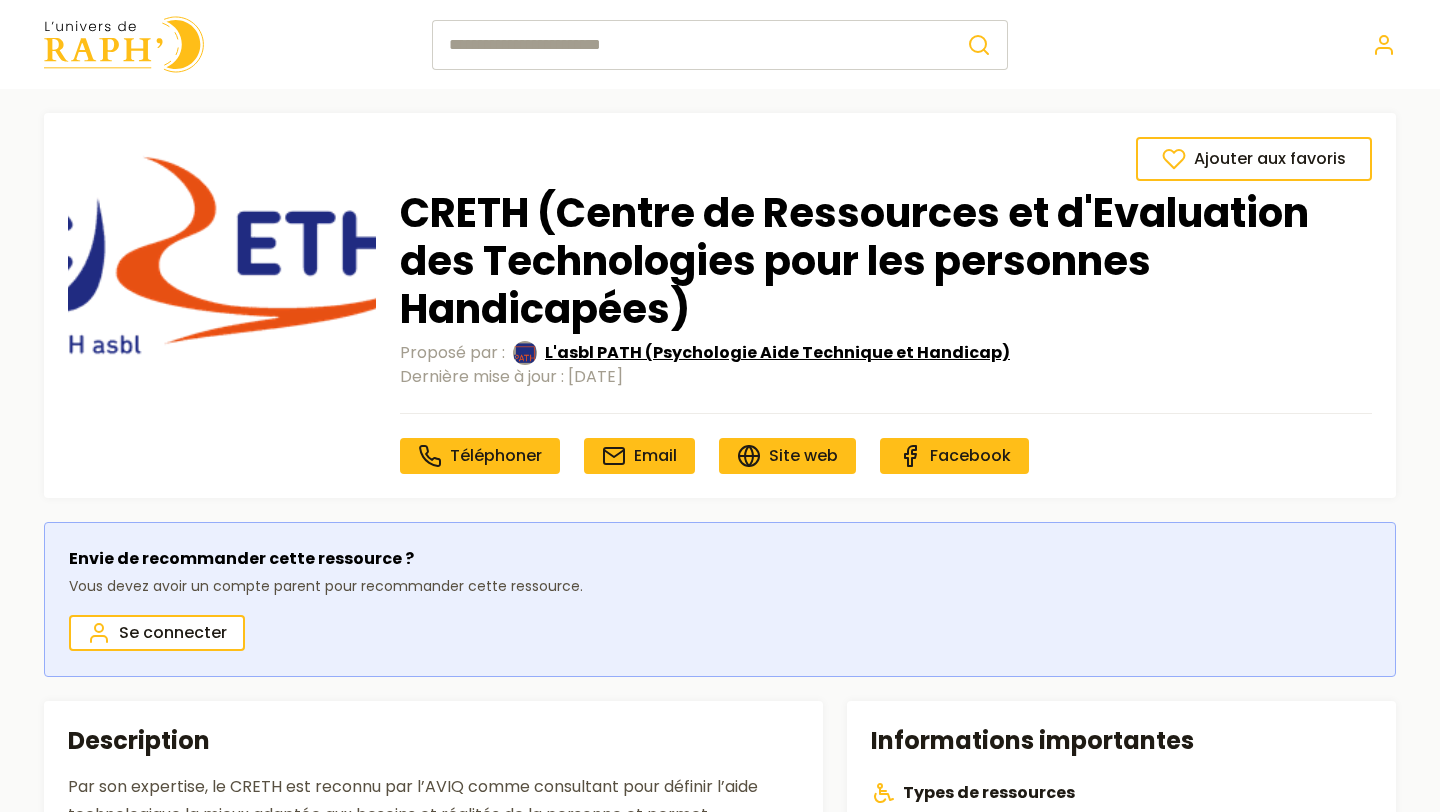 click on "L'asbl PATH (Psychologie Aide Technique et Handicap)" at bounding box center (777, 353) 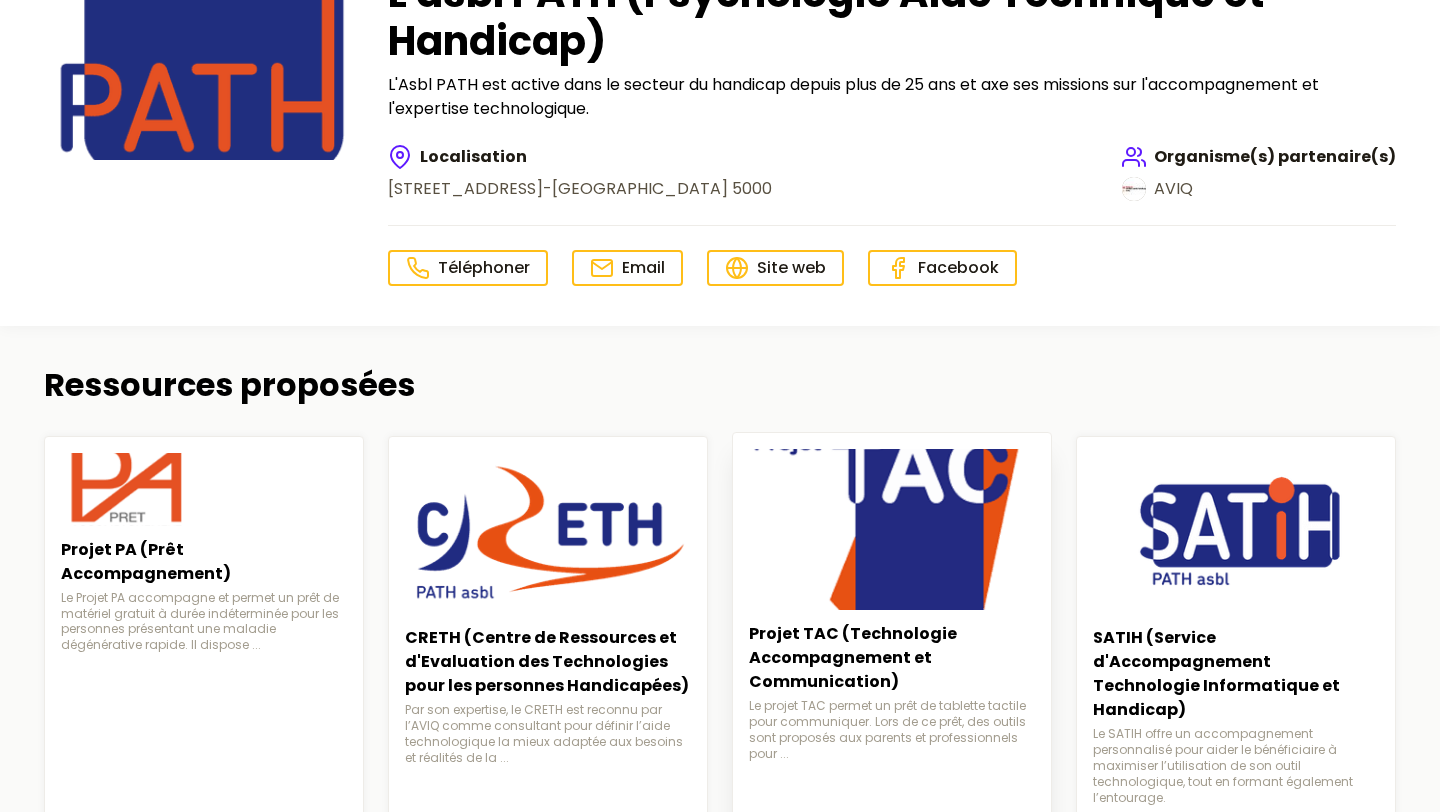 scroll, scrollTop: 237, scrollLeft: 0, axis: vertical 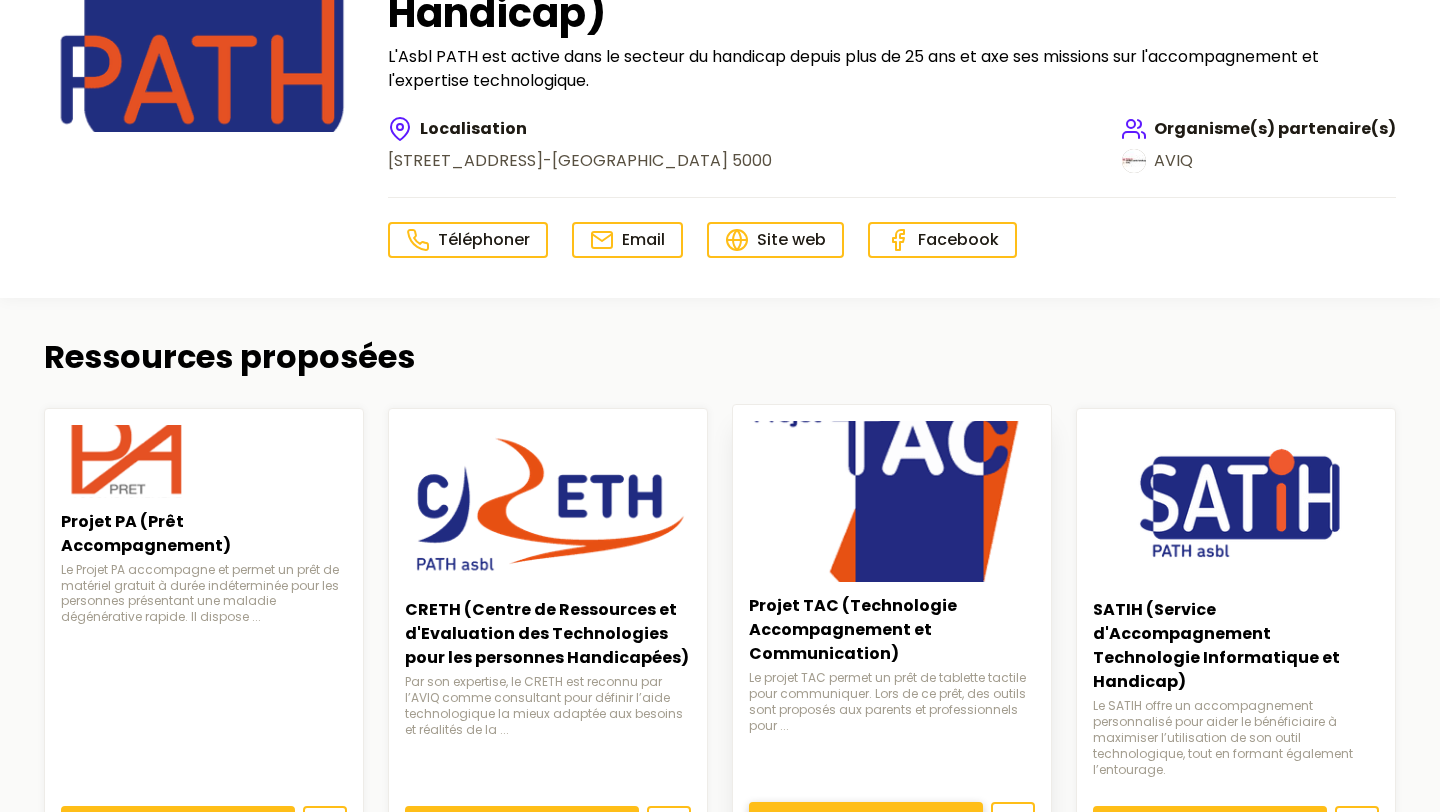 click on "Voir les détails" at bounding box center [866, 824] 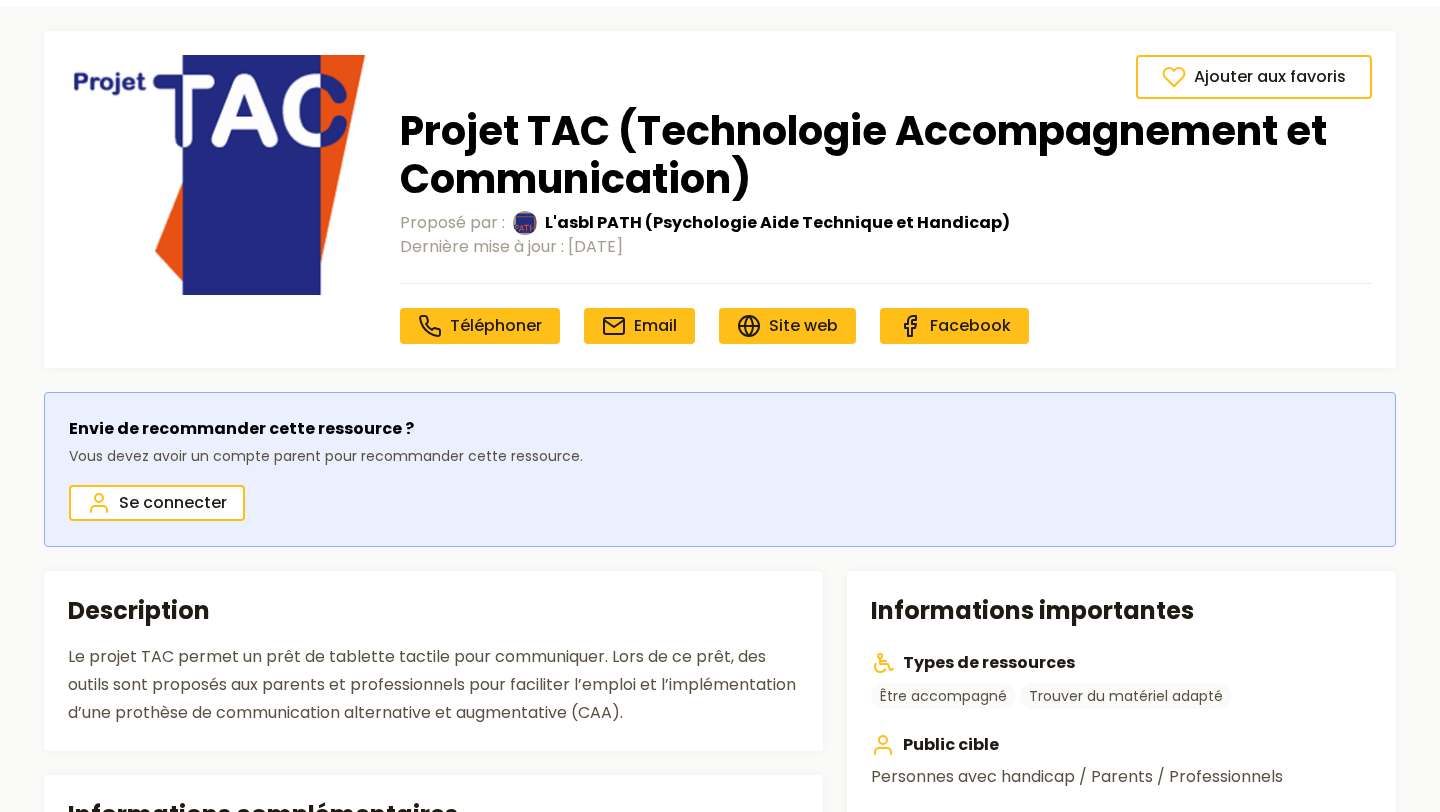 scroll, scrollTop: 0, scrollLeft: 0, axis: both 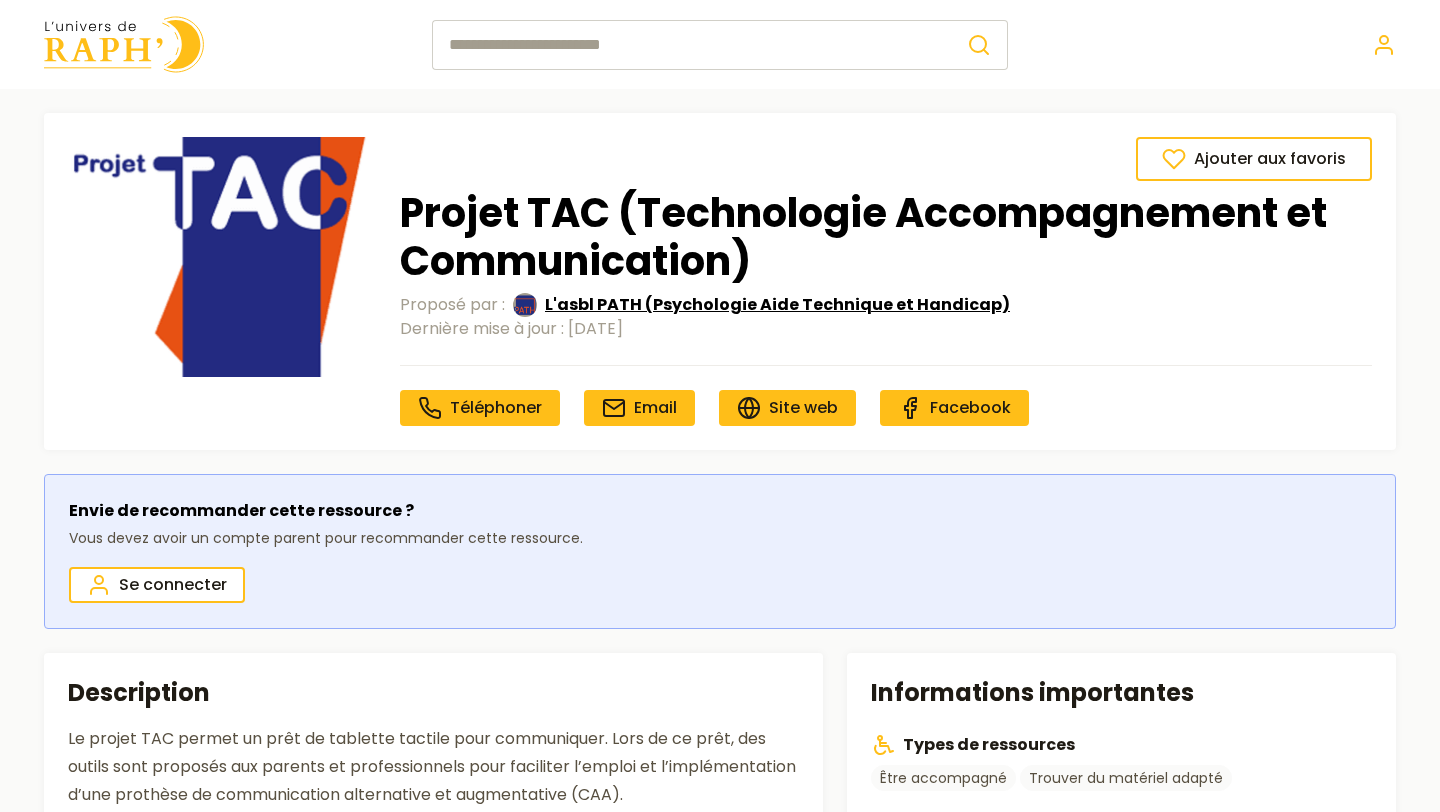click on "L'asbl PATH (Psychologie Aide Technique et Handicap)" at bounding box center (777, 305) 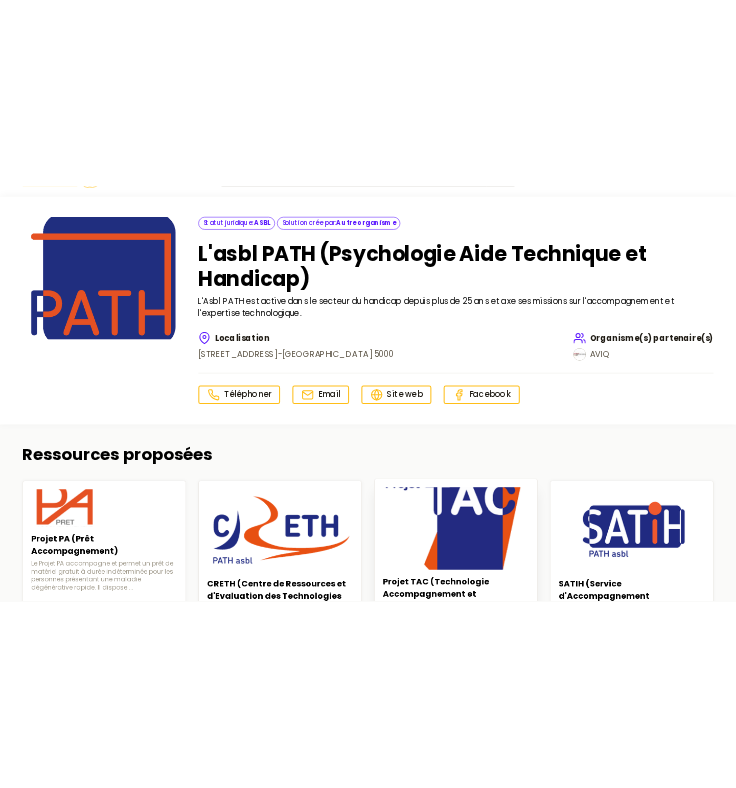 scroll, scrollTop: 0, scrollLeft: 0, axis: both 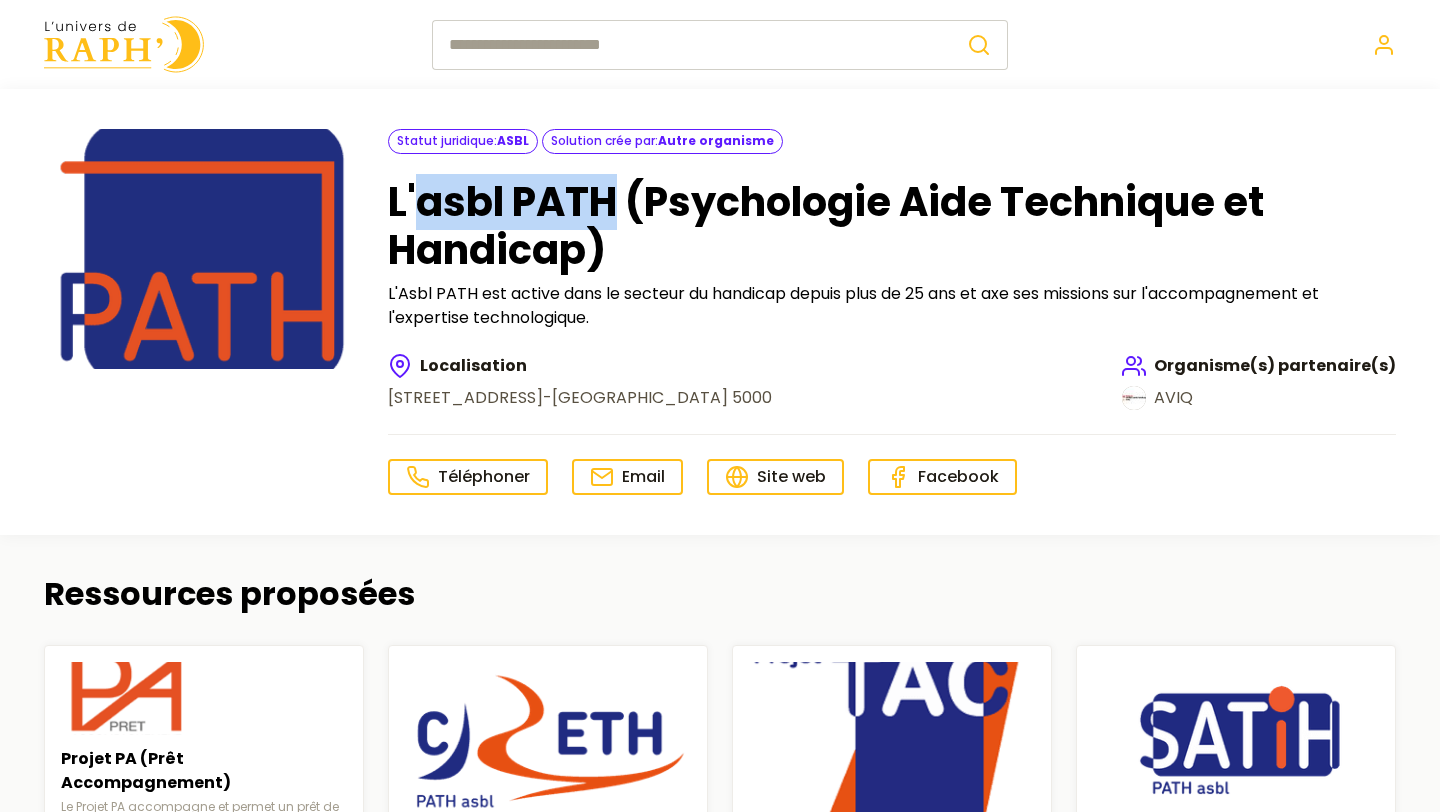 drag, startPoint x: 418, startPoint y: 202, endPoint x: 610, endPoint y: 204, distance: 192.01042 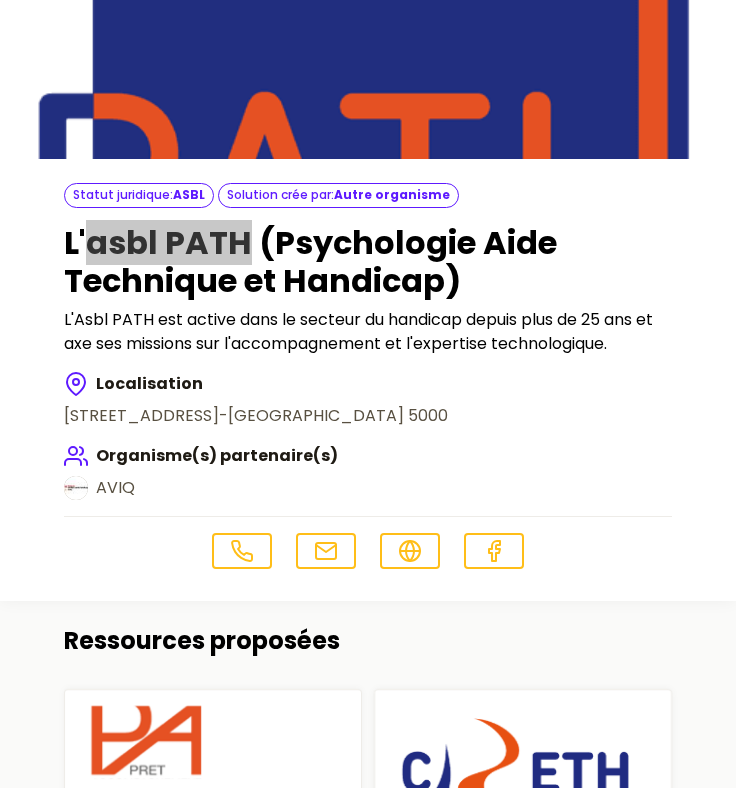 scroll, scrollTop: 0, scrollLeft: 0, axis: both 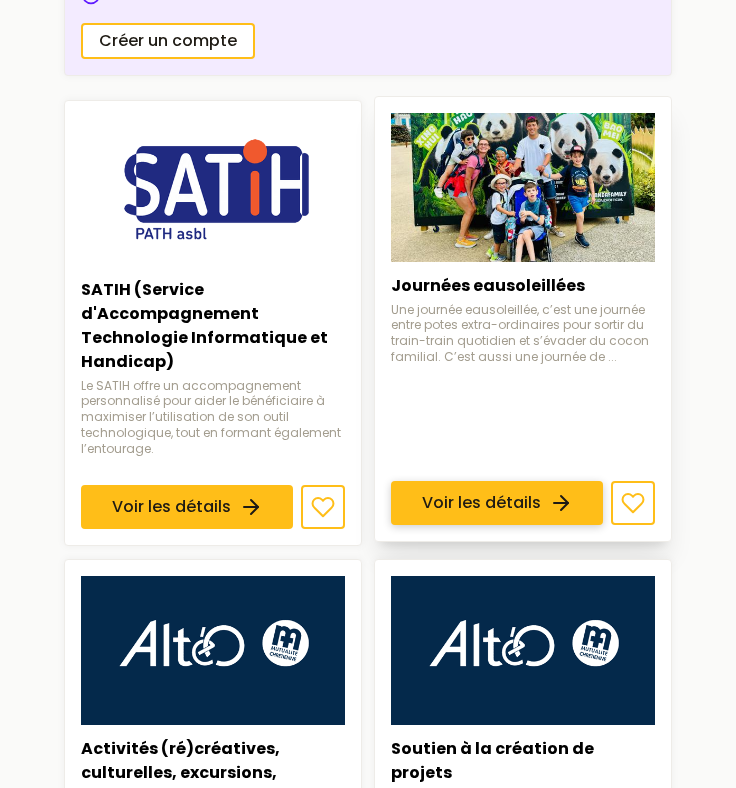 click on "Voir les détails" at bounding box center (497, 504) 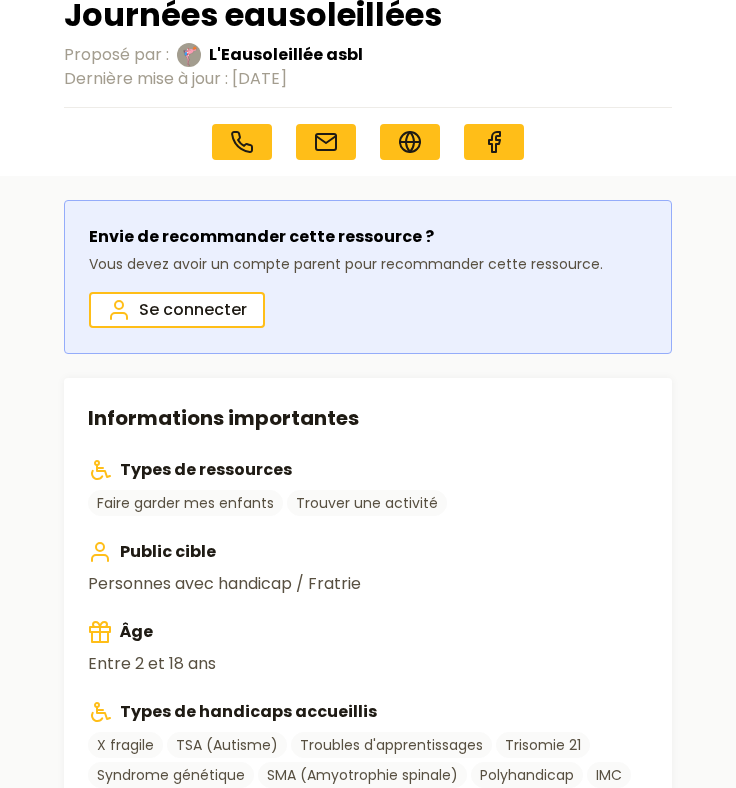 scroll, scrollTop: 0, scrollLeft: 0, axis: both 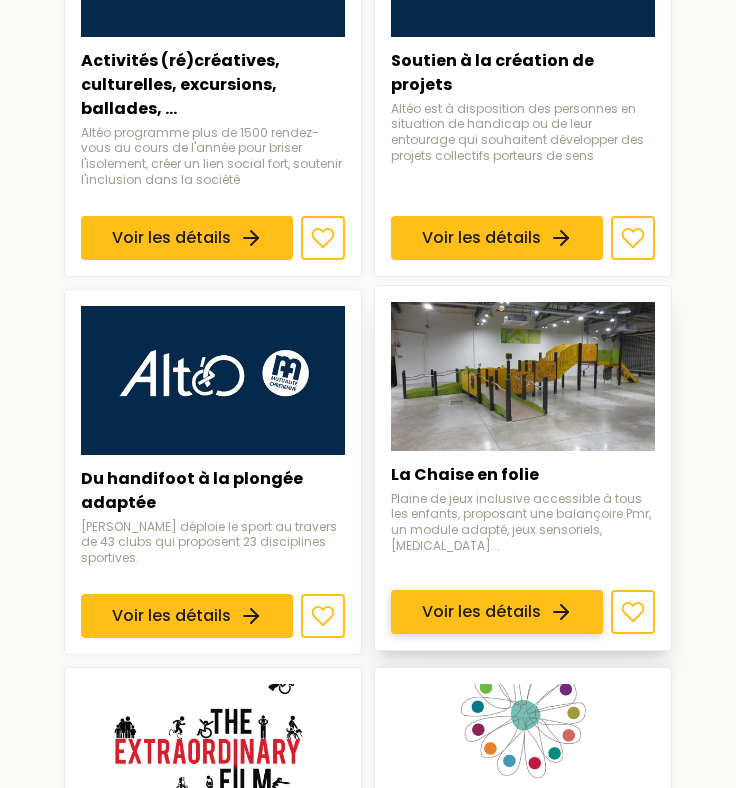 click on "Voir les détails" at bounding box center [497, 612] 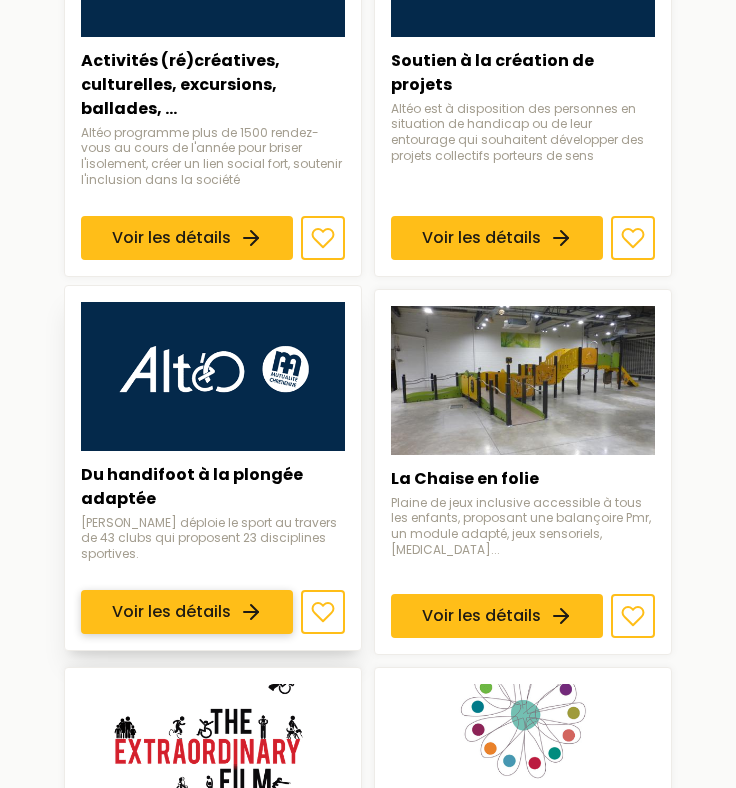 scroll, scrollTop: 0, scrollLeft: 0, axis: both 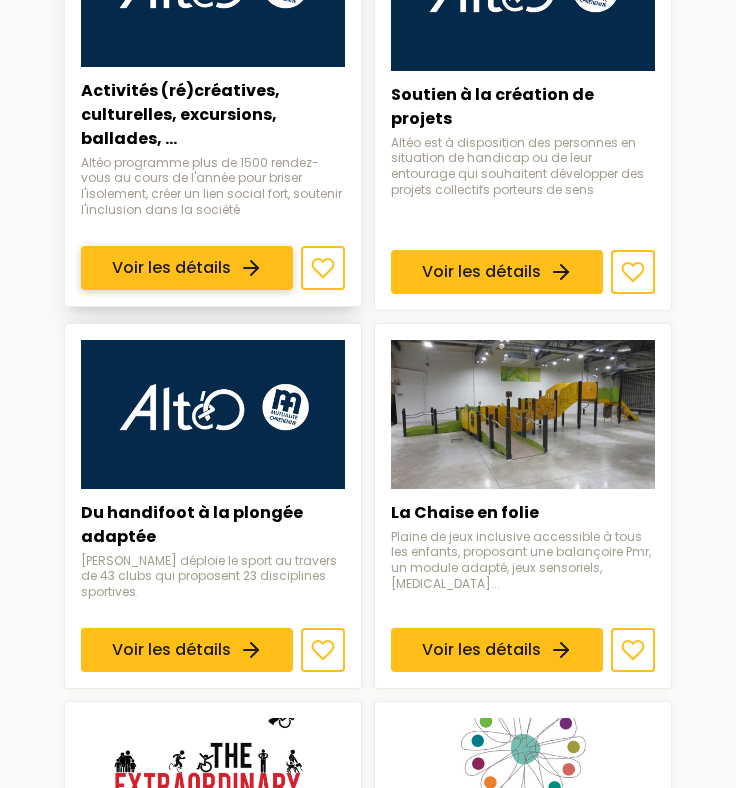 click on "Voir les détails" at bounding box center (187, 268) 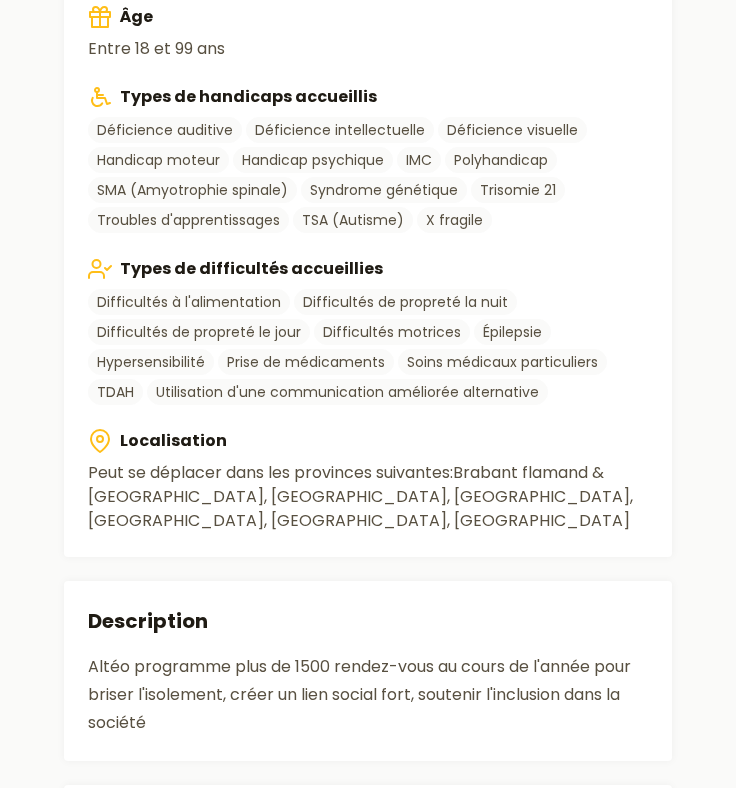 scroll, scrollTop: 0, scrollLeft: 0, axis: both 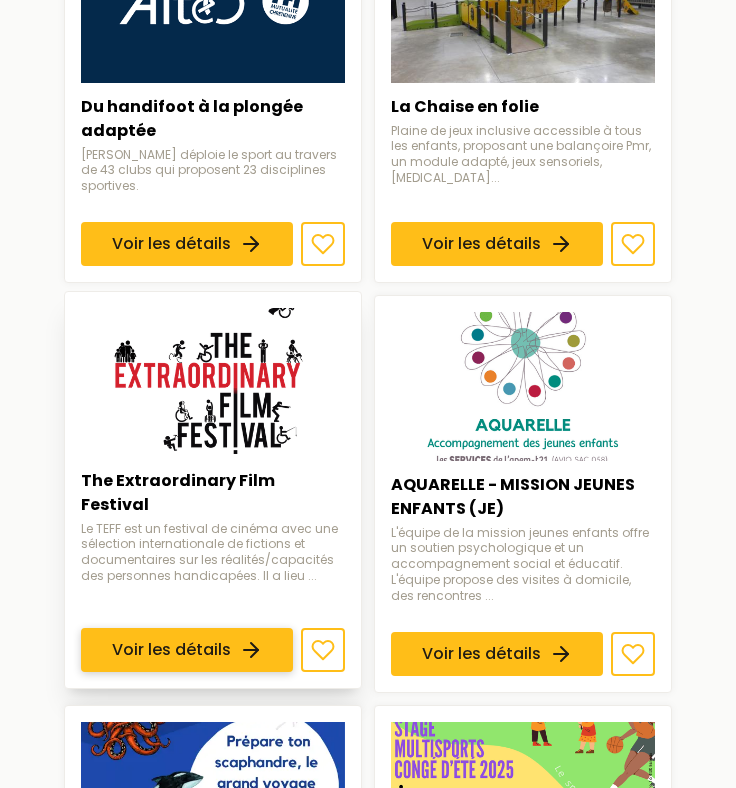 click on "Voir les détails" at bounding box center [187, 650] 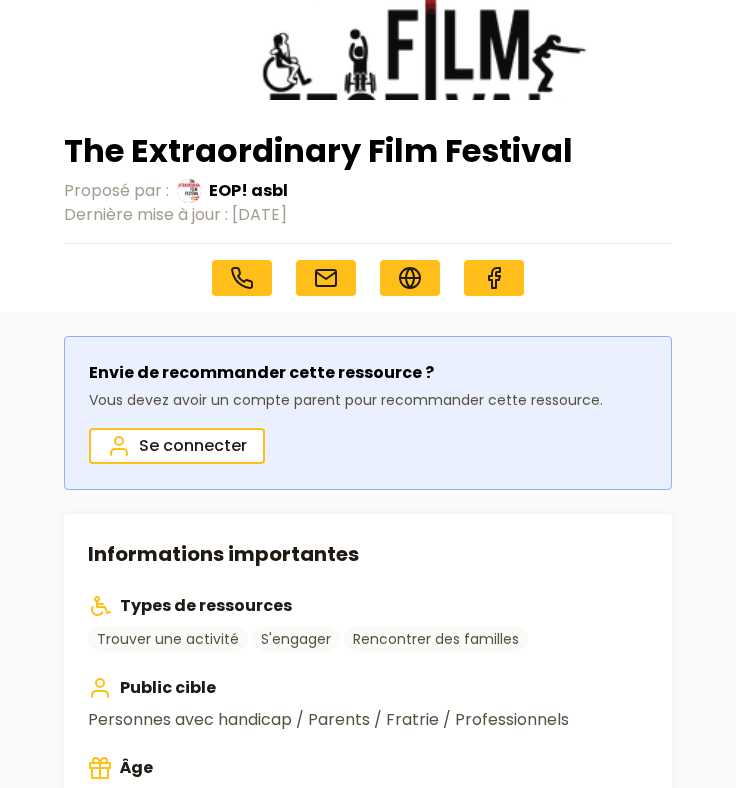 scroll, scrollTop: 108, scrollLeft: 0, axis: vertical 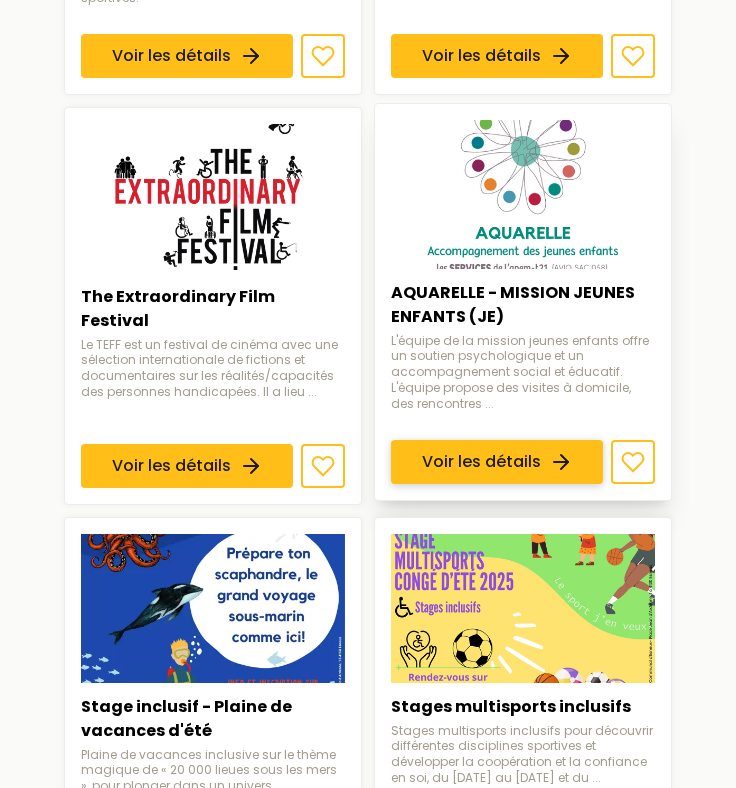 click on "Voir les détails" at bounding box center (497, 462) 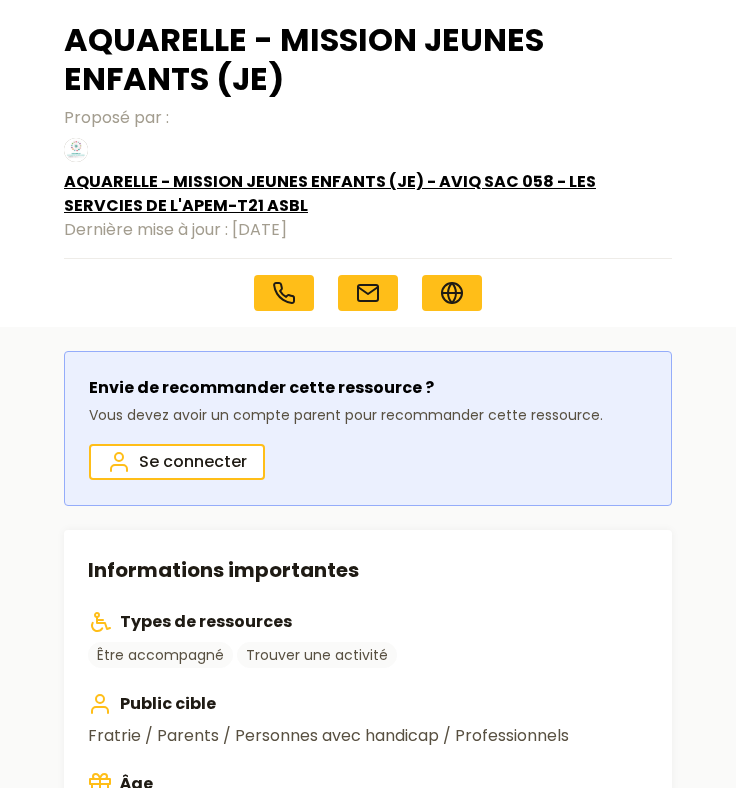scroll, scrollTop: 169, scrollLeft: 0, axis: vertical 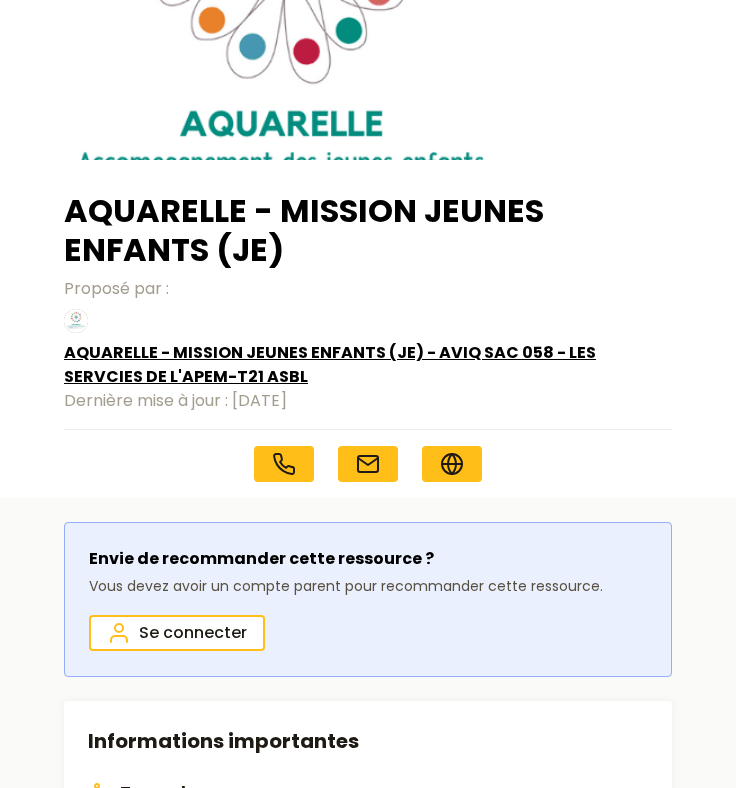 click on "AQUARELLE - MISSION JEUNES ENFANTS (JE) - AVIQ SAC 058 - LES SERVCIES DE L'APEM-T21 ASBL" at bounding box center [368, 365] 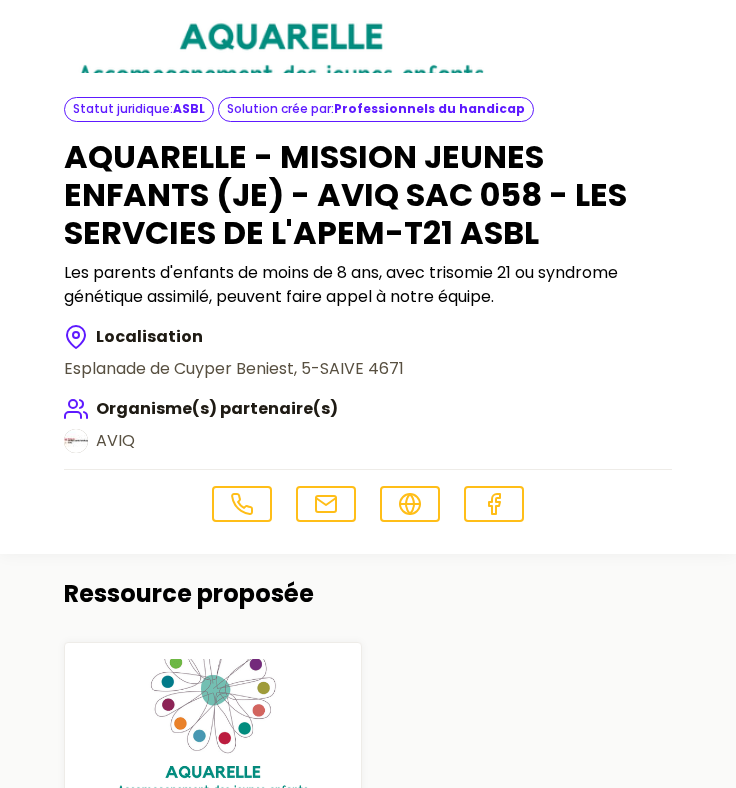 scroll, scrollTop: 257, scrollLeft: 0, axis: vertical 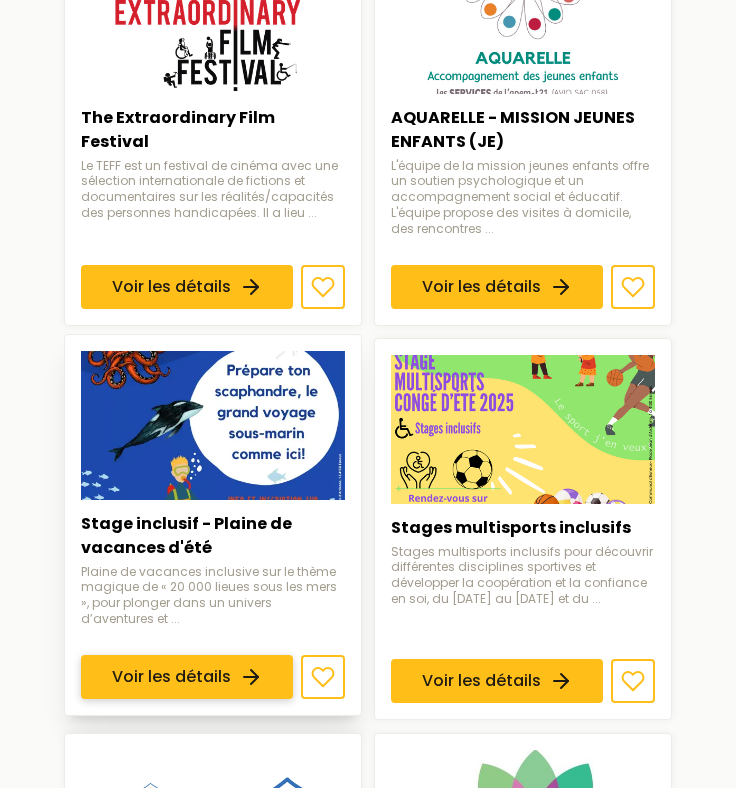 click on "Voir les détails" at bounding box center [187, 678] 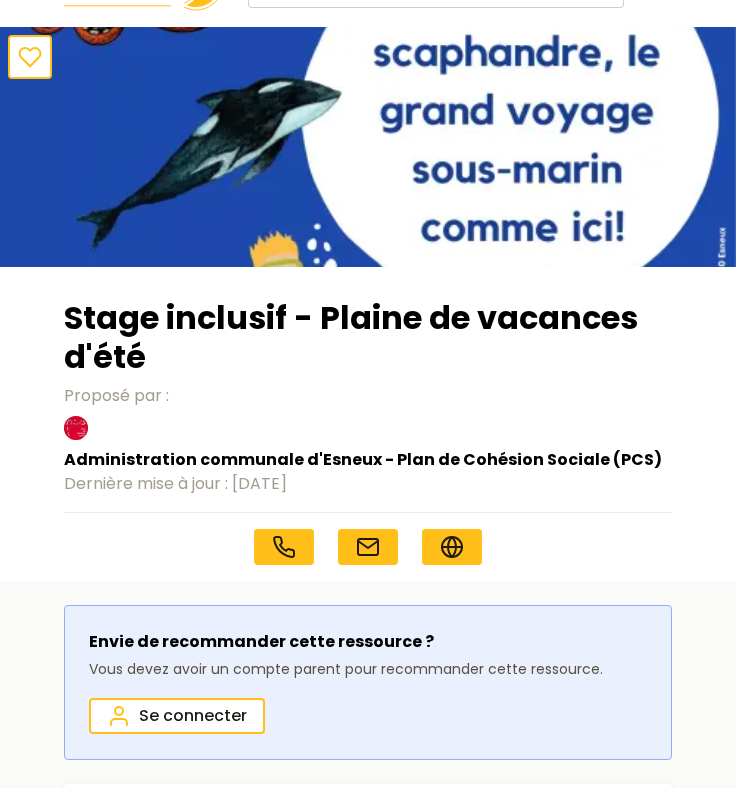scroll, scrollTop: 65, scrollLeft: 0, axis: vertical 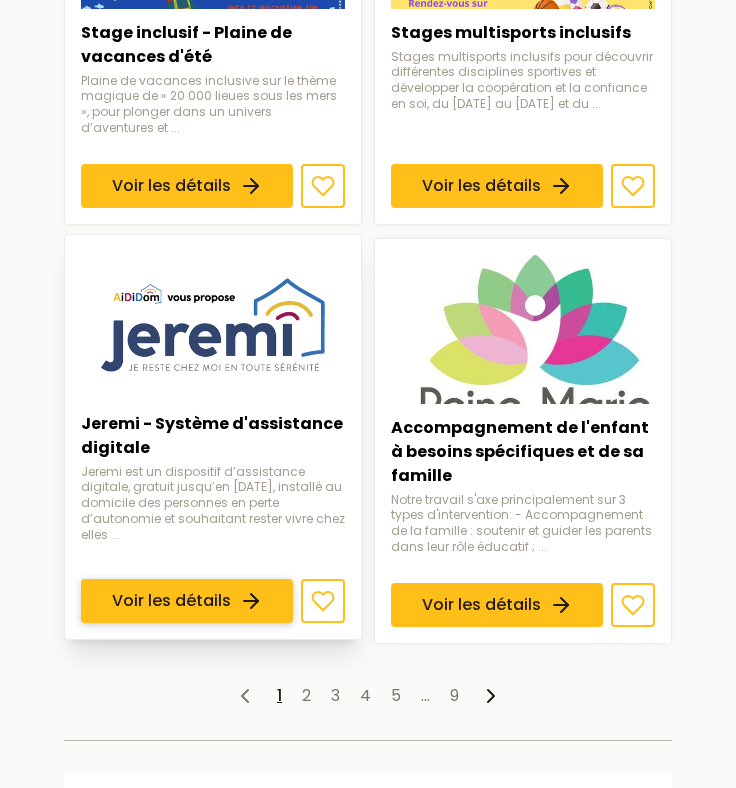 click on "Voir les détails" at bounding box center (187, 601) 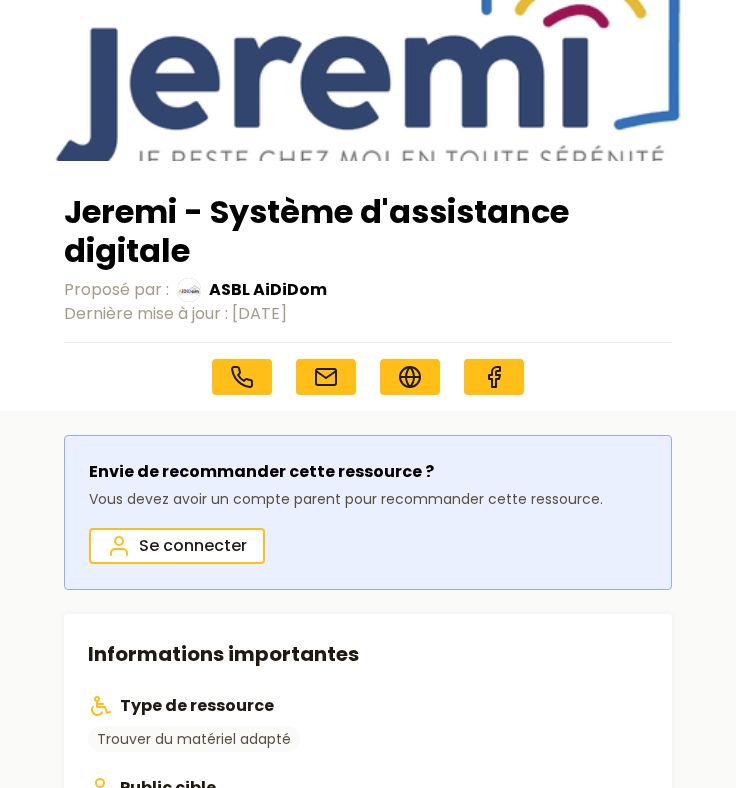 scroll, scrollTop: 161, scrollLeft: 0, axis: vertical 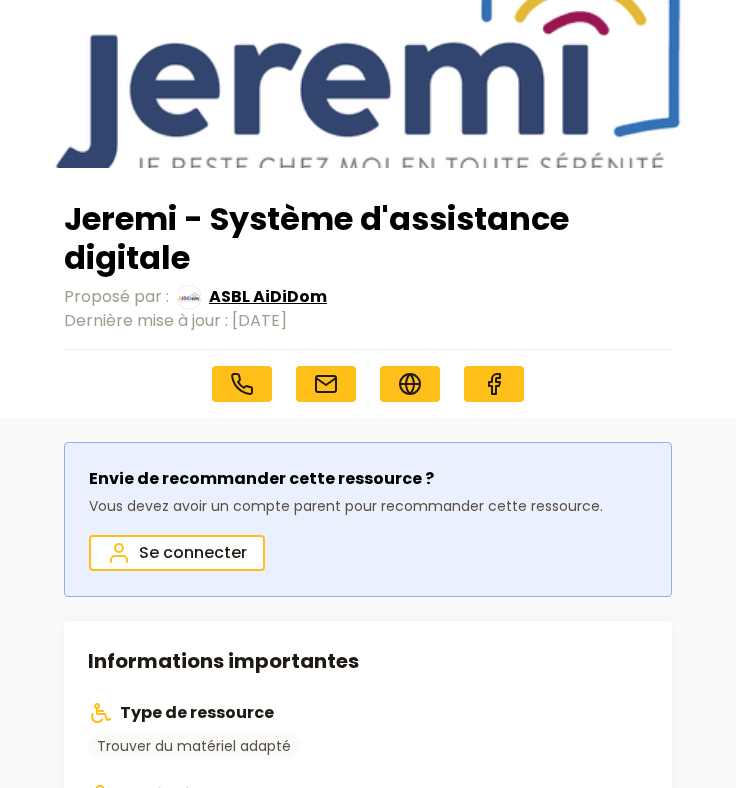 click on "ASBL AiDiDom" at bounding box center (268, 297) 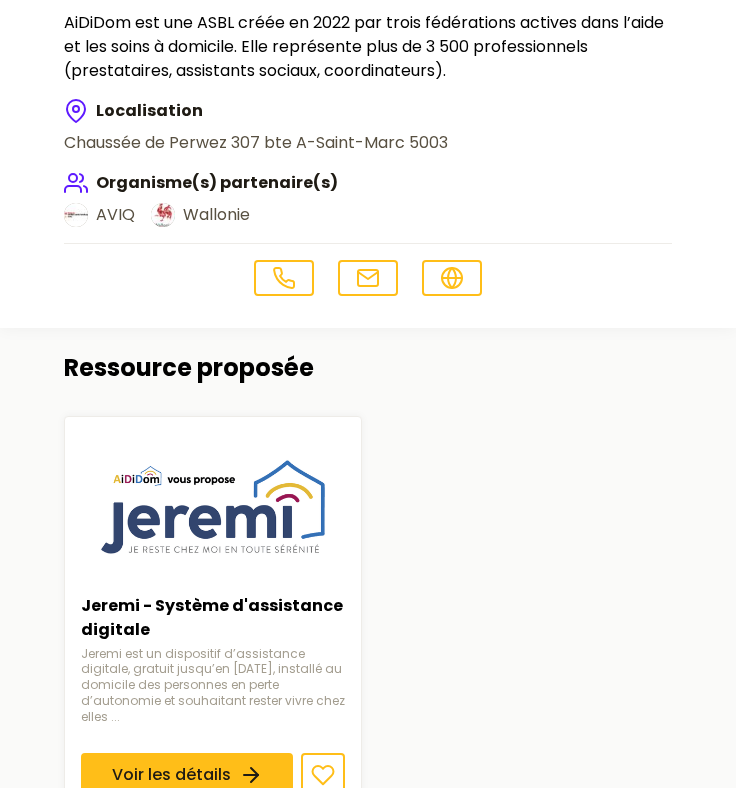 scroll, scrollTop: 431, scrollLeft: 0, axis: vertical 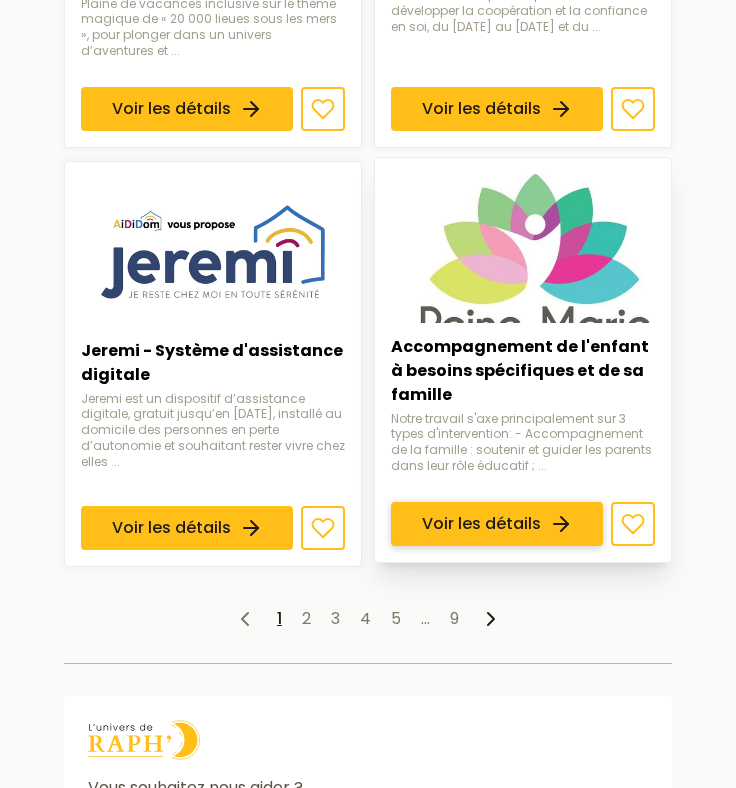 click on "Voir les détails" at bounding box center (497, 524) 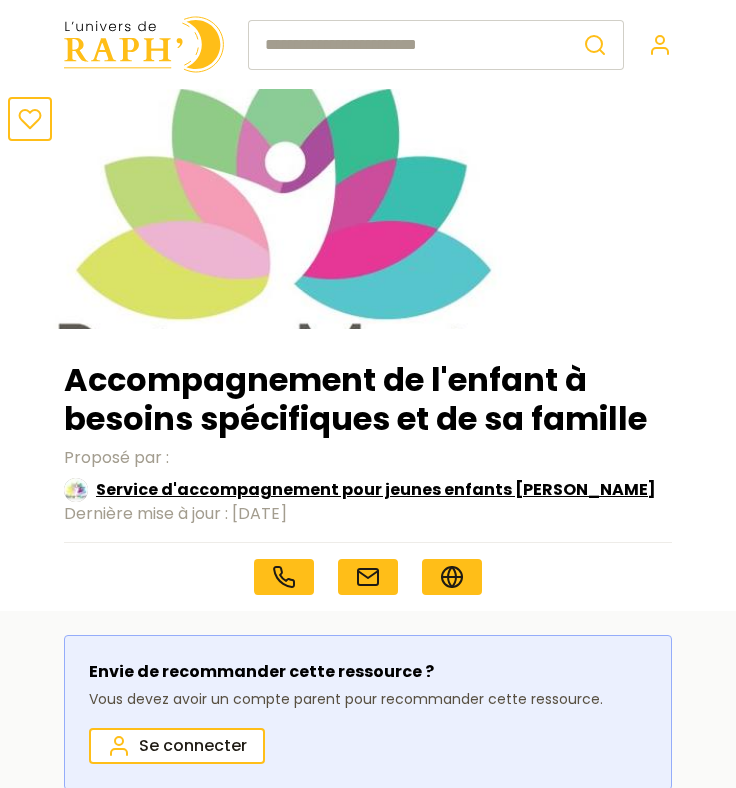 click on "Service d'accompagnement pour jeunes enfants [PERSON_NAME]" at bounding box center [376, 490] 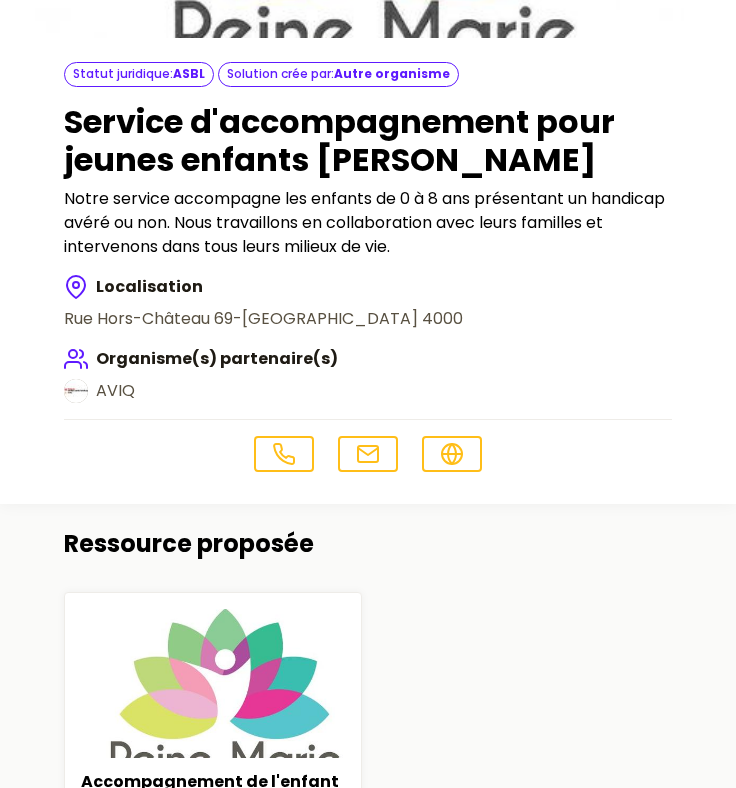 scroll, scrollTop: 298, scrollLeft: 0, axis: vertical 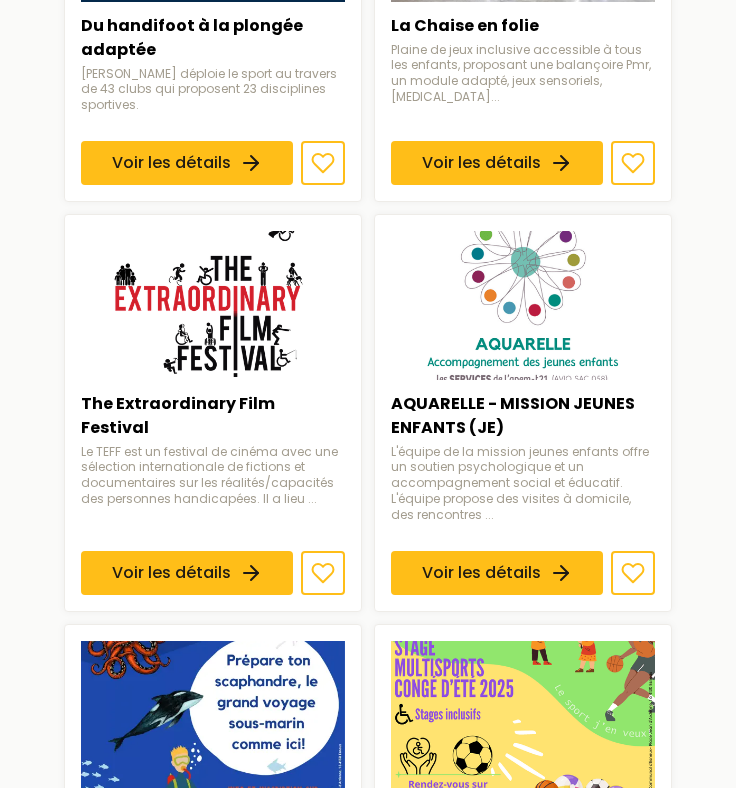 click on "Voir les détails" at bounding box center [497, 573] 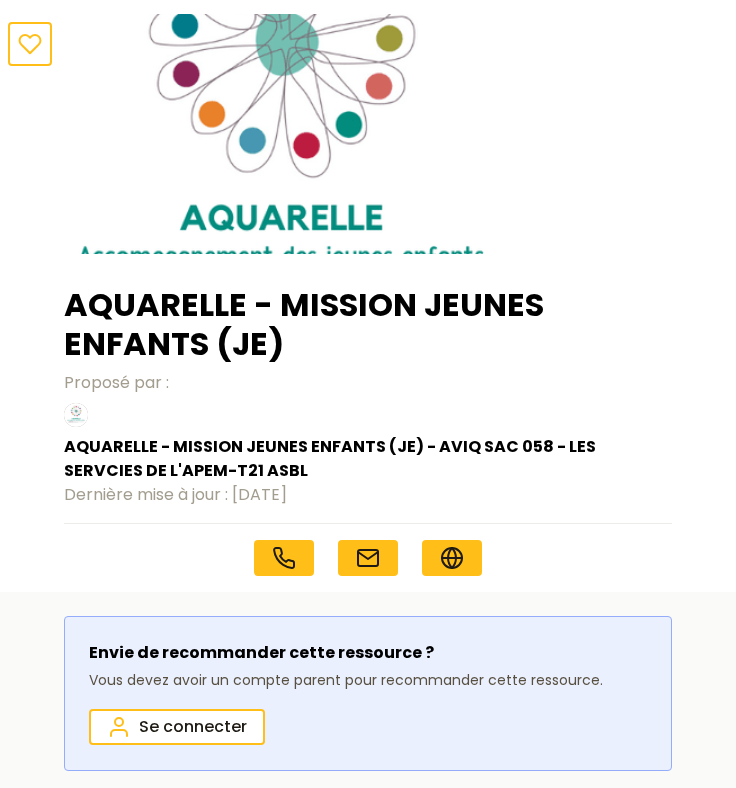 scroll, scrollTop: 78, scrollLeft: 0, axis: vertical 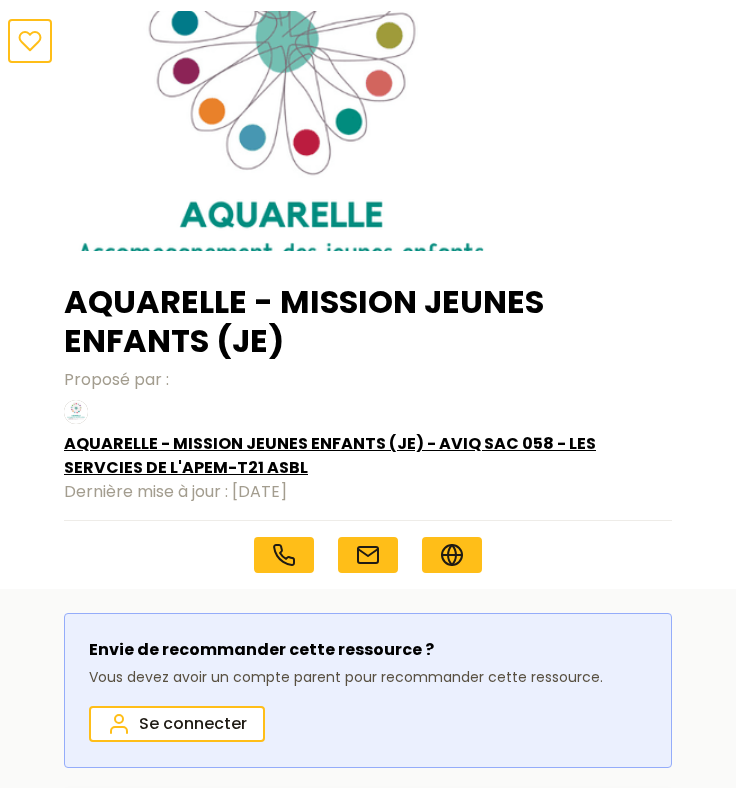 click on "AQUARELLE - MISSION JEUNES ENFANTS (JE) - AVIQ SAC 058 - LES SERVCIES DE L'APEM-T21 ASBL" at bounding box center (368, 456) 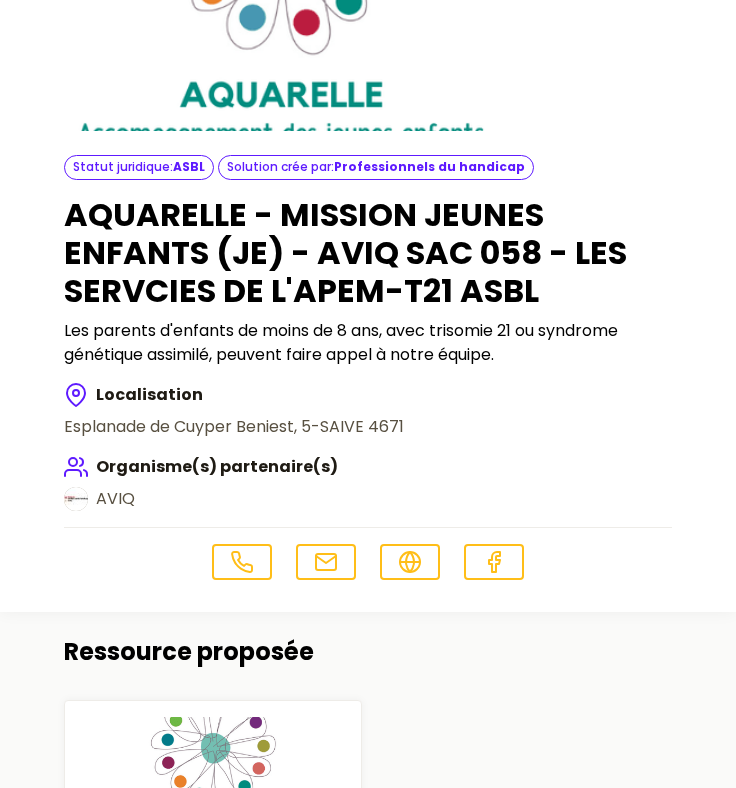 scroll, scrollTop: 234, scrollLeft: 0, axis: vertical 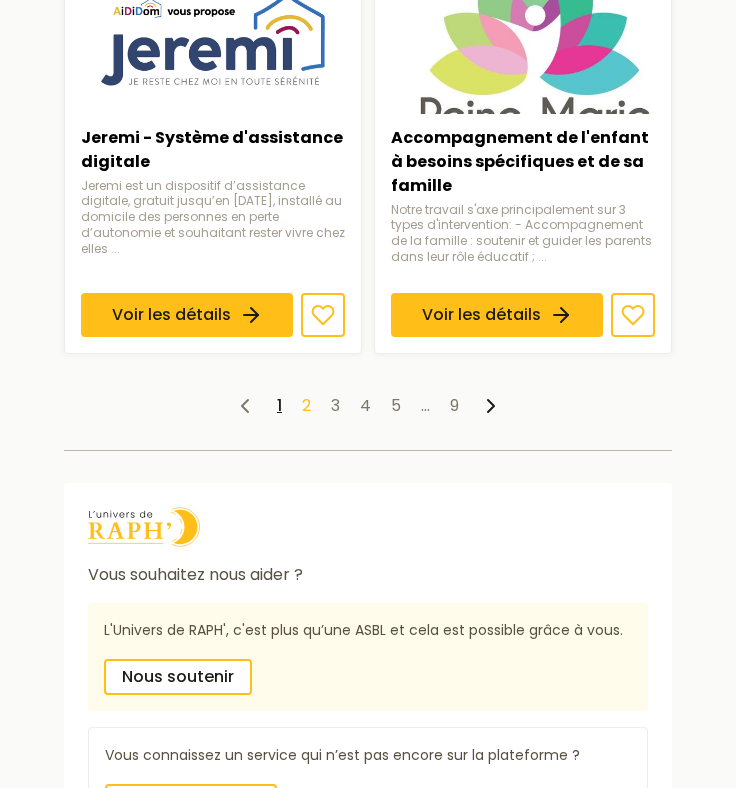 click on "2" at bounding box center [306, 405] 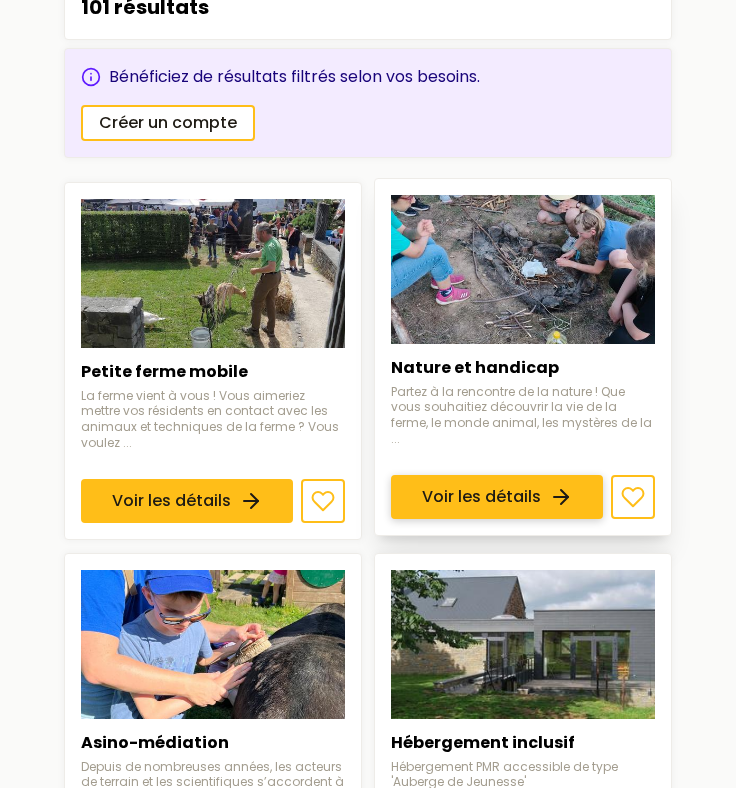 scroll, scrollTop: 281, scrollLeft: 0, axis: vertical 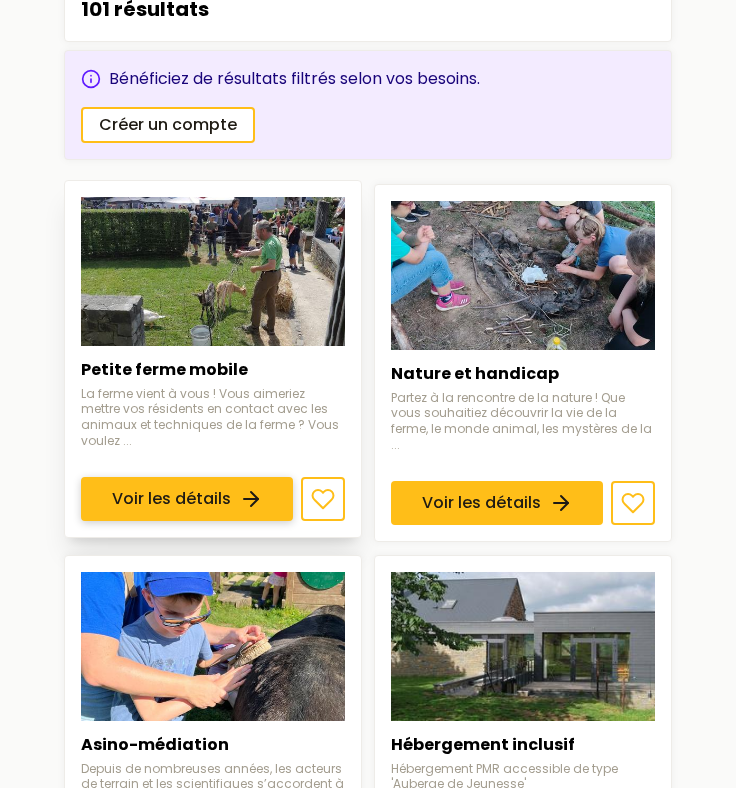 click on "Voir les détails" at bounding box center (187, 500) 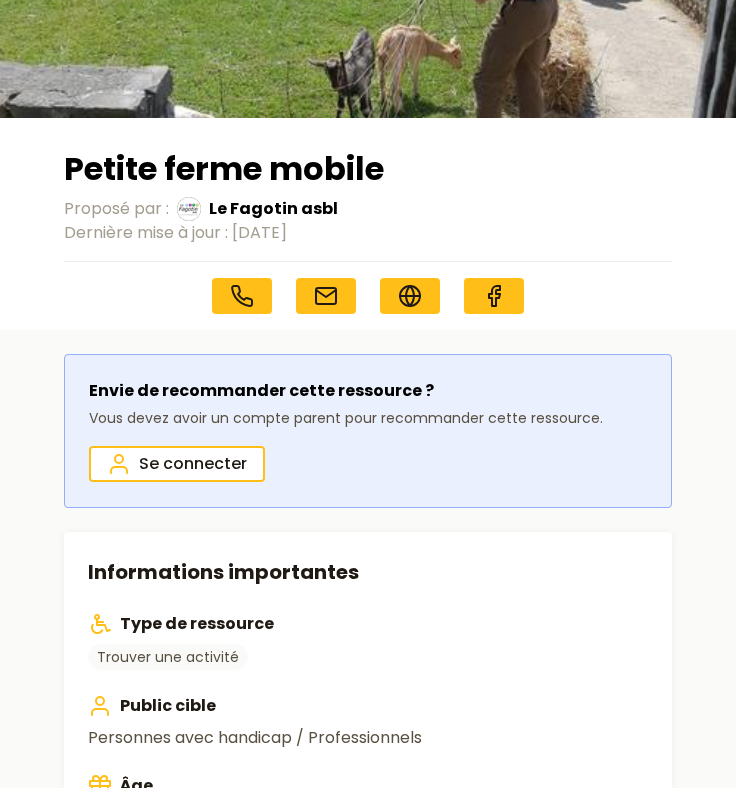 scroll, scrollTop: 209, scrollLeft: 0, axis: vertical 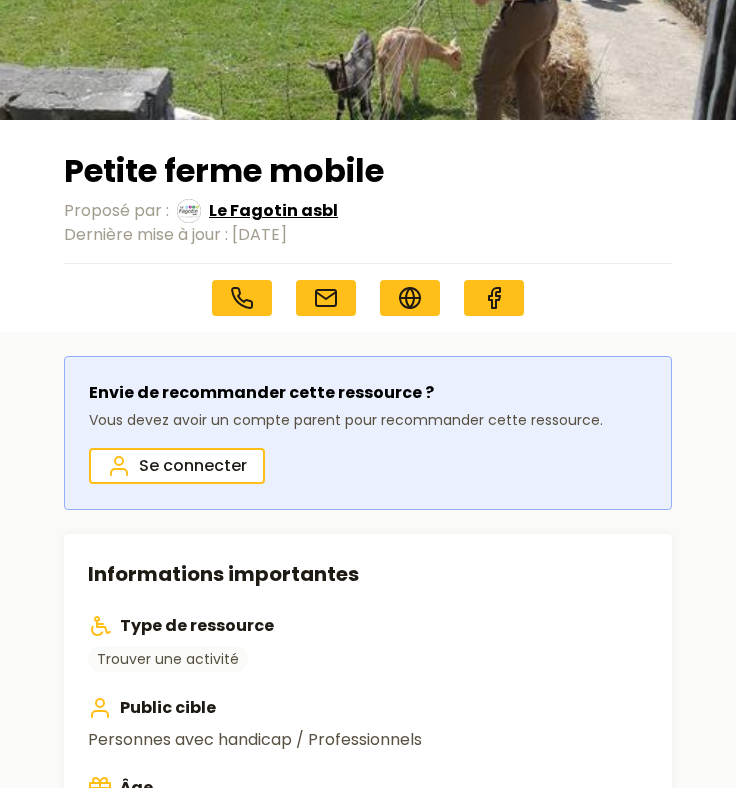 click on "Le Fagotin asbl" at bounding box center [273, 211] 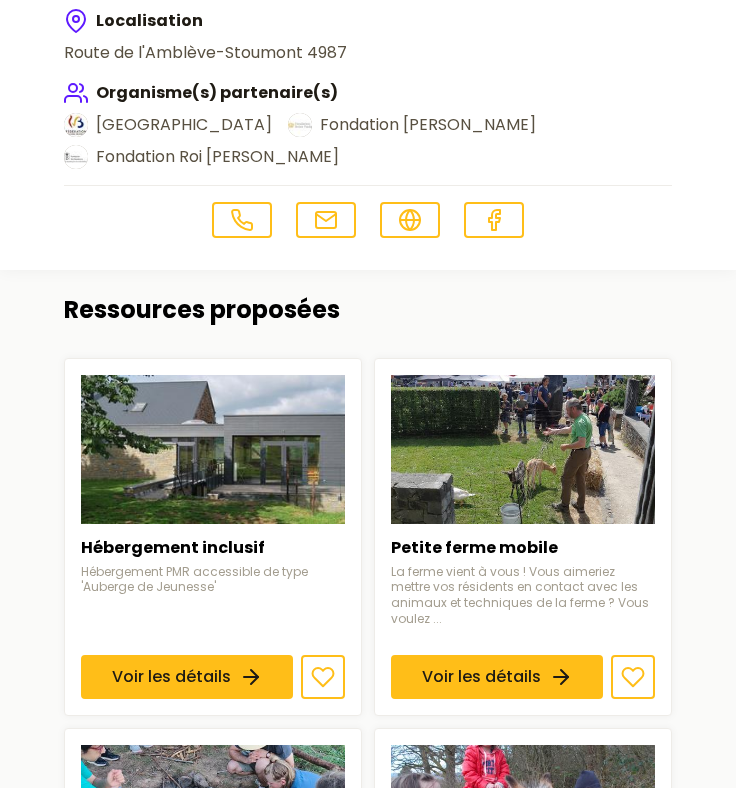 scroll, scrollTop: 573, scrollLeft: 0, axis: vertical 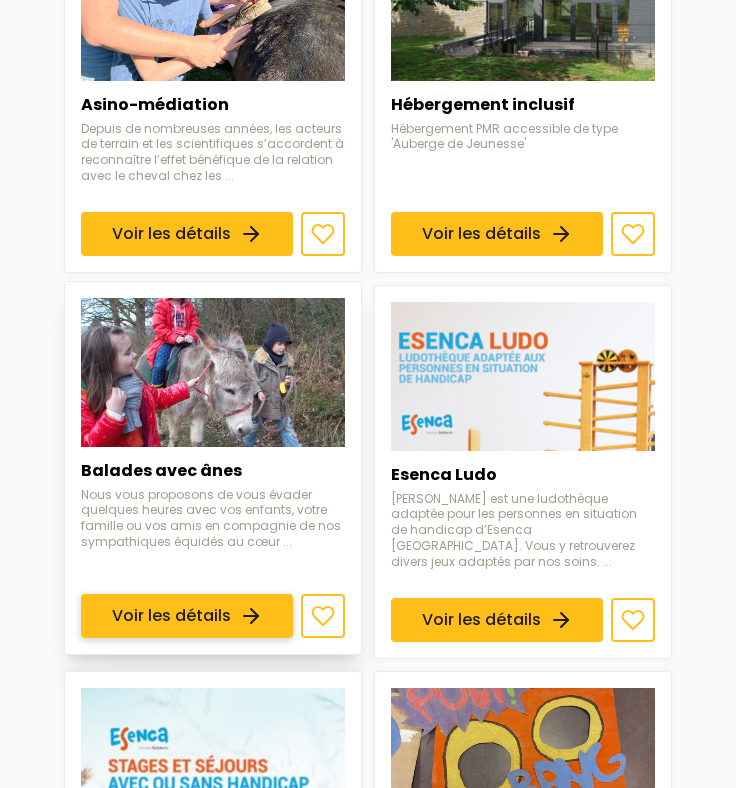 click on "Voir les détails" at bounding box center (187, 616) 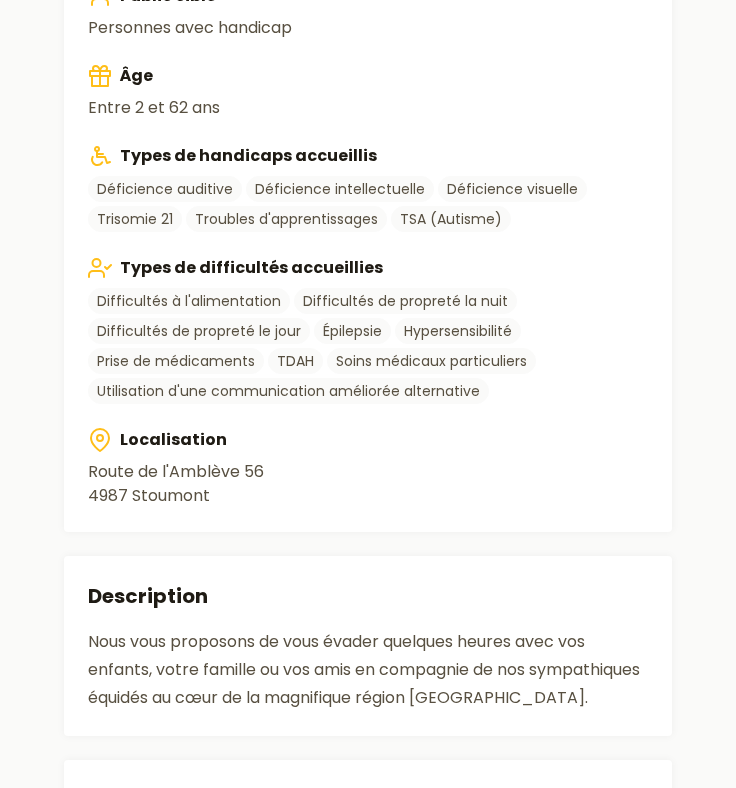scroll, scrollTop: 0, scrollLeft: 0, axis: both 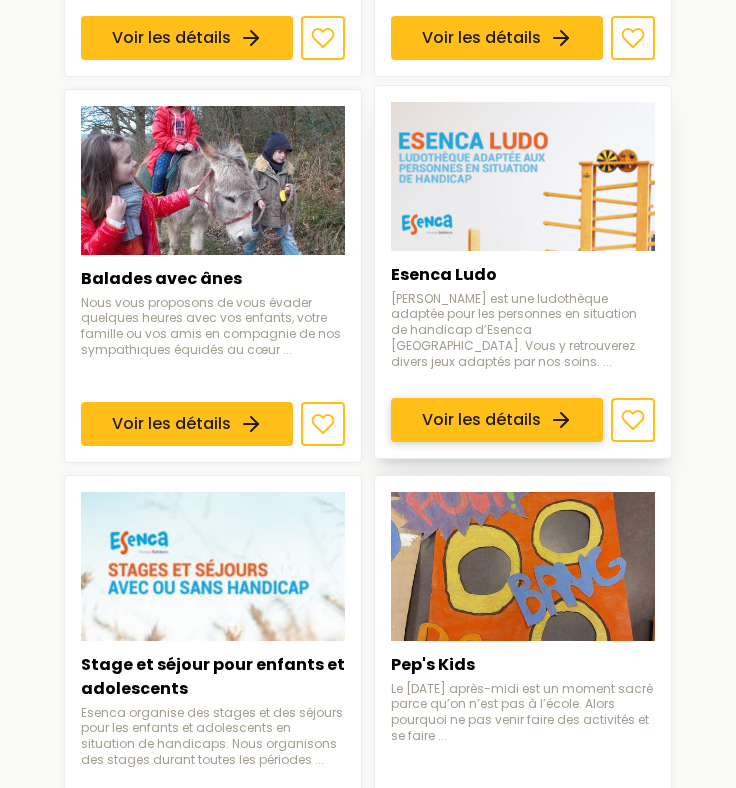 click on "Voir les détails" at bounding box center (497, 420) 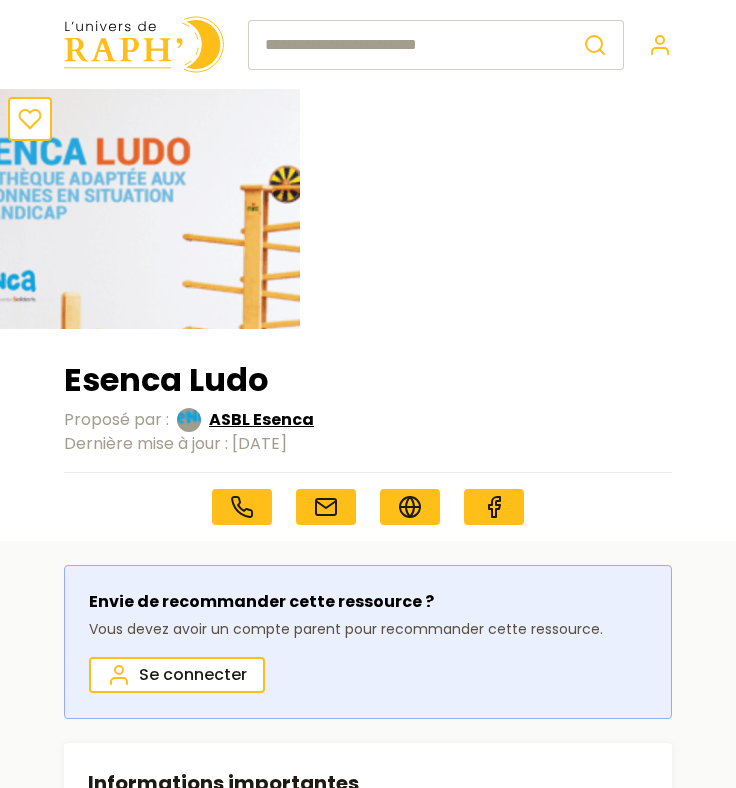 click on "ASBL Esenca" at bounding box center [261, 420] 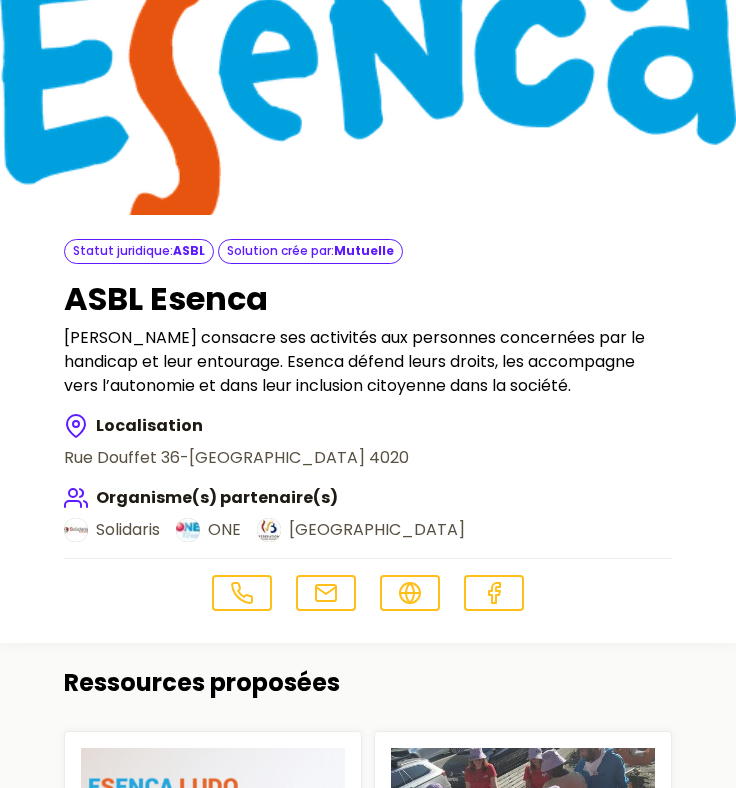 scroll, scrollTop: 148, scrollLeft: 0, axis: vertical 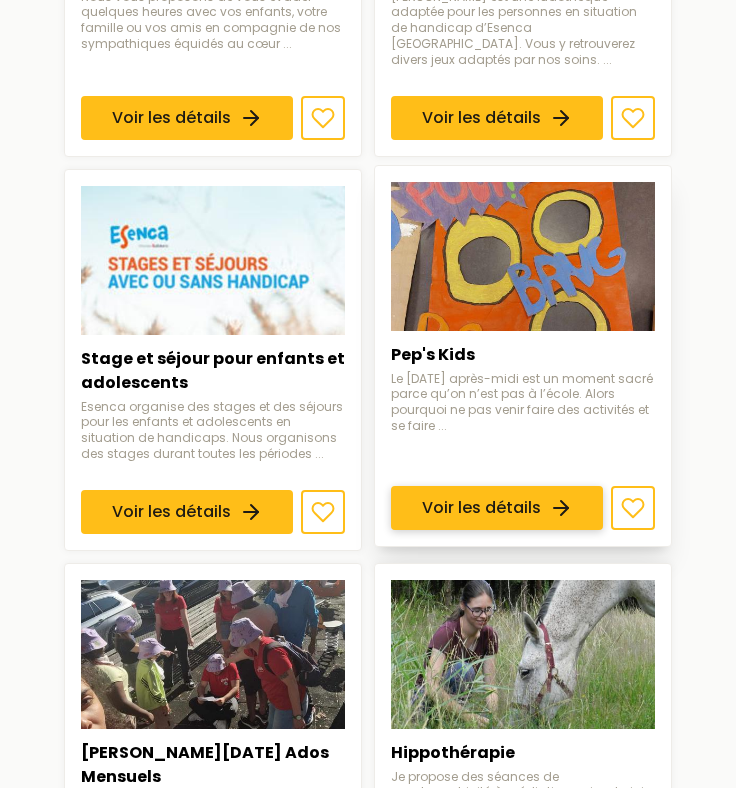click on "Voir les détails" at bounding box center (497, 508) 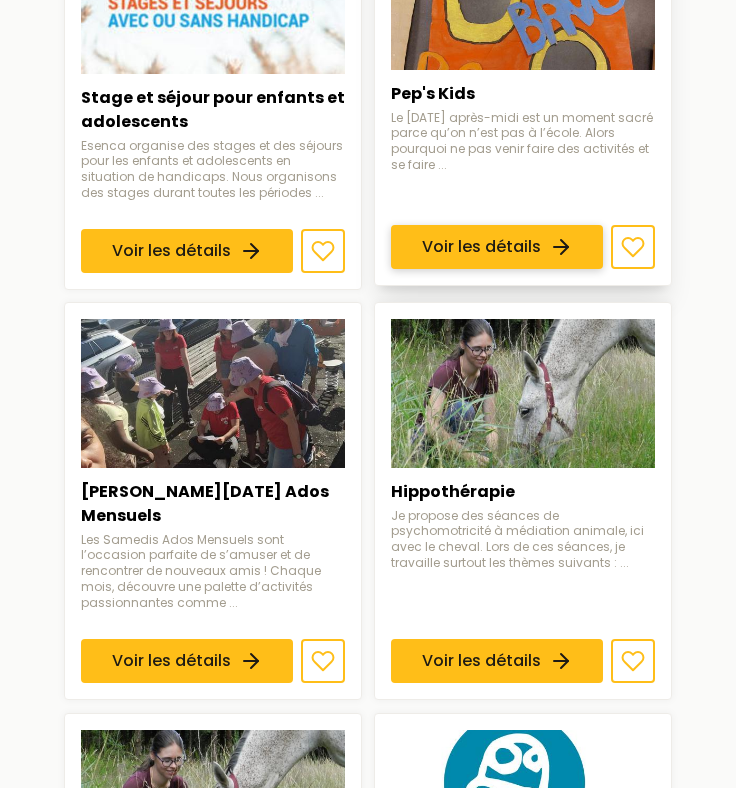 scroll, scrollTop: 1765, scrollLeft: 0, axis: vertical 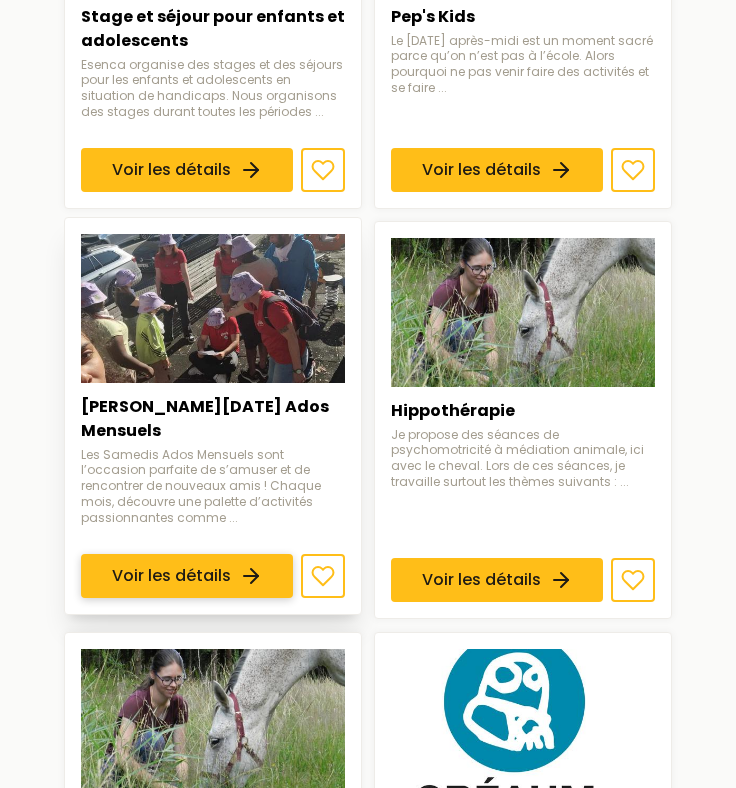 click on "Voir les détails" at bounding box center [187, 577] 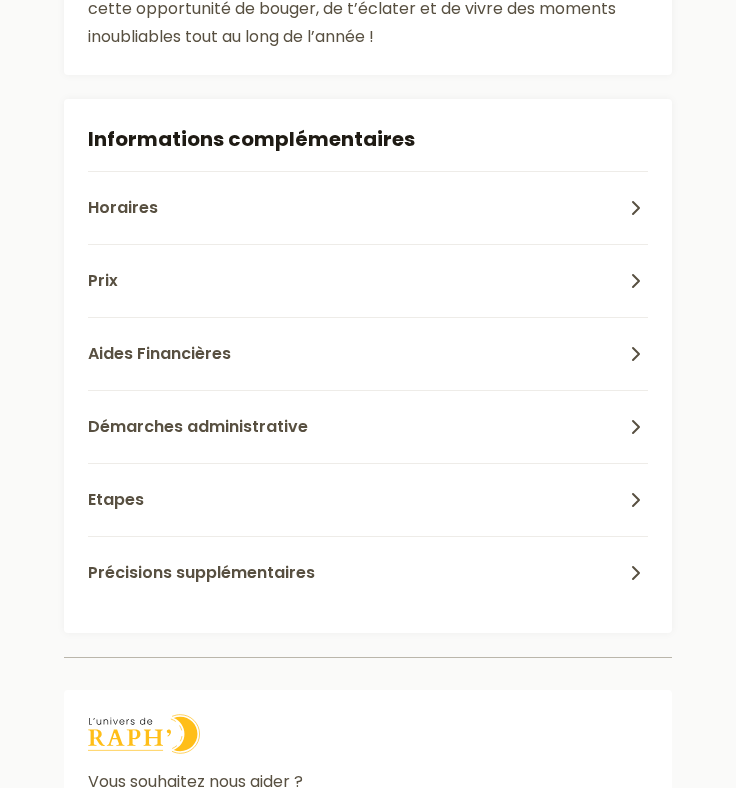 scroll, scrollTop: 0, scrollLeft: 0, axis: both 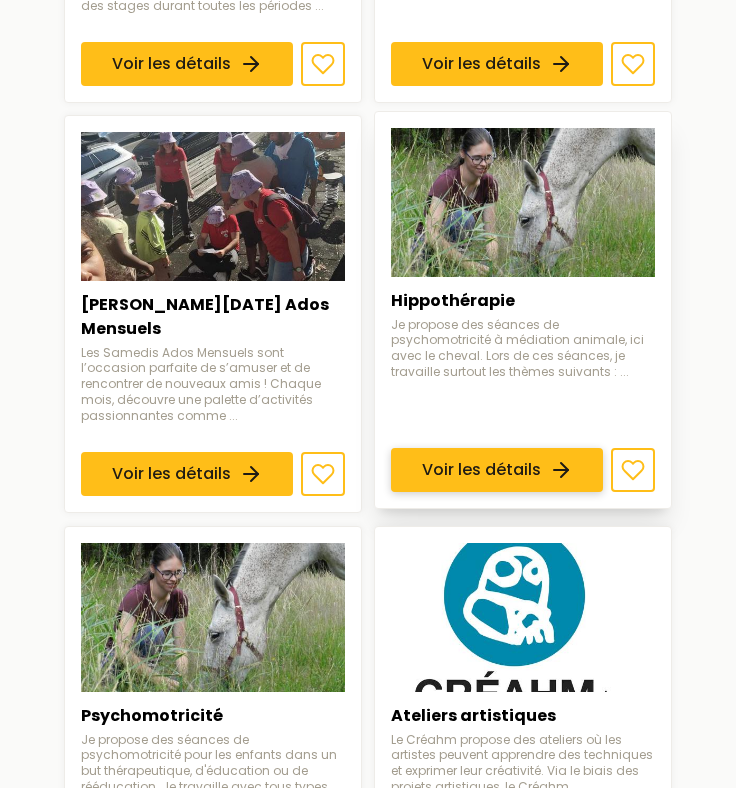 click on "Voir les détails" at bounding box center [497, 471] 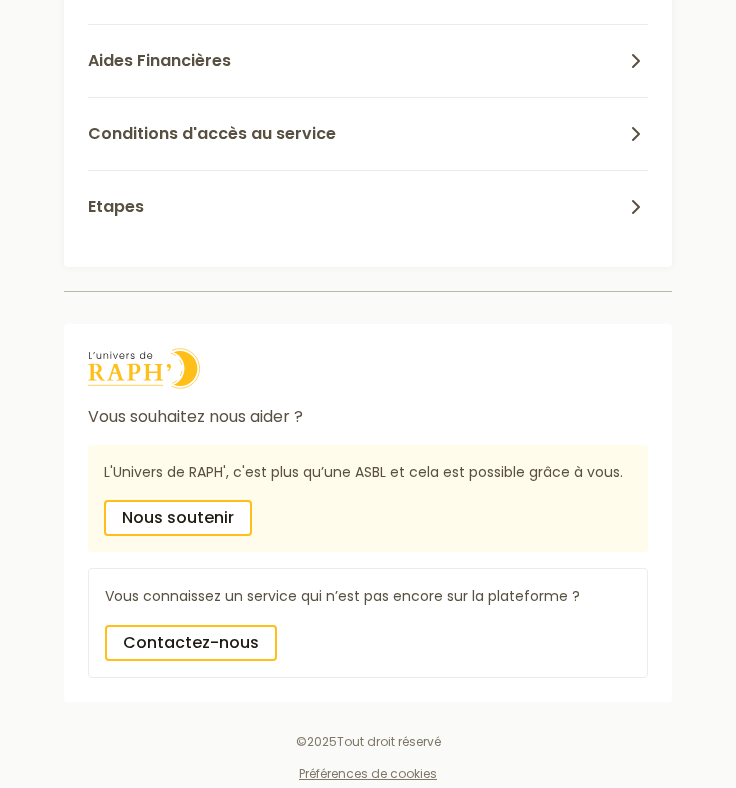 scroll, scrollTop: 0, scrollLeft: 0, axis: both 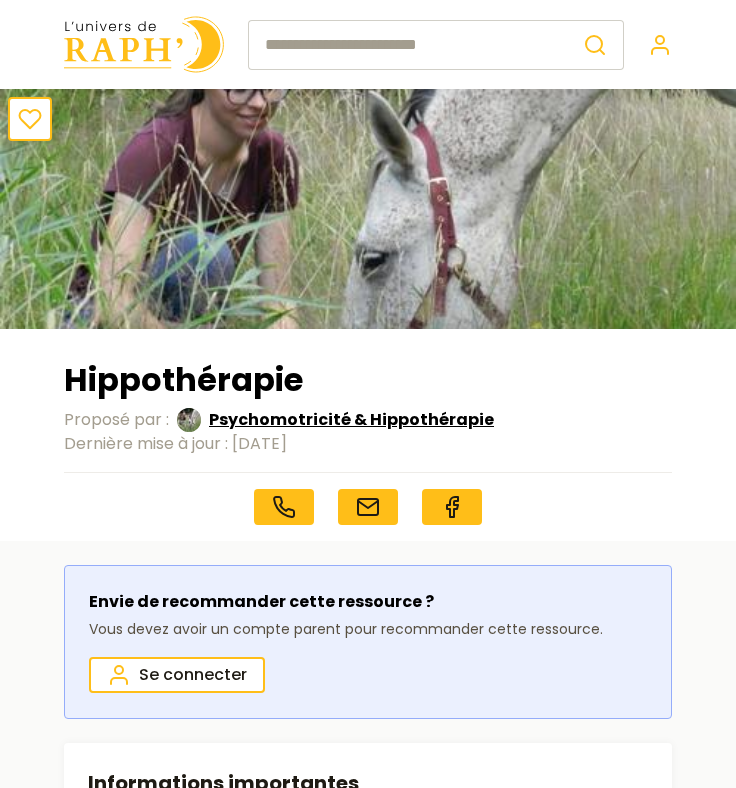 click on "Psychomotricité & Hippothérapie" at bounding box center (351, 420) 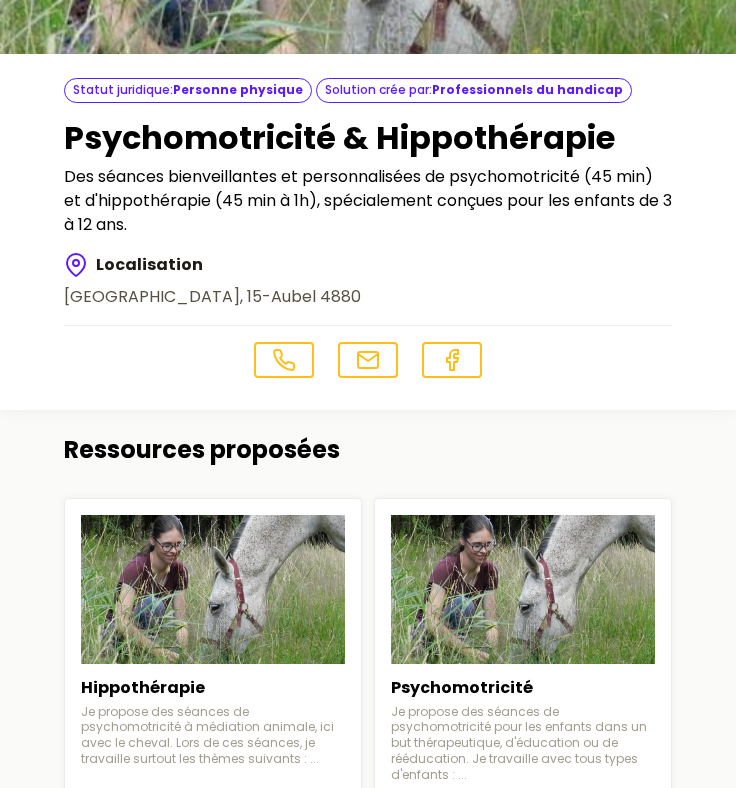 scroll, scrollTop: 270, scrollLeft: 0, axis: vertical 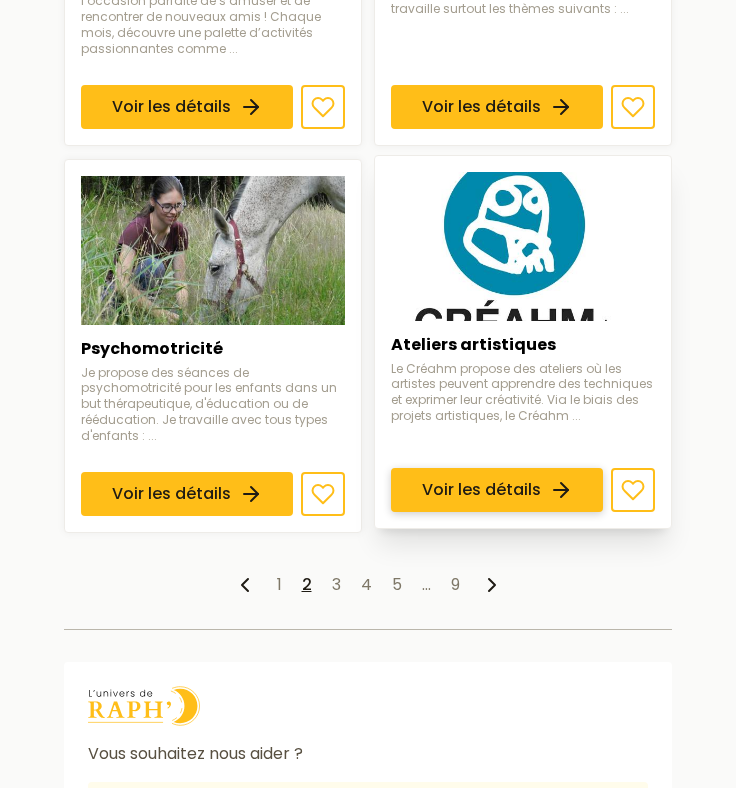 click on "Voir les détails" at bounding box center (497, 490) 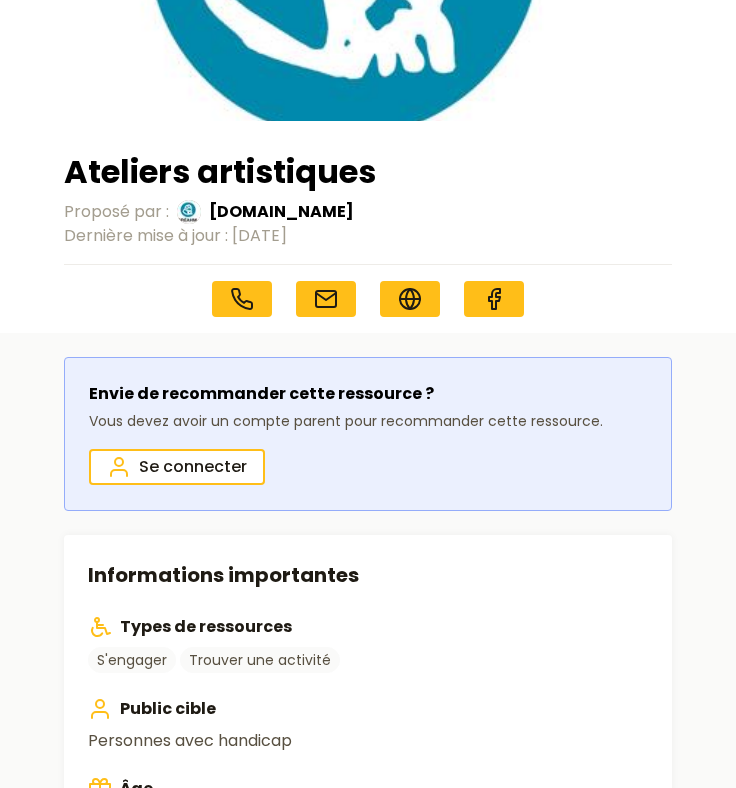 scroll, scrollTop: 200, scrollLeft: 0, axis: vertical 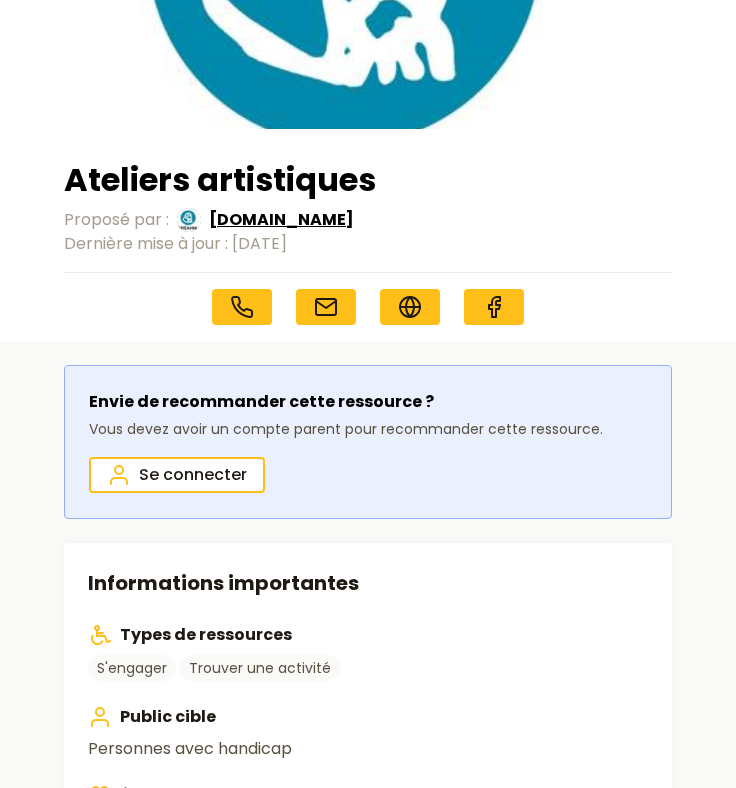 click on "[DOMAIN_NAME]" at bounding box center [281, 220] 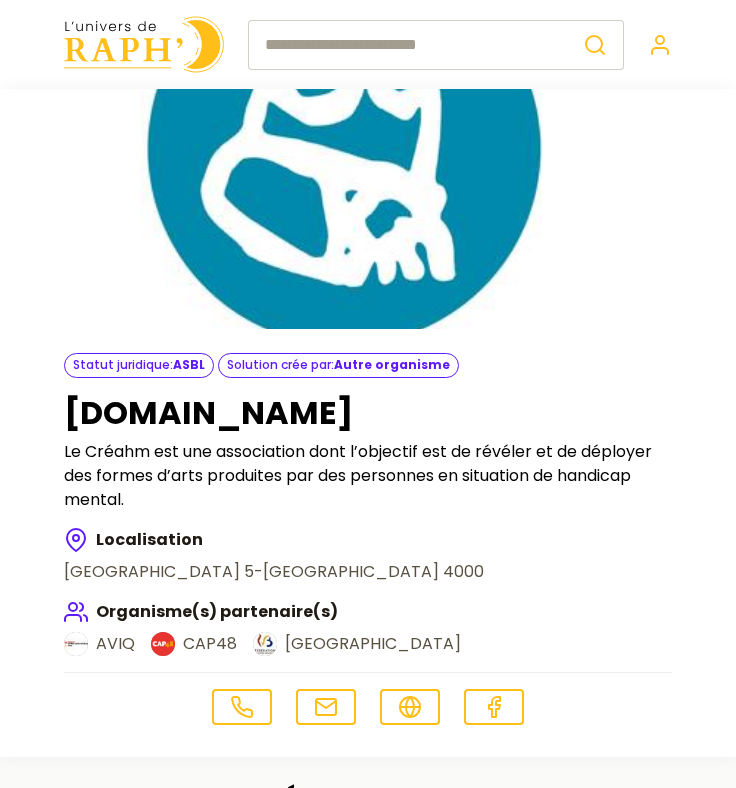 scroll, scrollTop: 399, scrollLeft: 0, axis: vertical 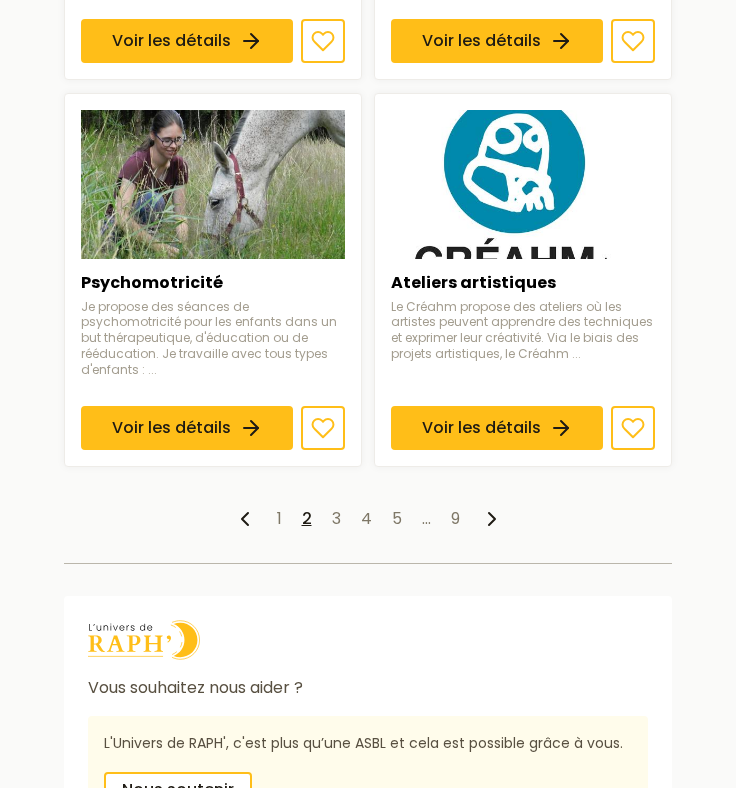 click on "1 2 3 4 5 … 9" at bounding box center (368, 519) 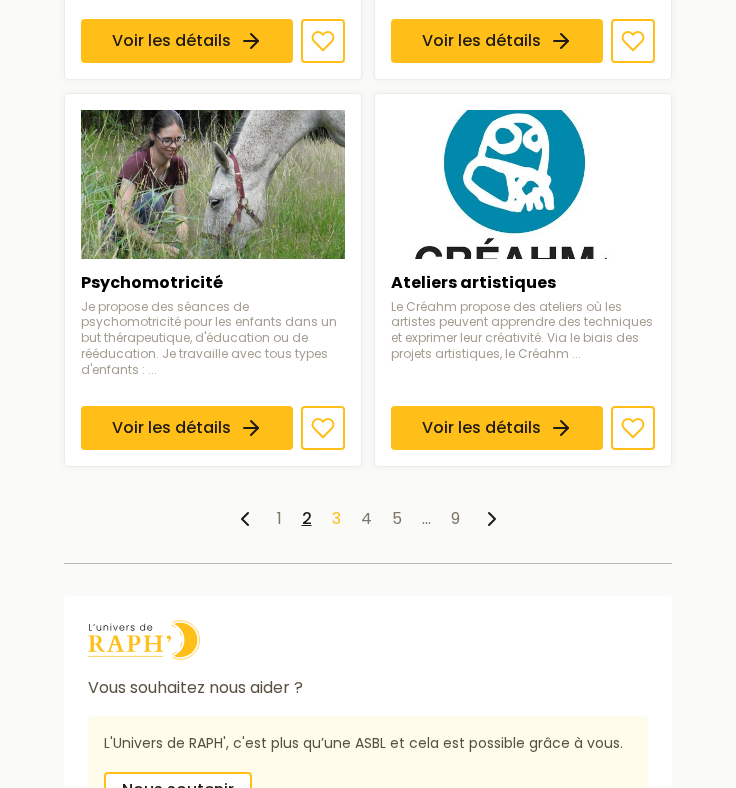 click on "3" at bounding box center [336, 518] 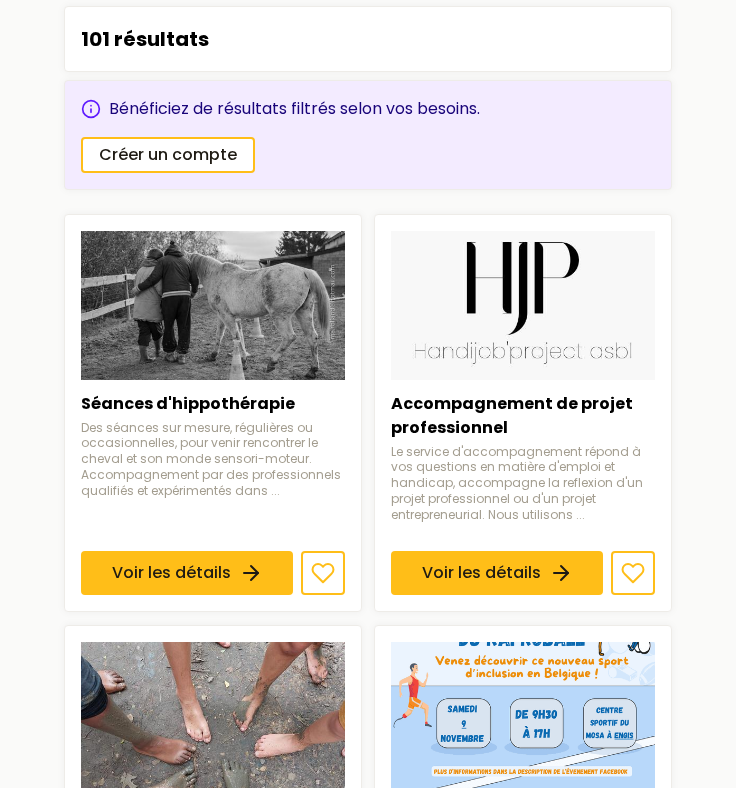 scroll, scrollTop: 253, scrollLeft: 0, axis: vertical 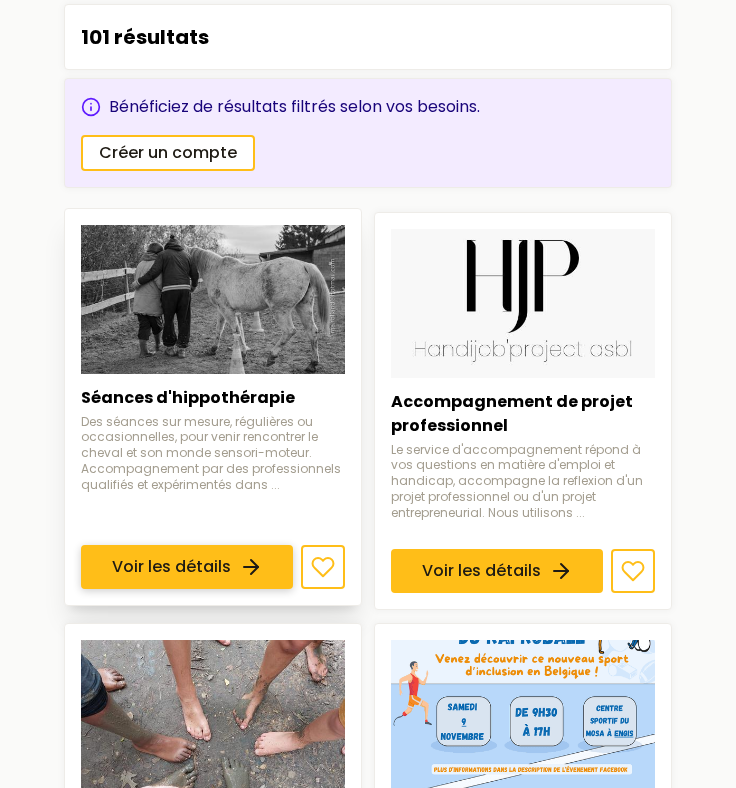 click on "Voir les détails" at bounding box center [187, 568] 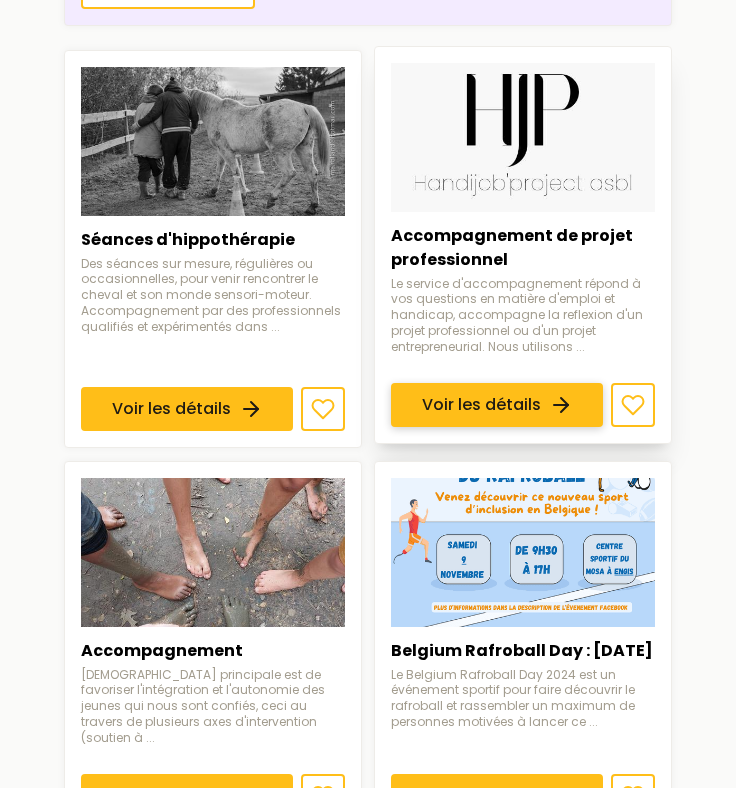 scroll, scrollTop: 416, scrollLeft: 0, axis: vertical 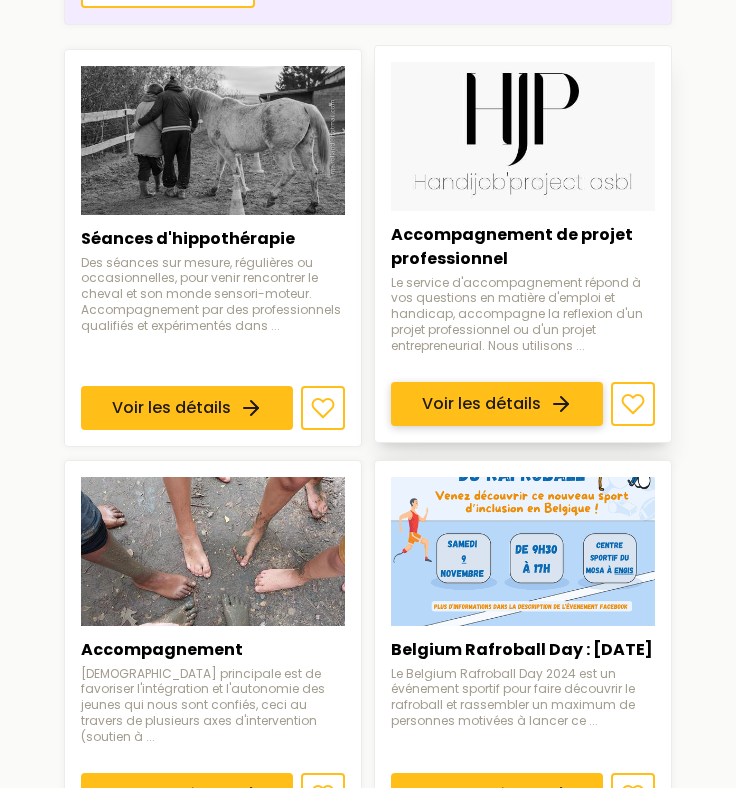 click on "Voir les détails" at bounding box center (497, 405) 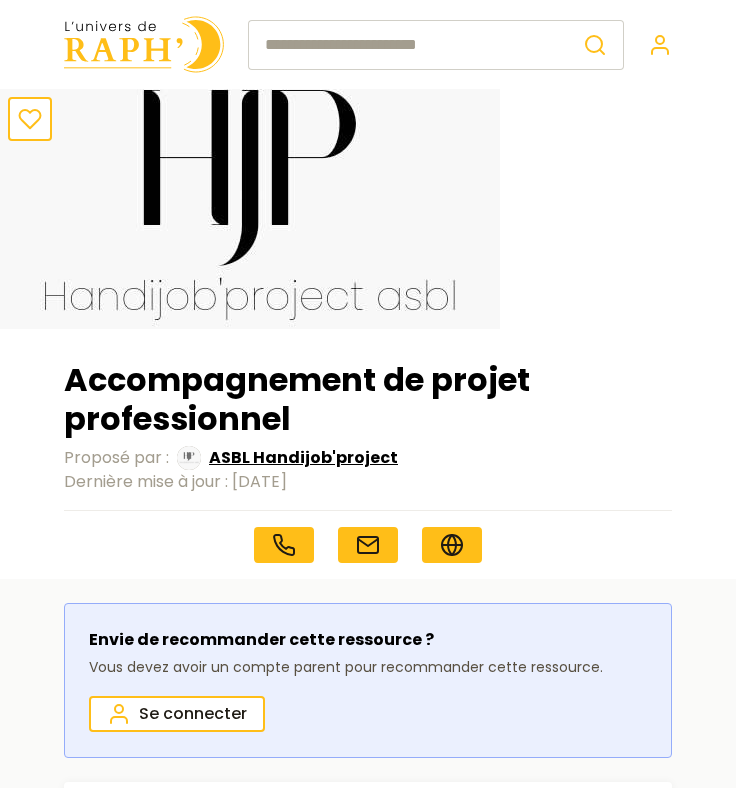 click on "ASBL Handijob'project" at bounding box center [303, 458] 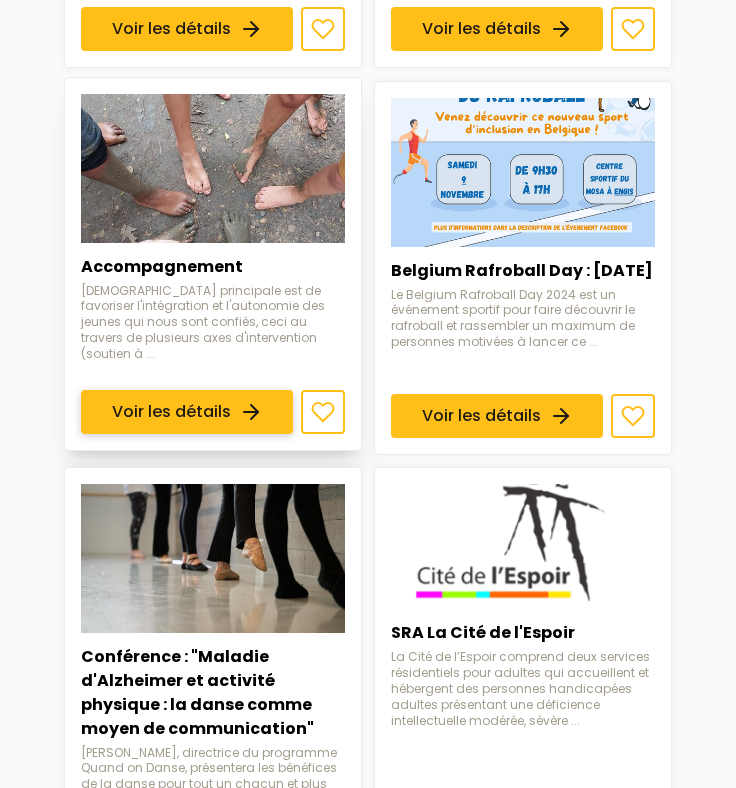 scroll, scrollTop: 829, scrollLeft: 0, axis: vertical 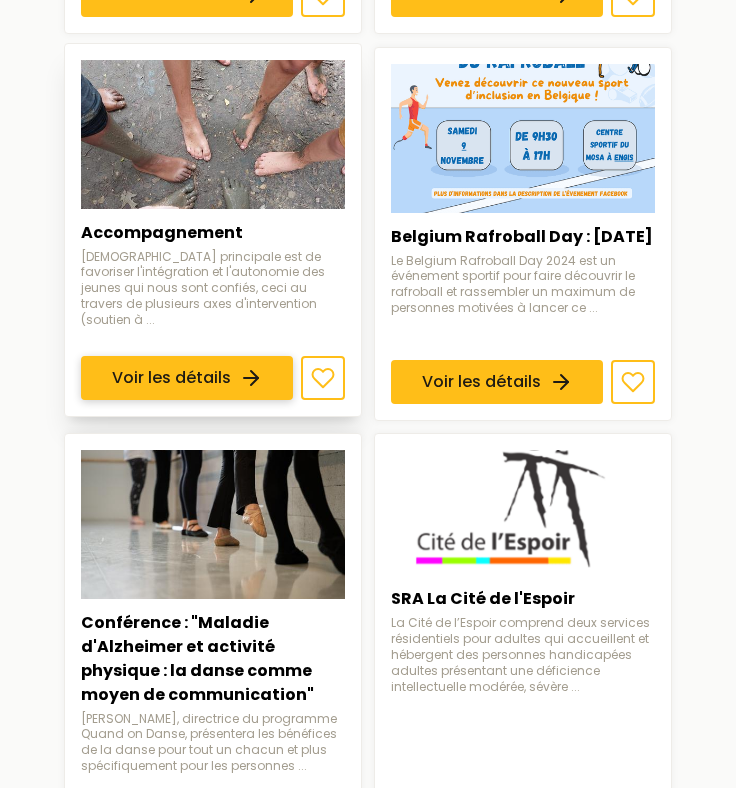 click on "Voir les détails" at bounding box center [187, 378] 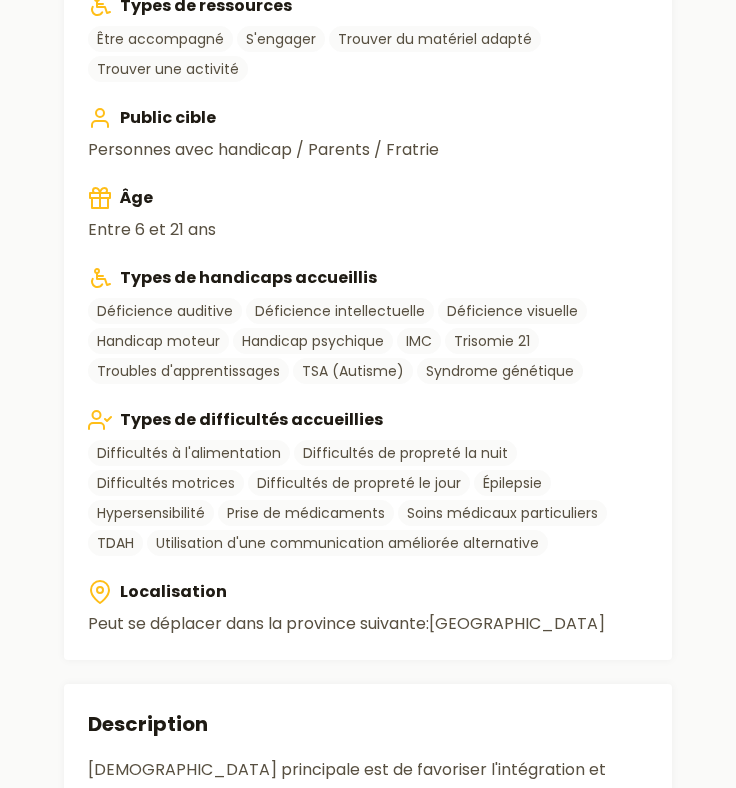 scroll, scrollTop: 0, scrollLeft: 0, axis: both 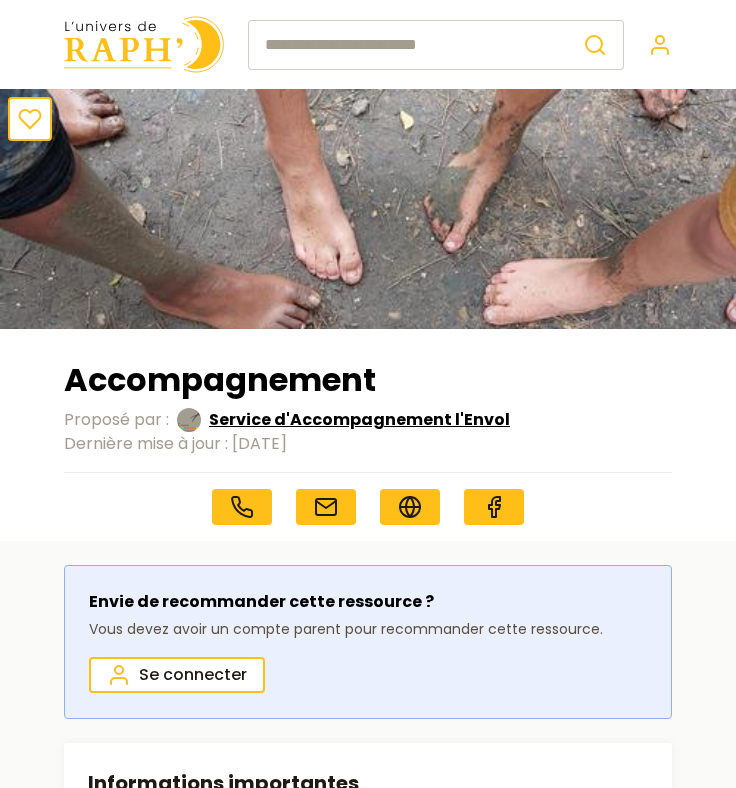 click on "Service d'Accompagnement l'Envol" at bounding box center [359, 420] 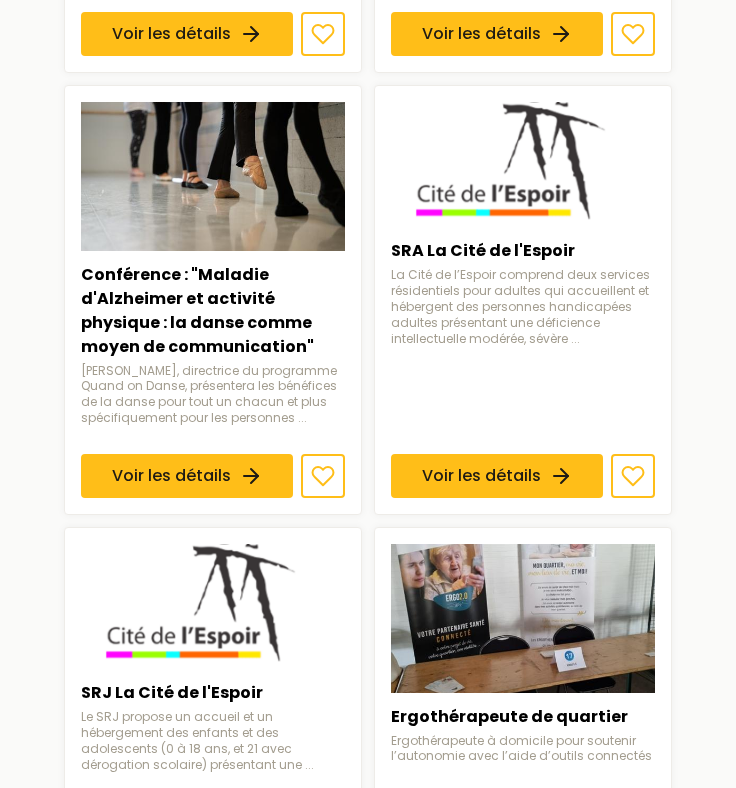 scroll, scrollTop: 1237, scrollLeft: 0, axis: vertical 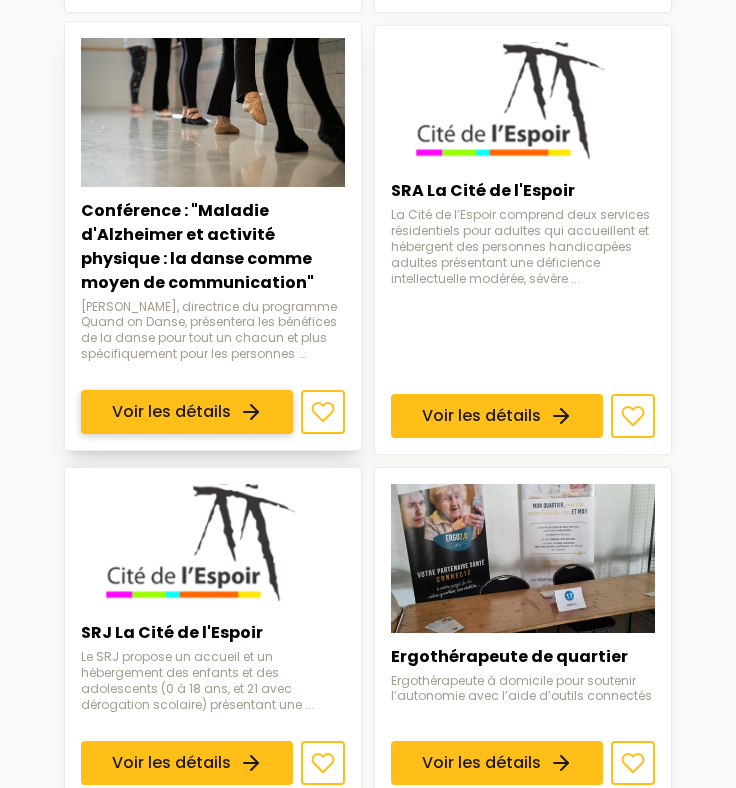 click on "Voir les détails" at bounding box center (187, 412) 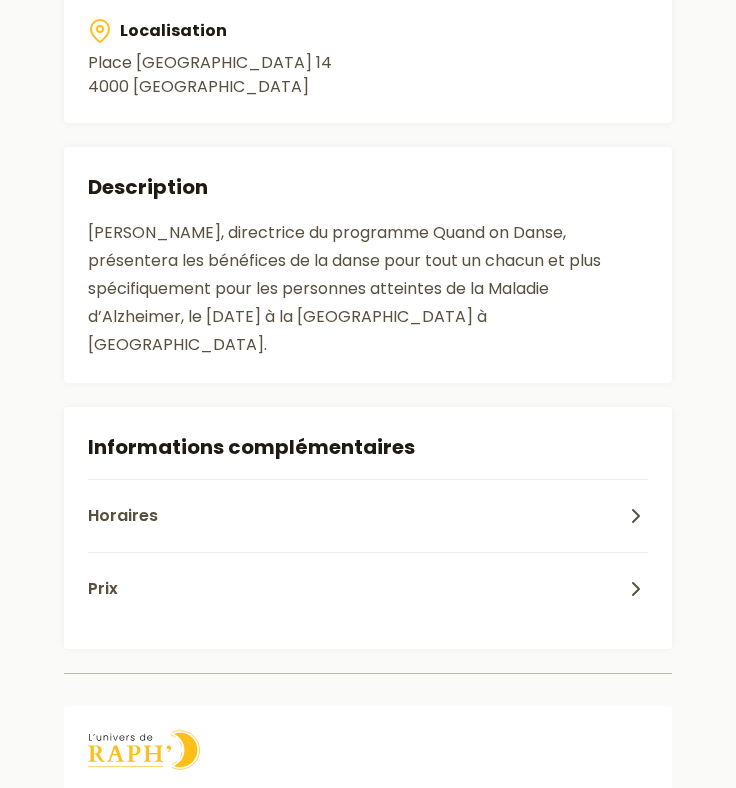 scroll, scrollTop: 0, scrollLeft: 0, axis: both 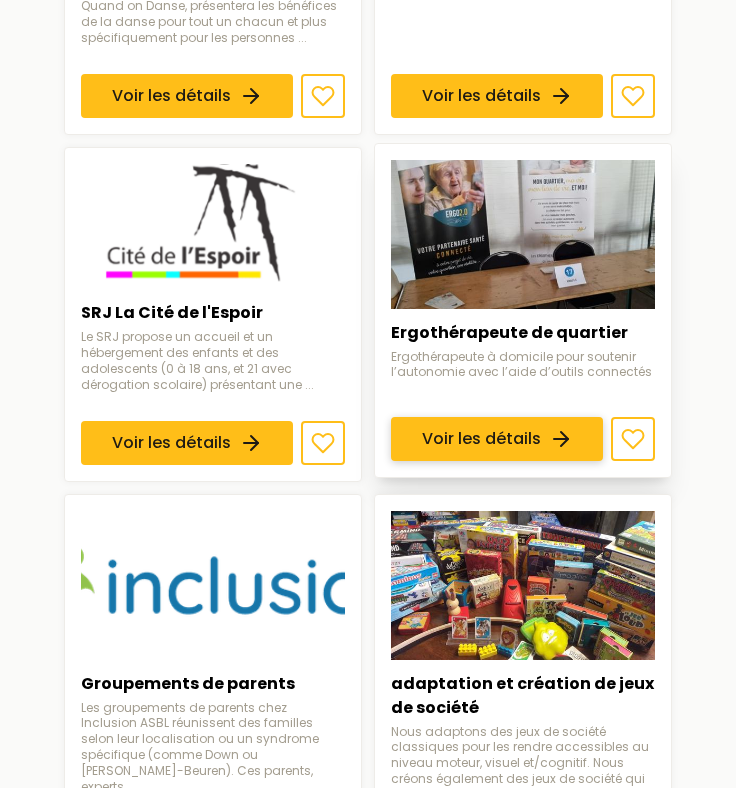 click on "Voir les détails" at bounding box center (497, 439) 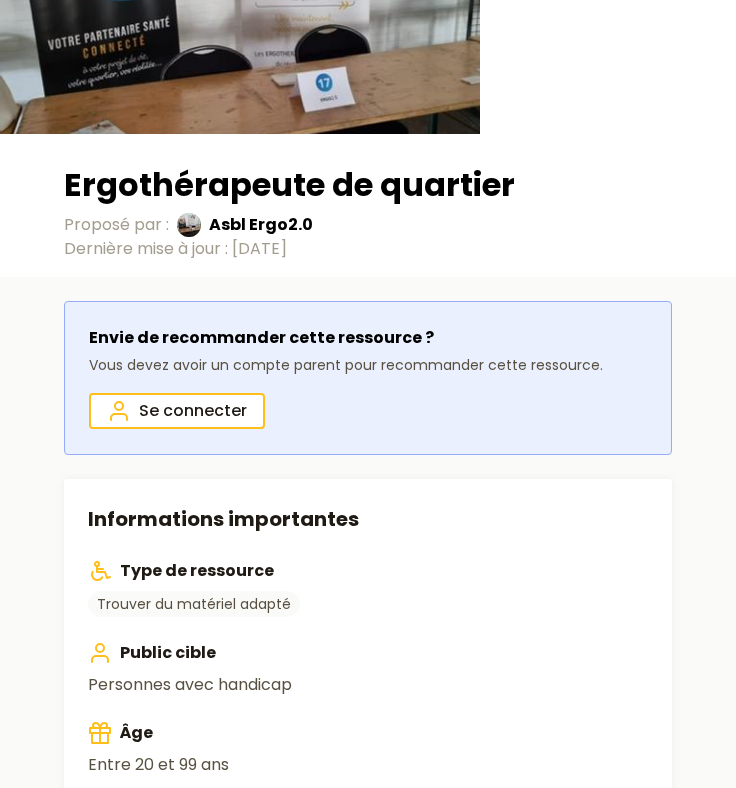 scroll, scrollTop: 254, scrollLeft: 0, axis: vertical 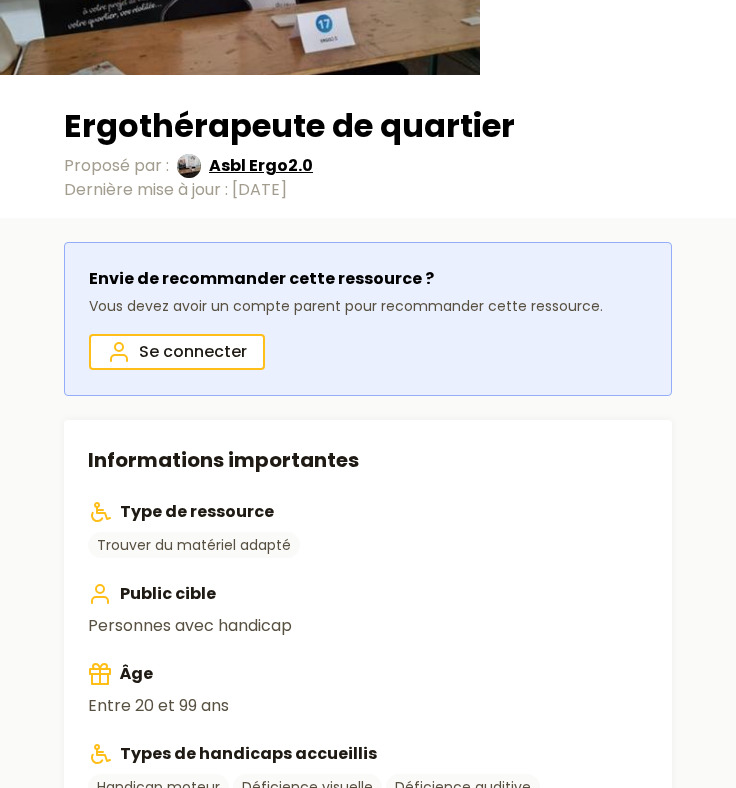 click on "Asbl Ergo2.0" at bounding box center [261, 166] 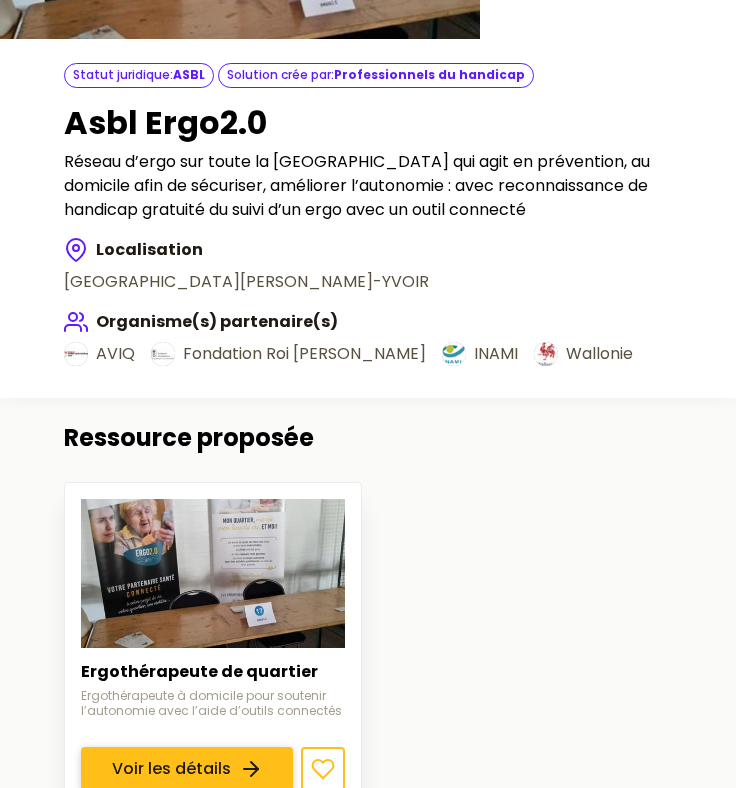 scroll, scrollTop: 320, scrollLeft: 0, axis: vertical 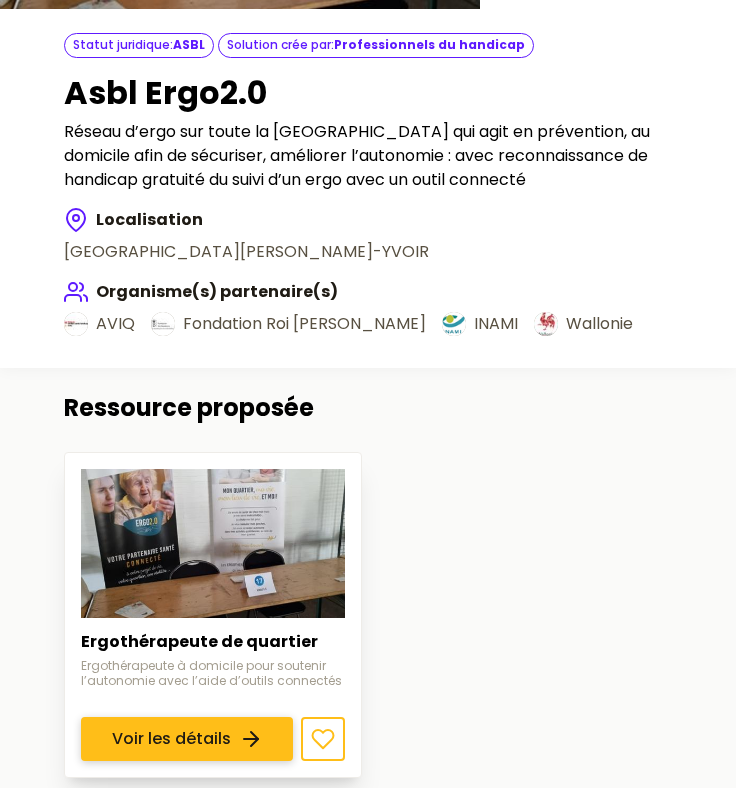 click on "Voir les détails" at bounding box center [187, 739] 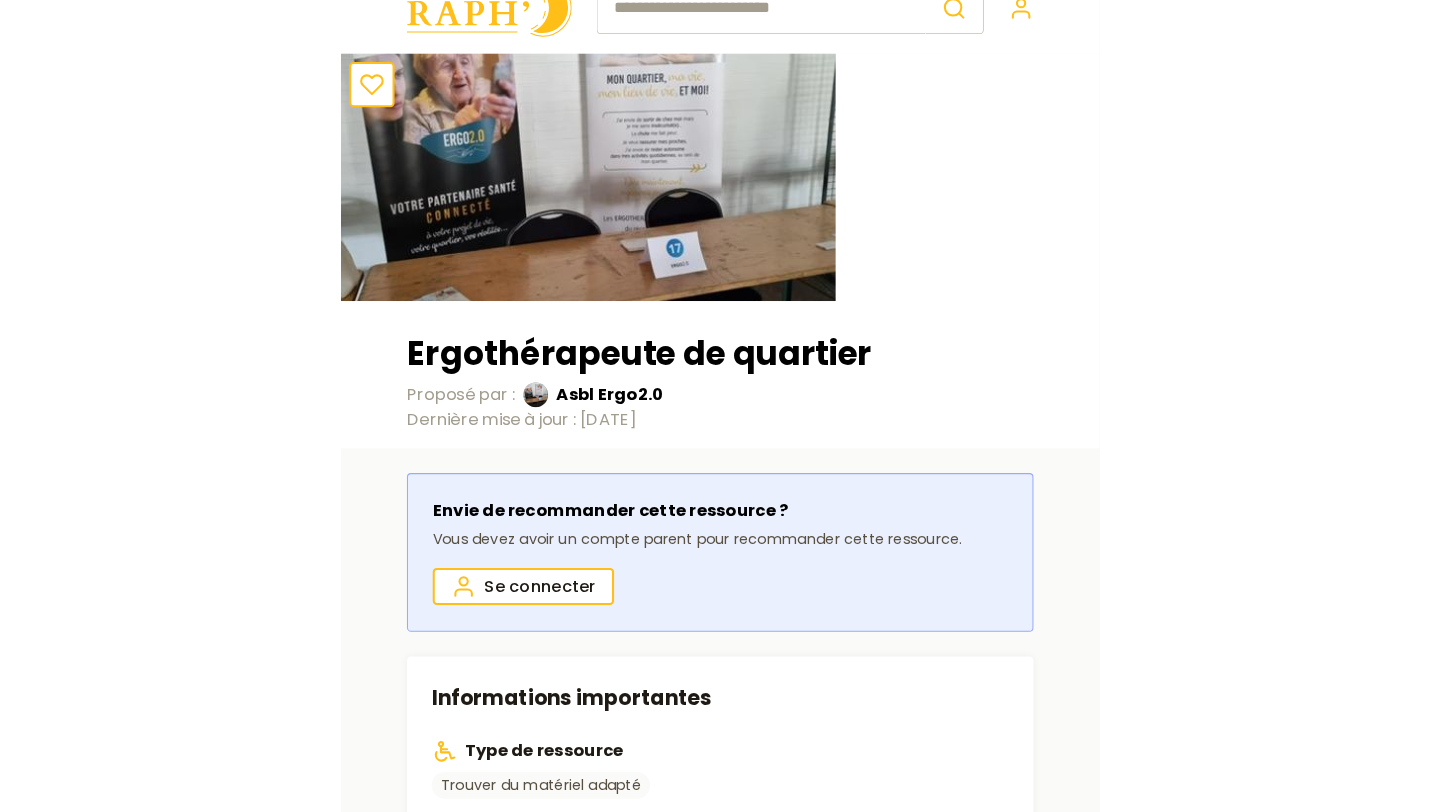 scroll, scrollTop: 36, scrollLeft: 0, axis: vertical 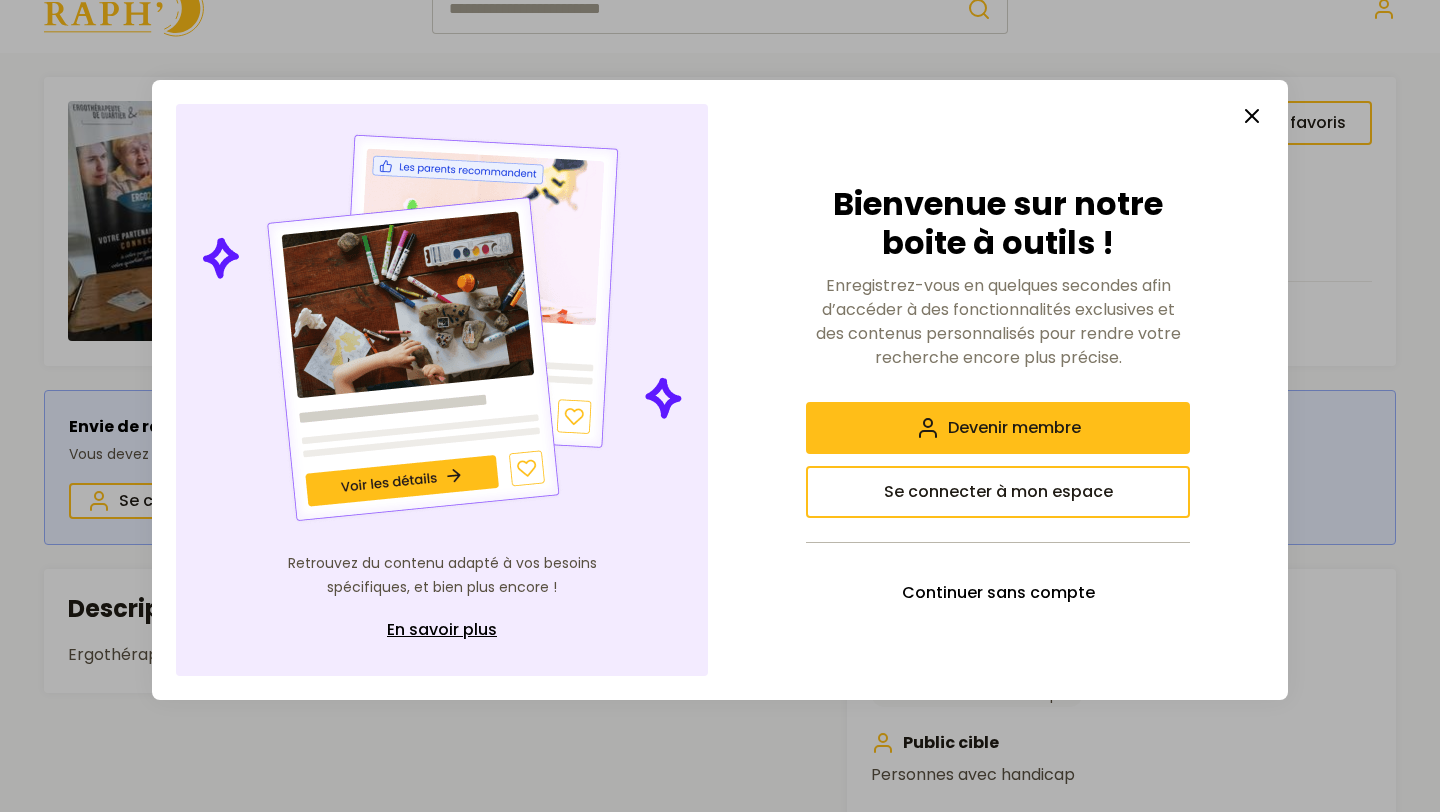 click 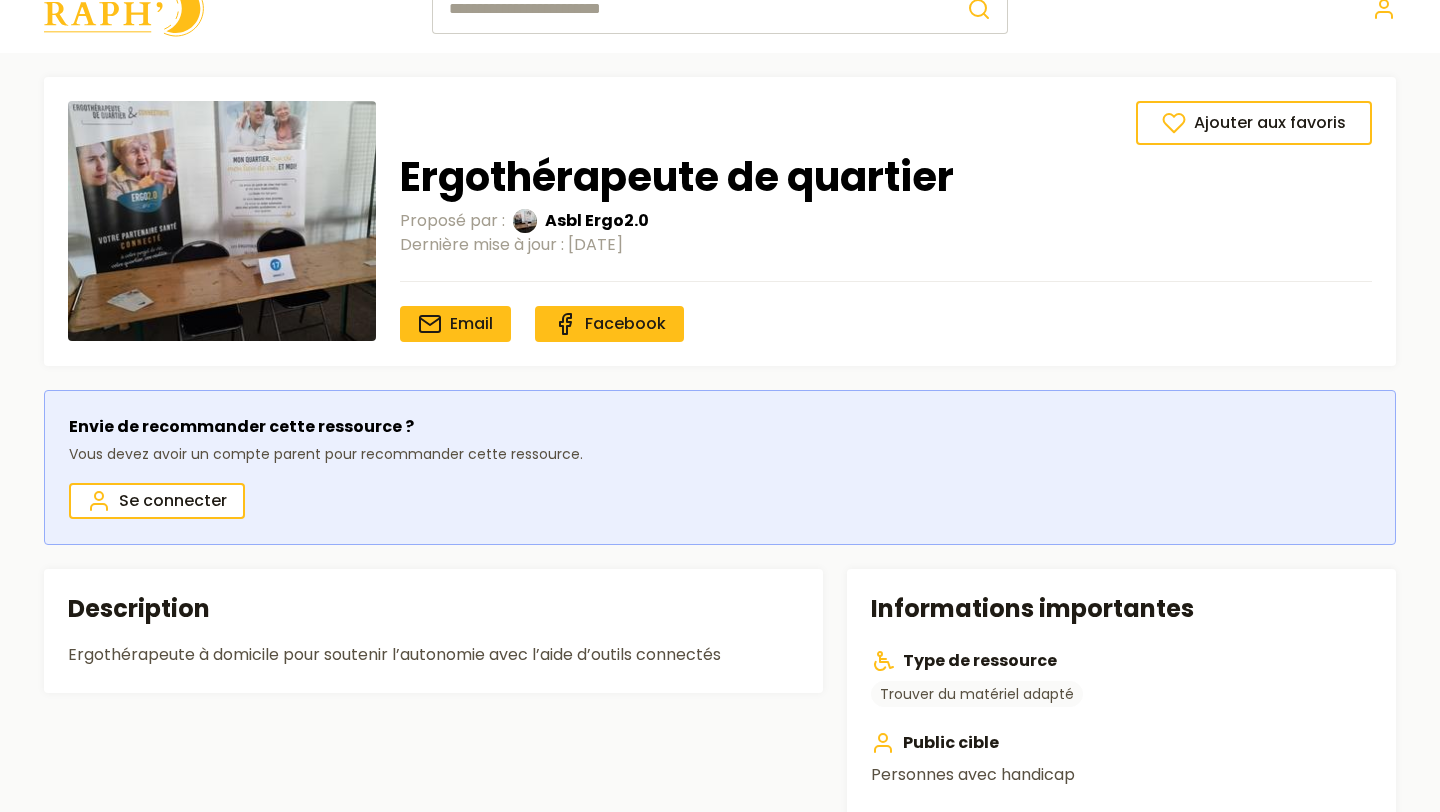 scroll, scrollTop: 0, scrollLeft: 0, axis: both 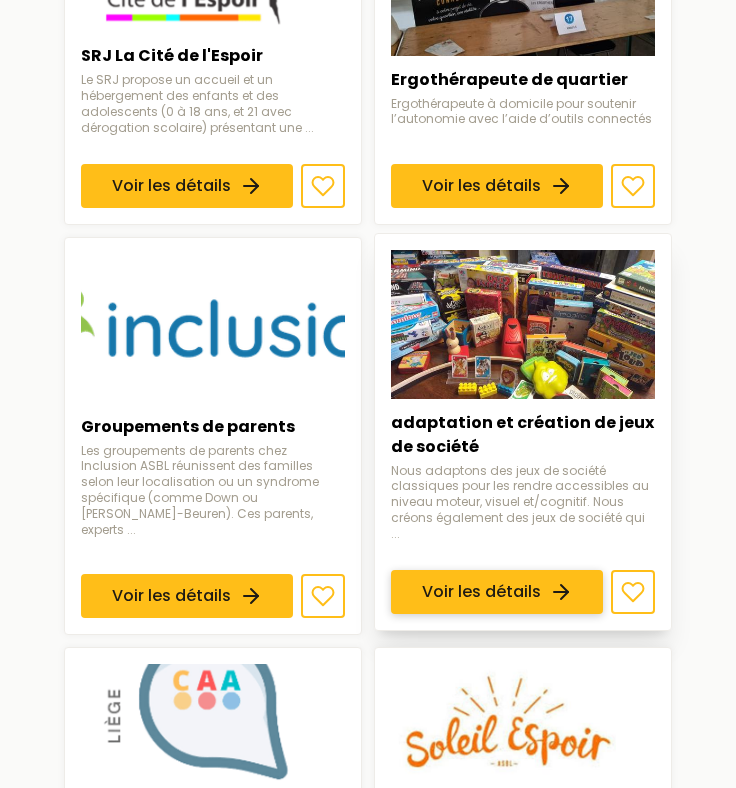 click on "Voir les détails" at bounding box center [497, 592] 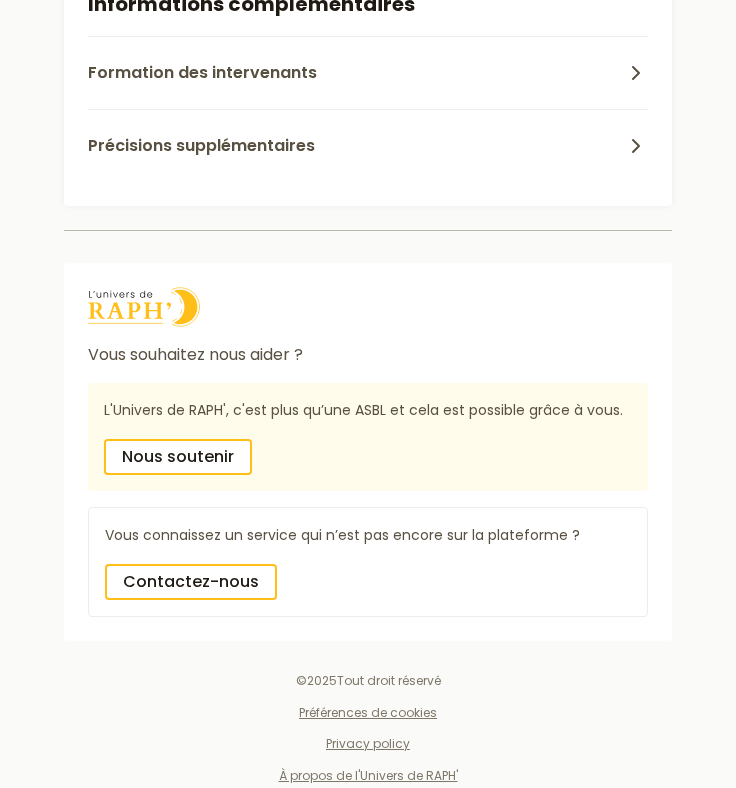 scroll, scrollTop: 0, scrollLeft: 0, axis: both 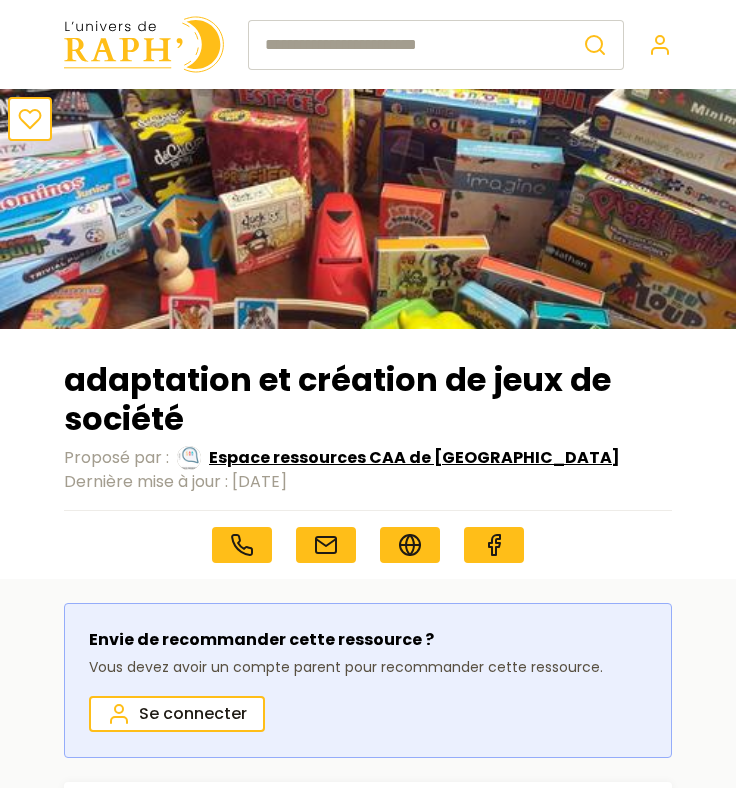 click on "Espace ressources CAA de Liège" at bounding box center (414, 458) 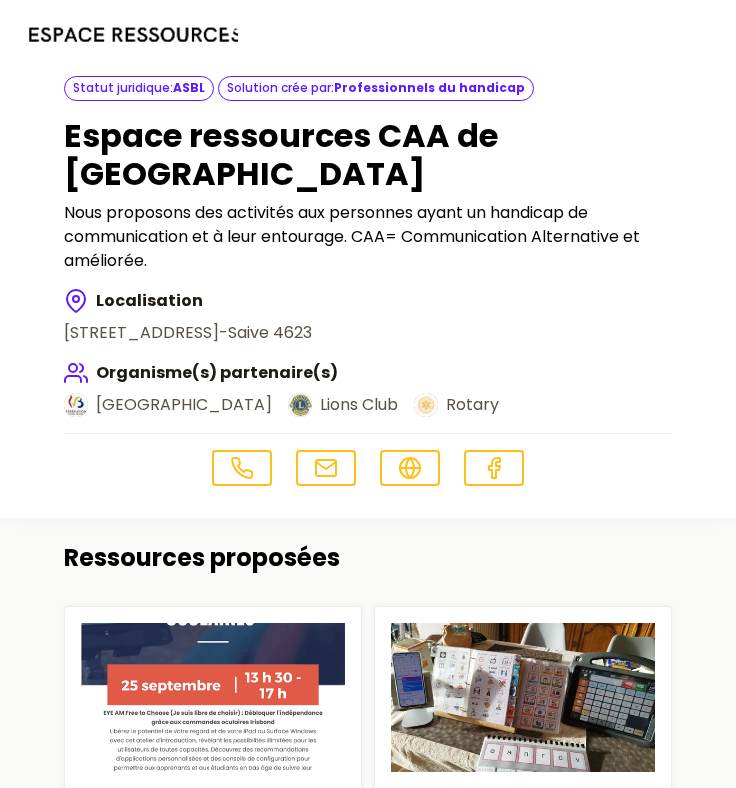 scroll, scrollTop: 278, scrollLeft: 0, axis: vertical 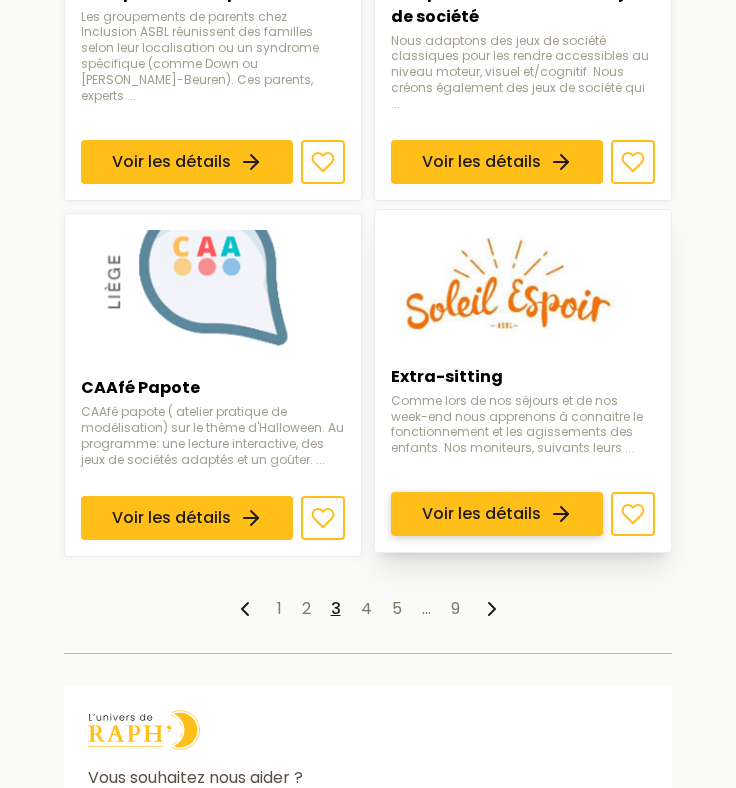 click on "Voir les détails" at bounding box center (497, 514) 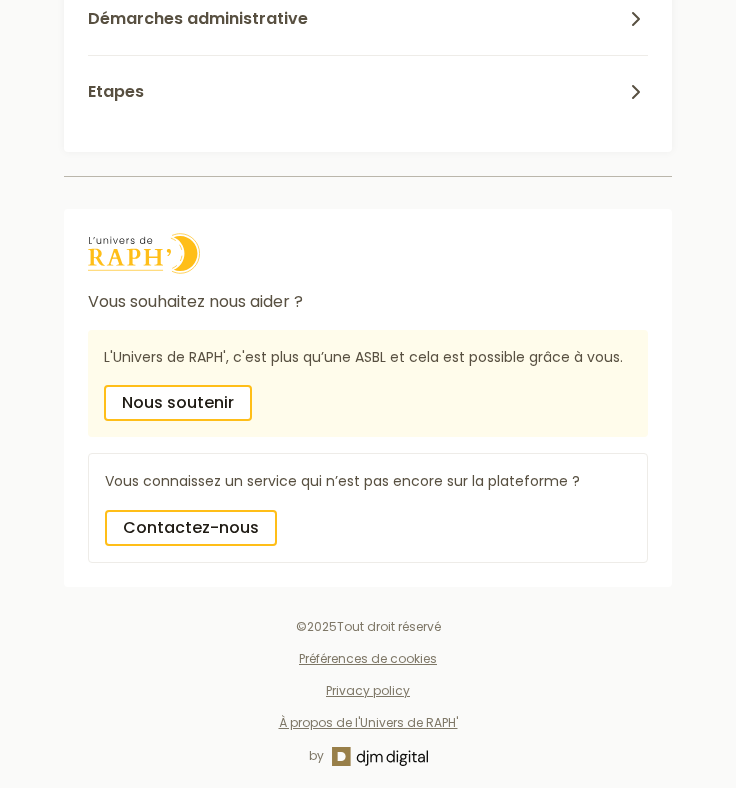 scroll, scrollTop: 0, scrollLeft: 0, axis: both 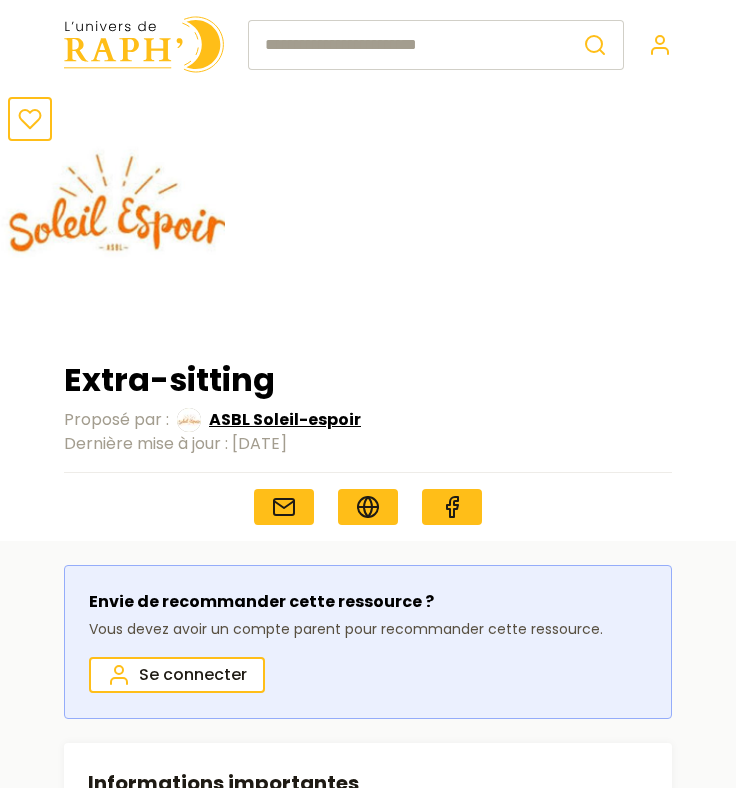 click on "ASBL Soleil-espoir" at bounding box center [285, 420] 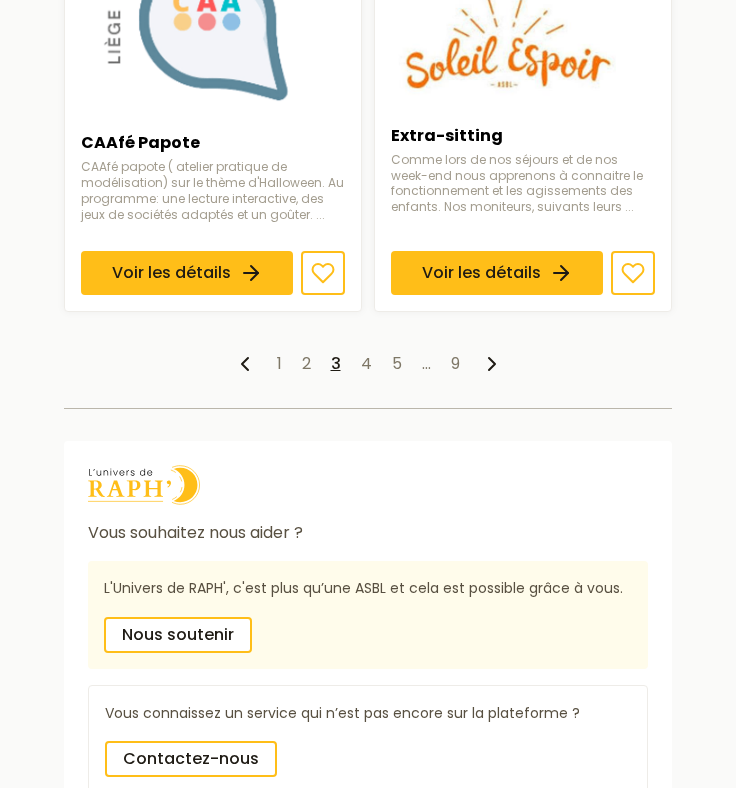 scroll, scrollTop: 2517, scrollLeft: 0, axis: vertical 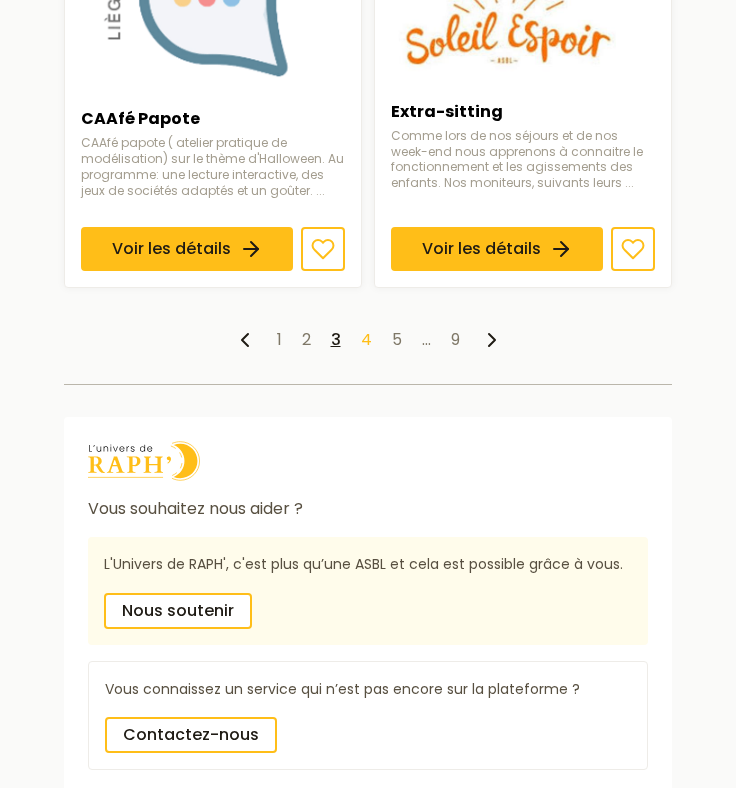 click on "4" at bounding box center [366, 339] 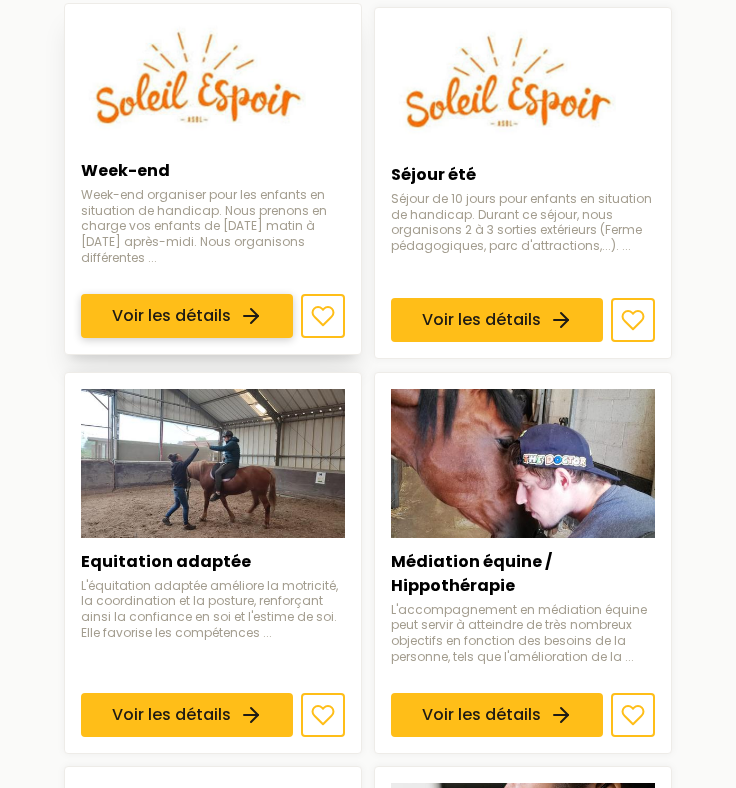 scroll, scrollTop: 475, scrollLeft: 0, axis: vertical 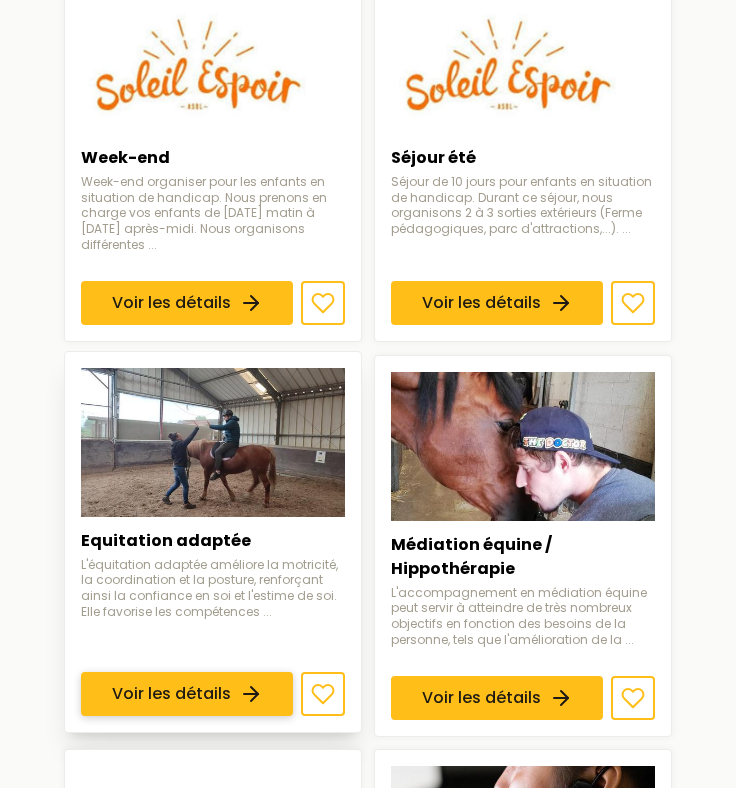 click on "Voir les détails" at bounding box center [187, 694] 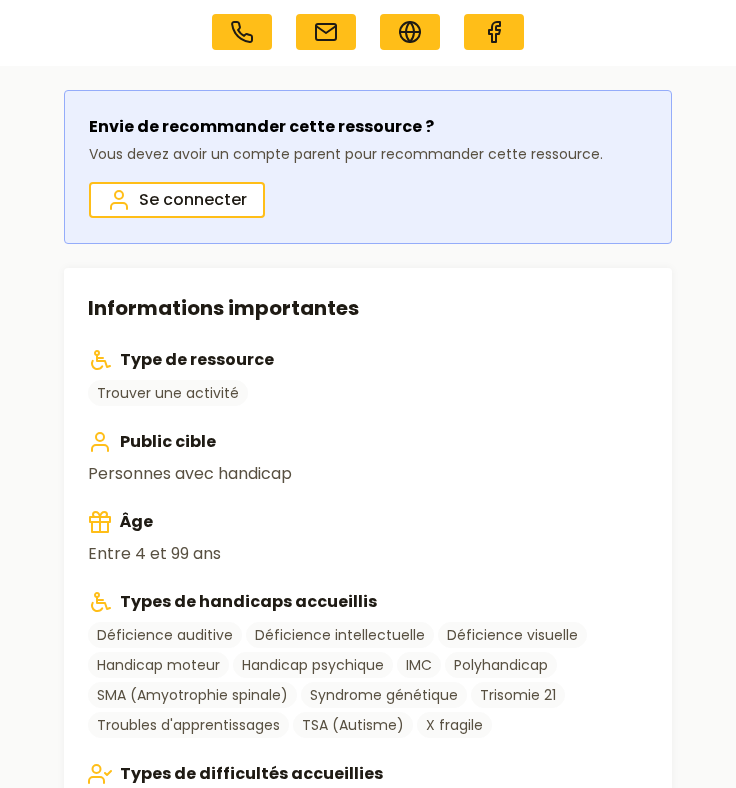 scroll, scrollTop: 0, scrollLeft: 0, axis: both 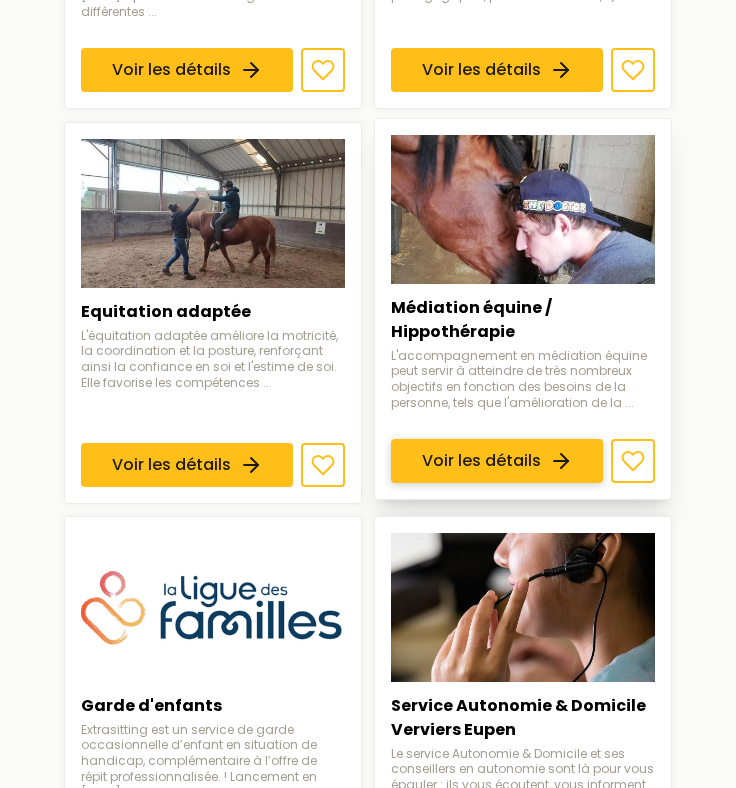 click on "Voir les détails" at bounding box center (497, 461) 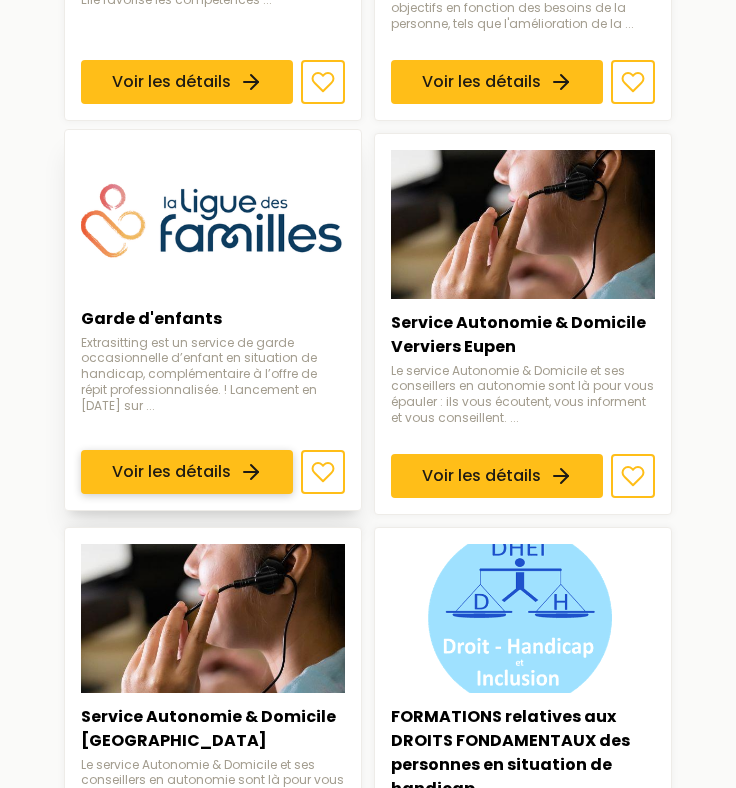 scroll, scrollTop: 1101, scrollLeft: 0, axis: vertical 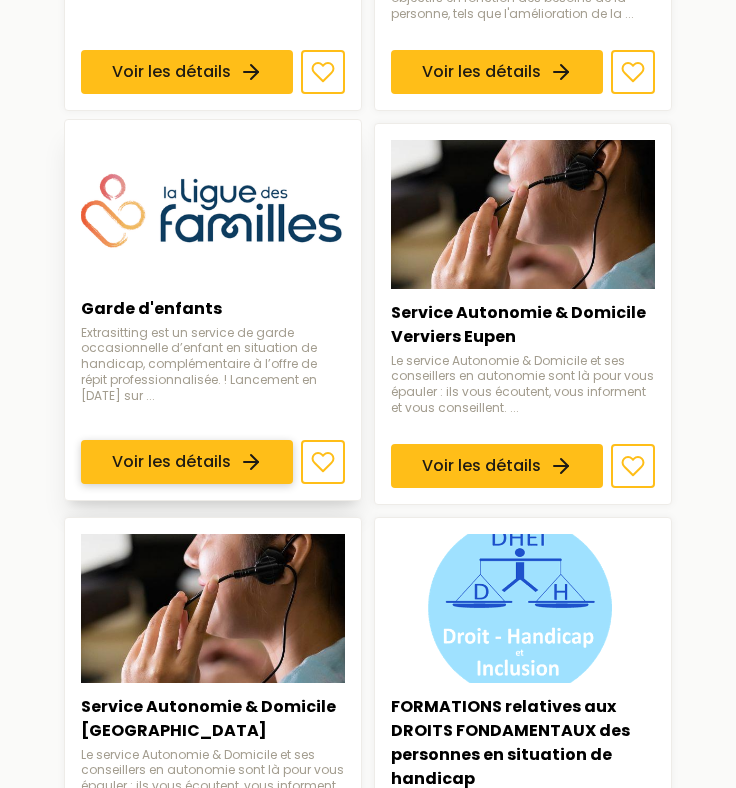 click on "Voir les détails" at bounding box center (187, 462) 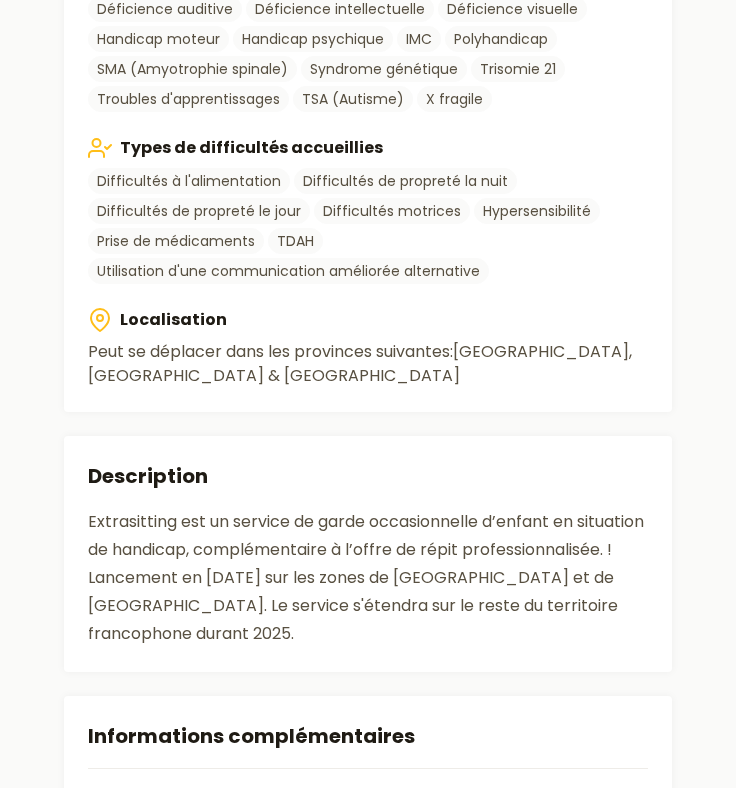 scroll, scrollTop: 0, scrollLeft: 0, axis: both 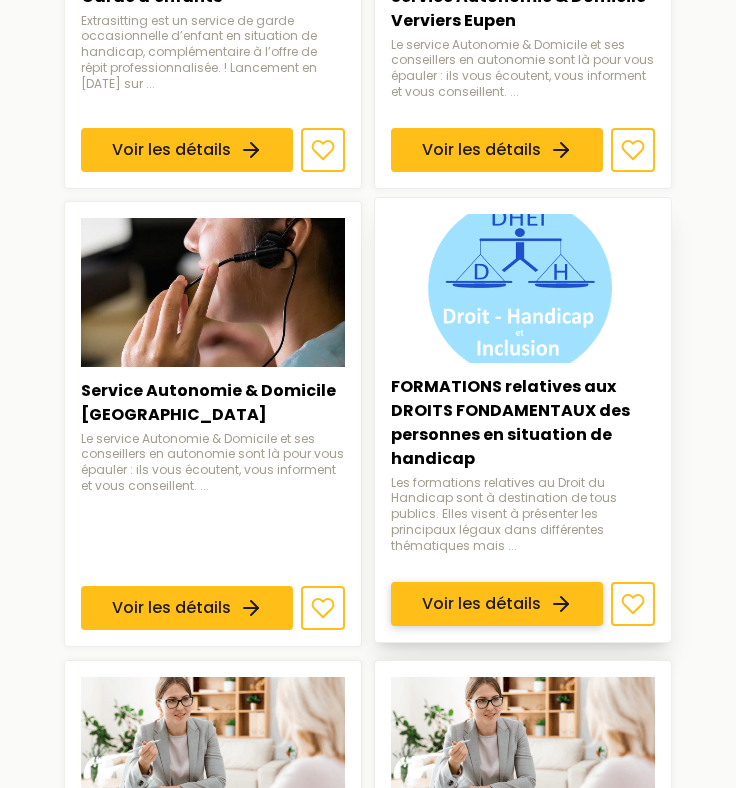 click on "Voir les détails" at bounding box center [497, 605] 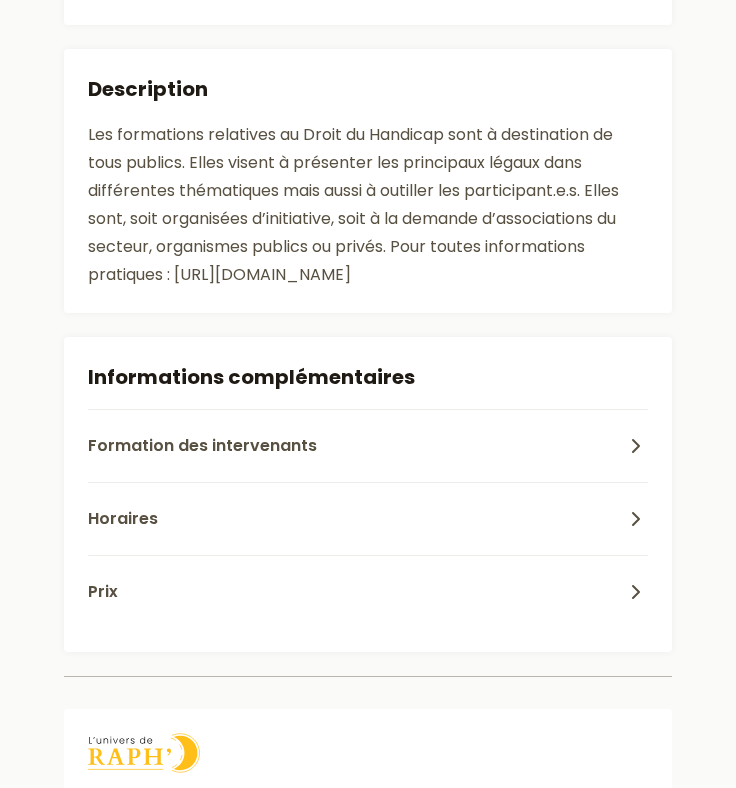 scroll, scrollTop: 0, scrollLeft: 0, axis: both 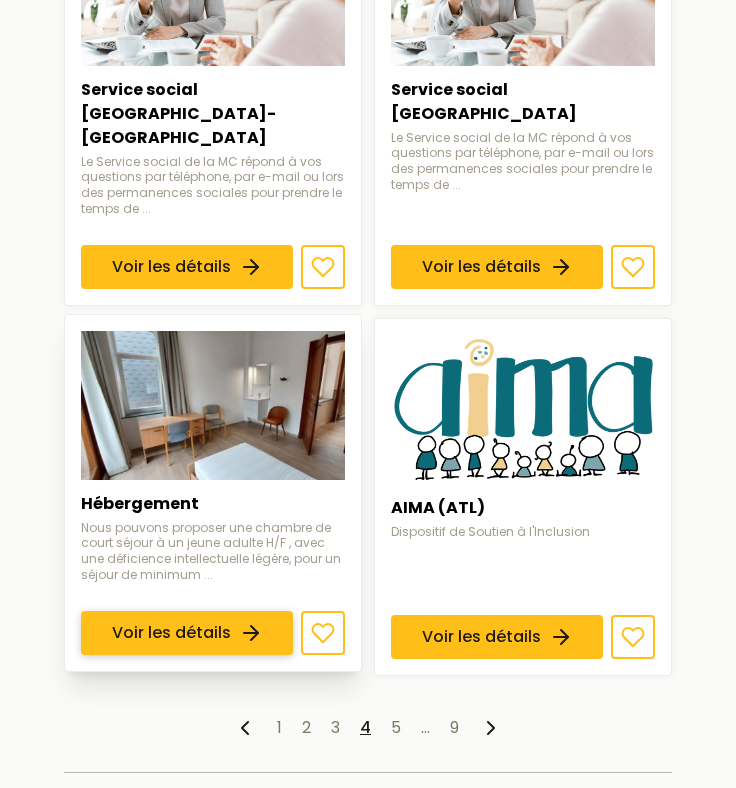 click on "Voir les détails" at bounding box center (187, 633) 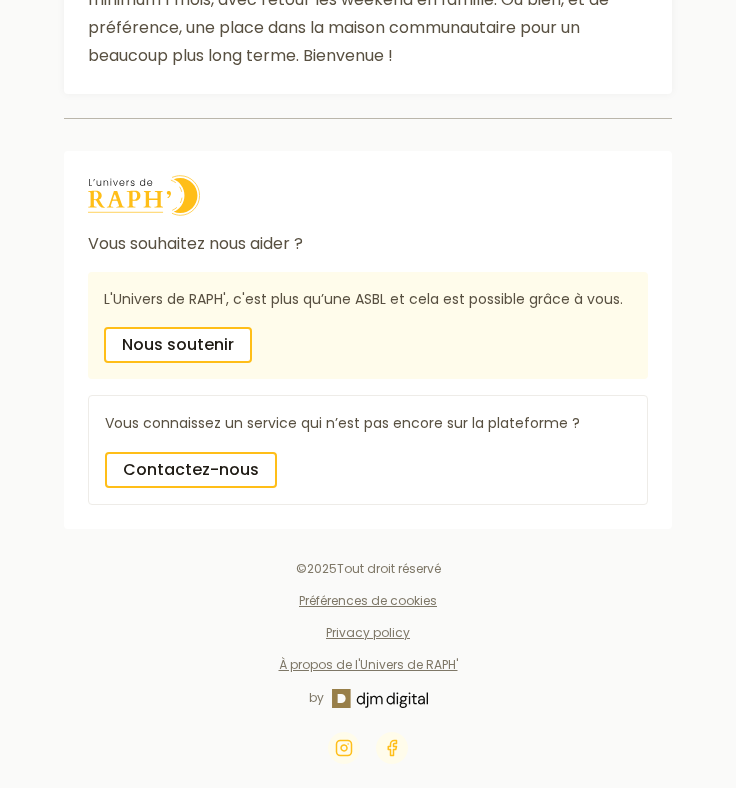scroll, scrollTop: 0, scrollLeft: 0, axis: both 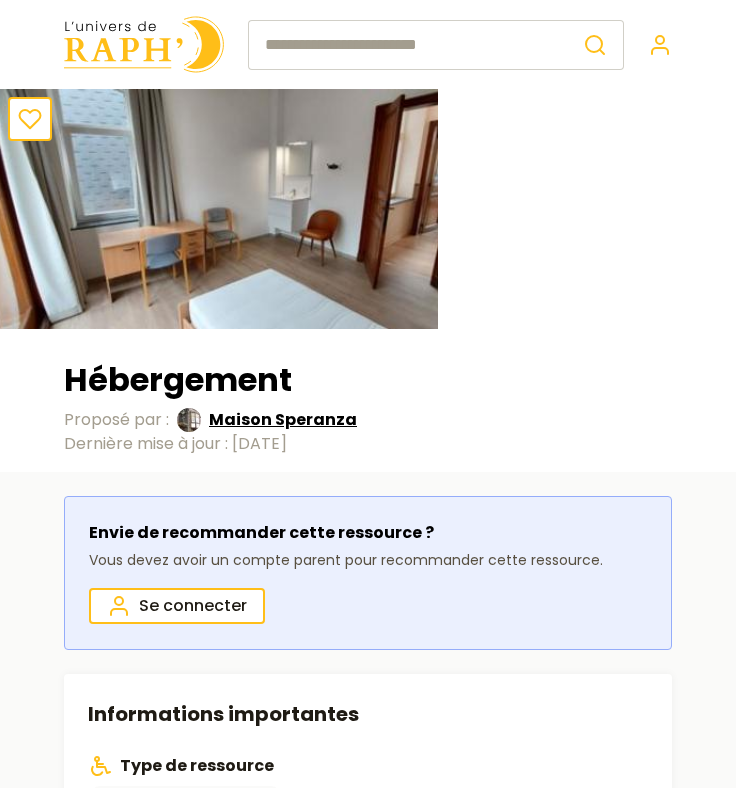click on "Maison Speranza" at bounding box center [283, 420] 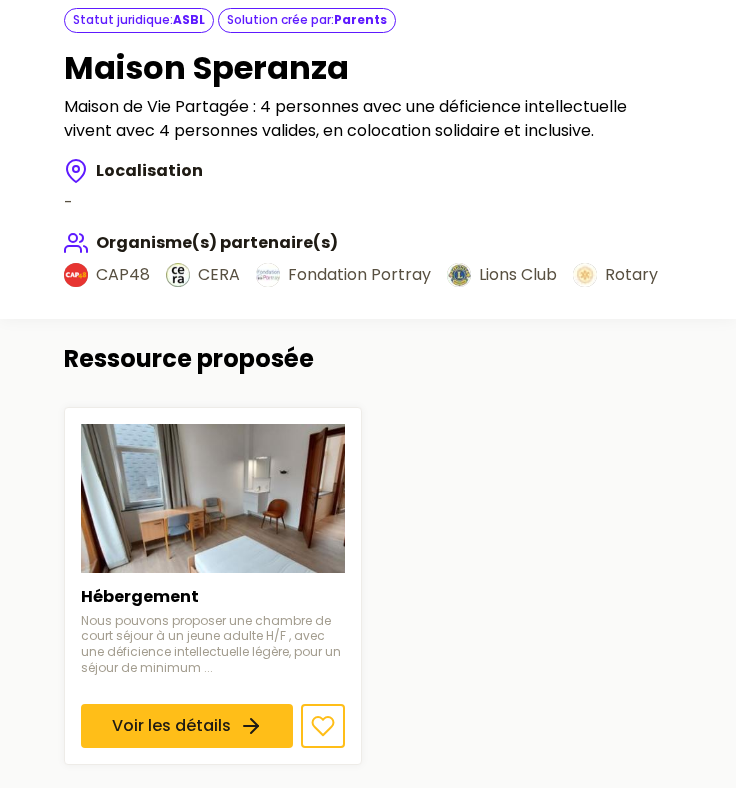 scroll, scrollTop: 369, scrollLeft: 0, axis: vertical 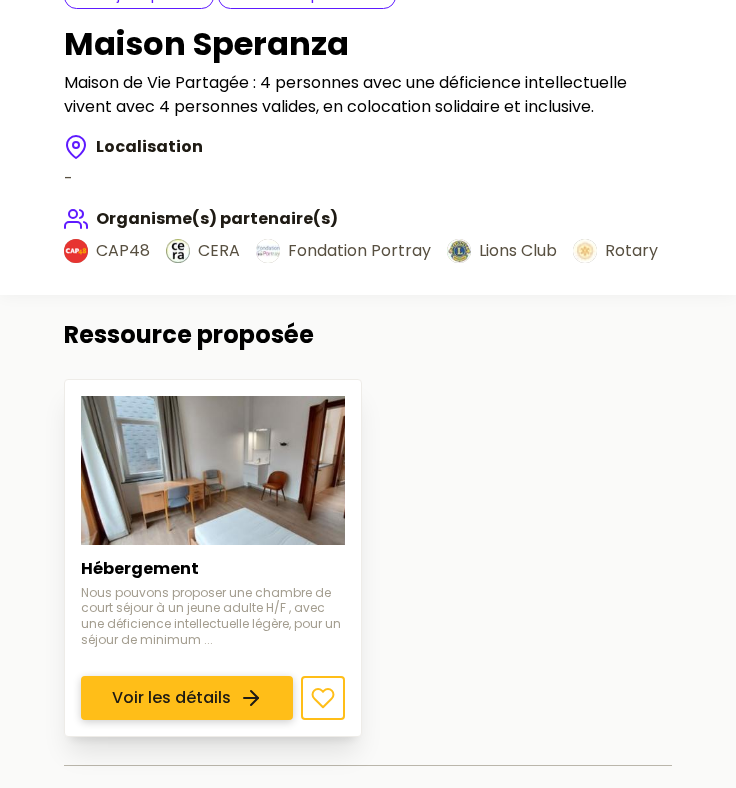 click on "Voir les détails" at bounding box center (187, 698) 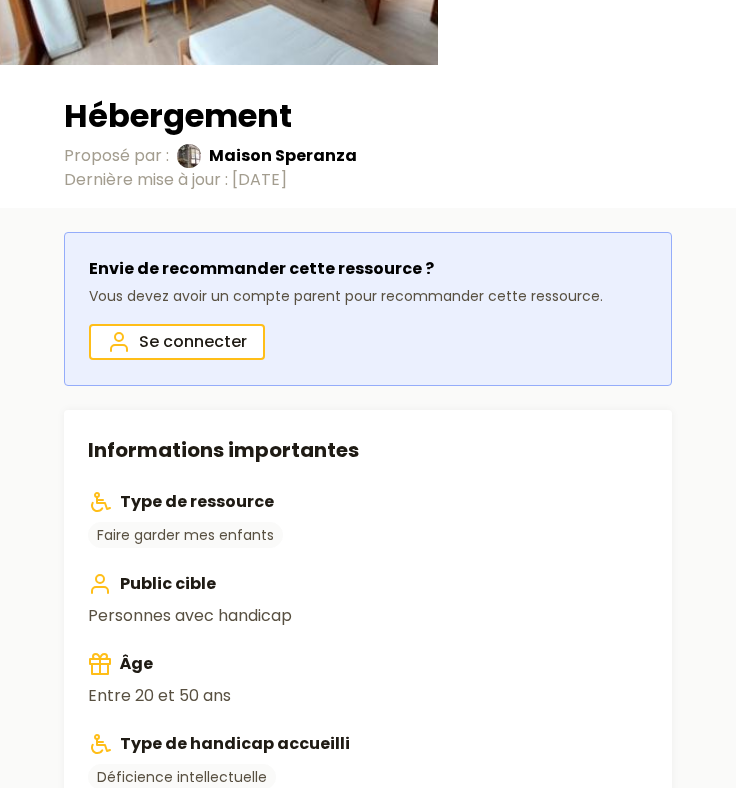 scroll, scrollTop: 0, scrollLeft: 0, axis: both 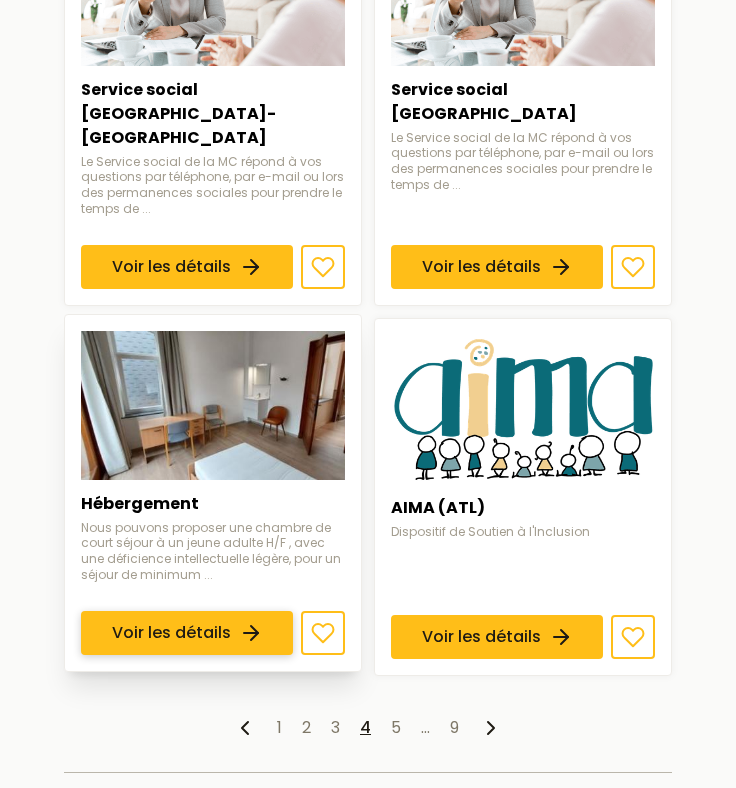 click on "Voir les détails" at bounding box center [187, 633] 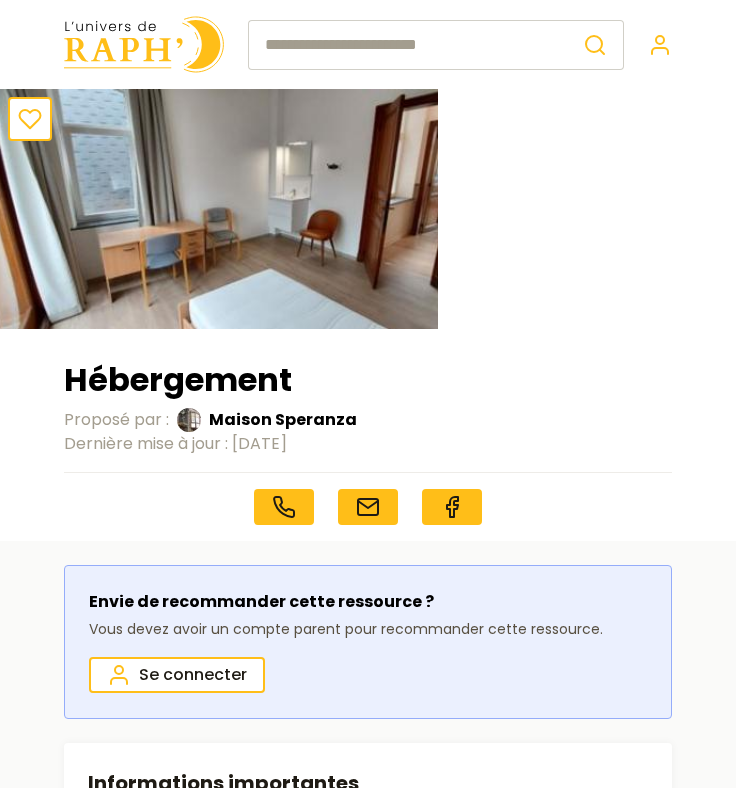 scroll, scrollTop: 2177, scrollLeft: 0, axis: vertical 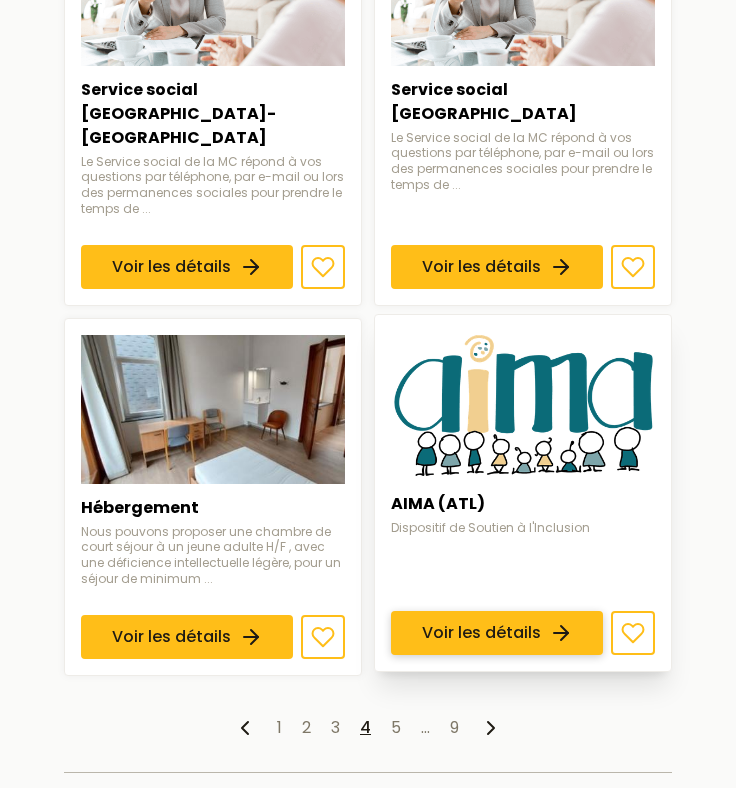click on "Voir les détails" at bounding box center (497, 633) 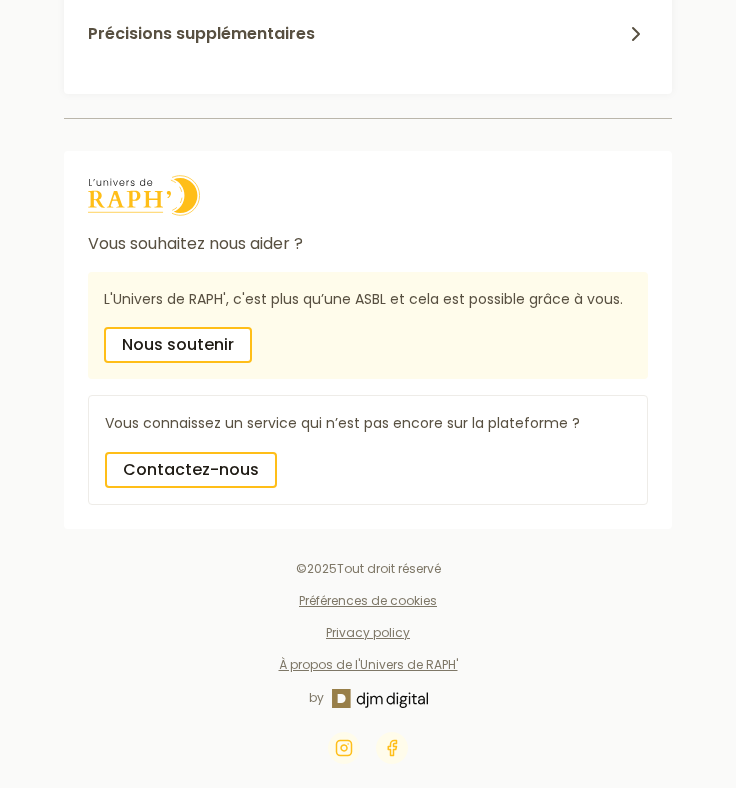 scroll, scrollTop: 0, scrollLeft: 0, axis: both 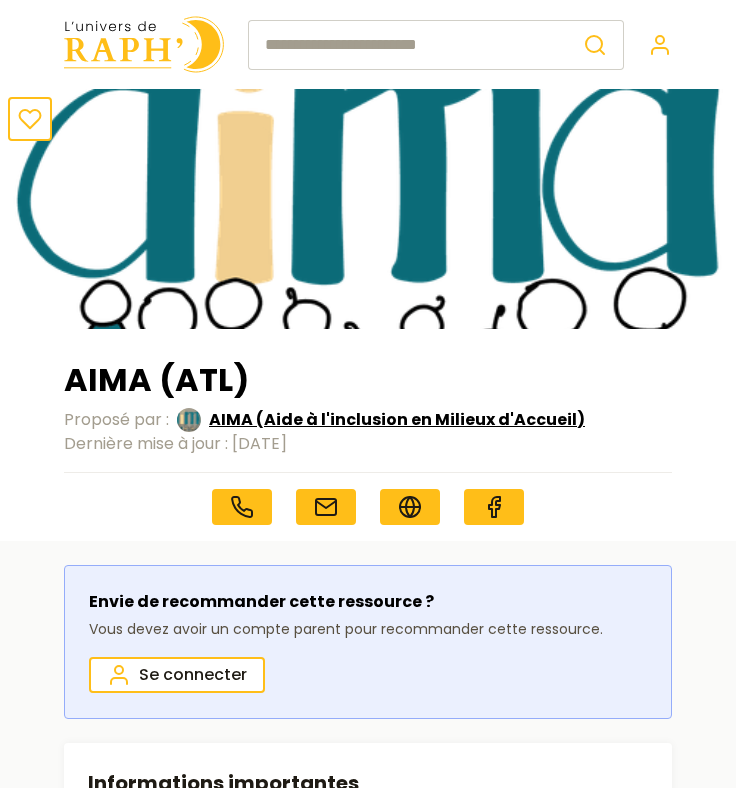 click on "AIMA (Aide à l'inclusion en Milieux d'Accueil)" at bounding box center [397, 420] 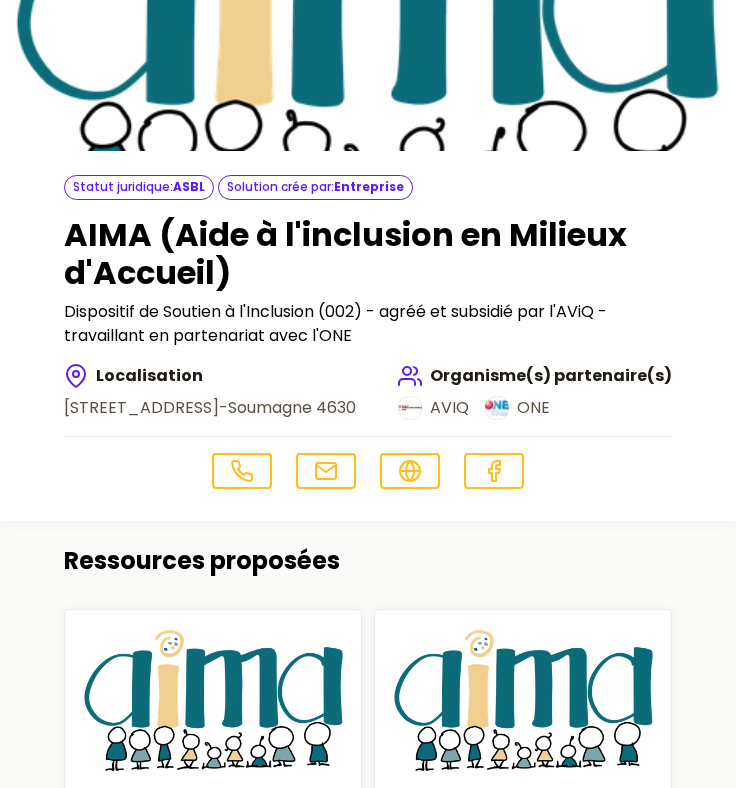 scroll, scrollTop: 197, scrollLeft: 0, axis: vertical 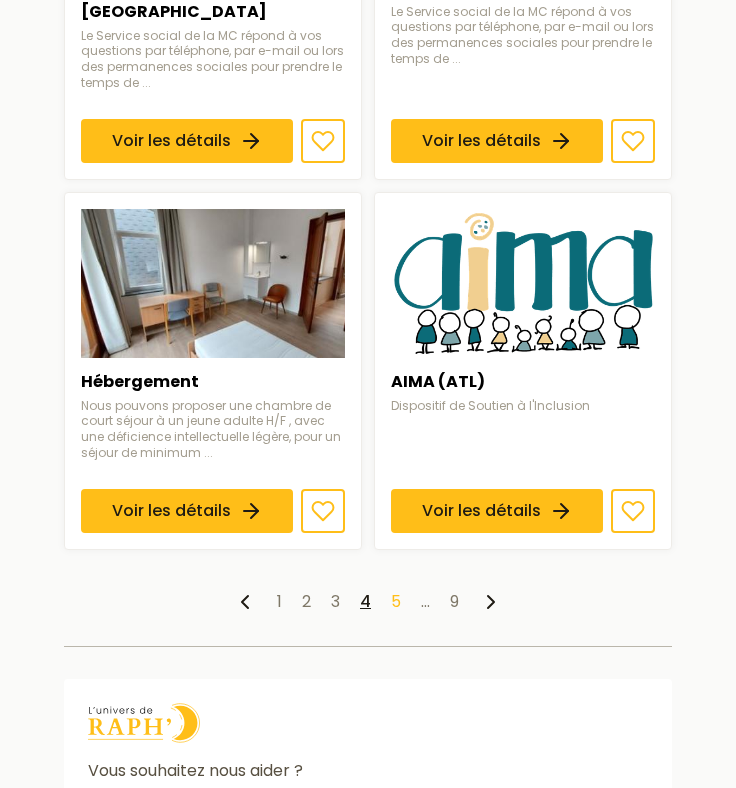 click on "5" at bounding box center (396, 601) 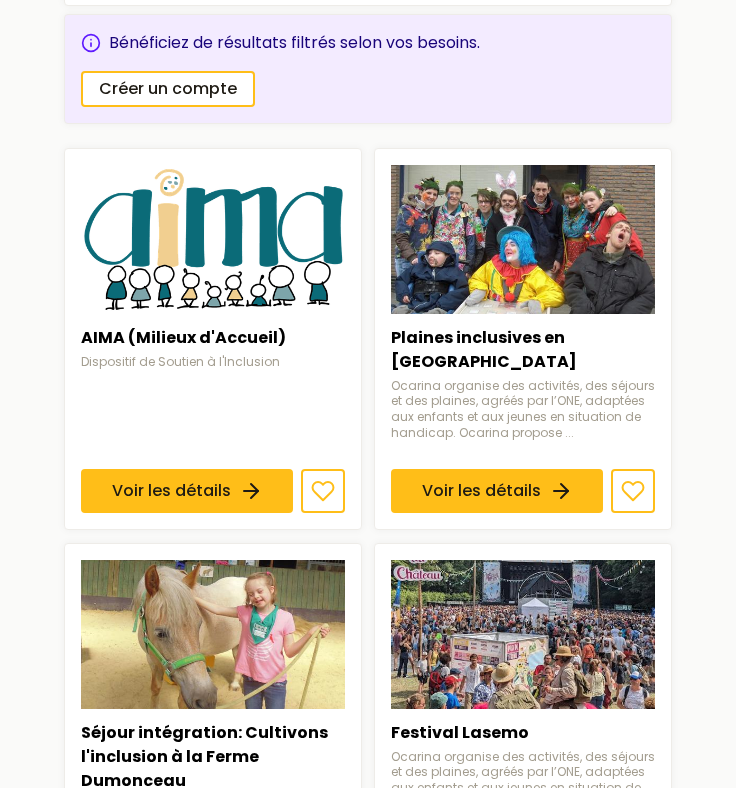 scroll, scrollTop: 327, scrollLeft: 0, axis: vertical 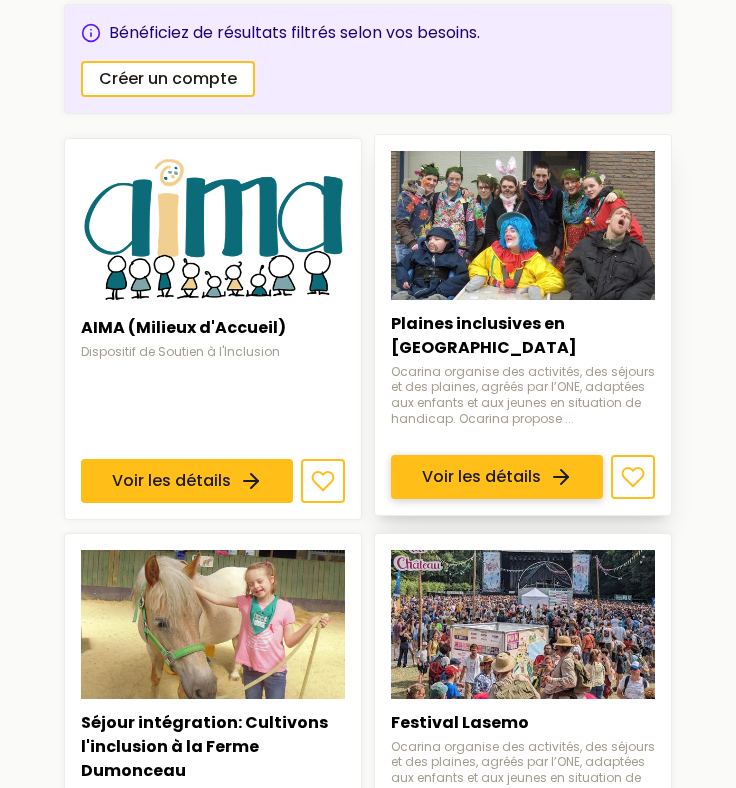 click on "Voir les détails" at bounding box center [497, 478] 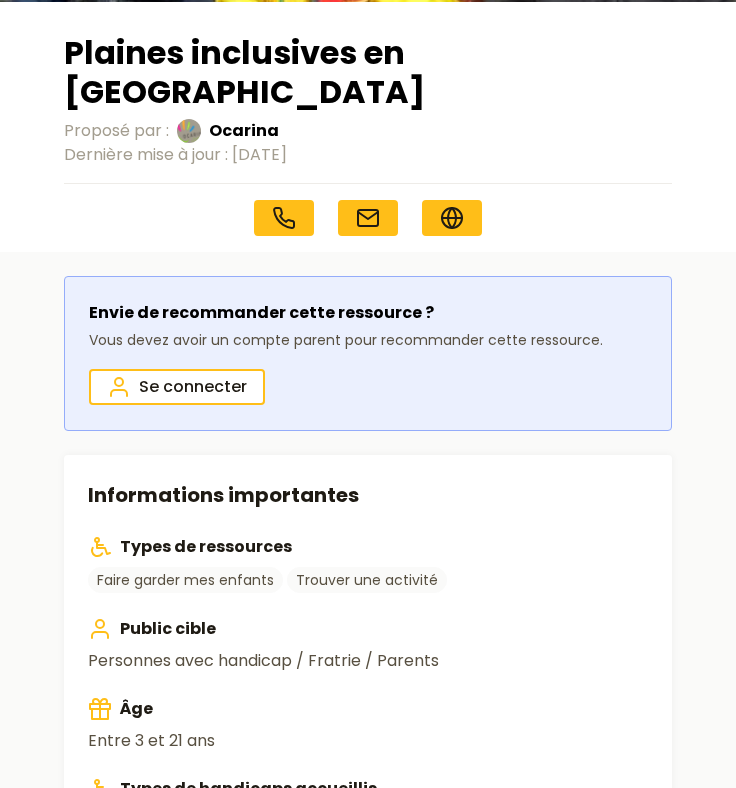 scroll, scrollTop: 0, scrollLeft: 0, axis: both 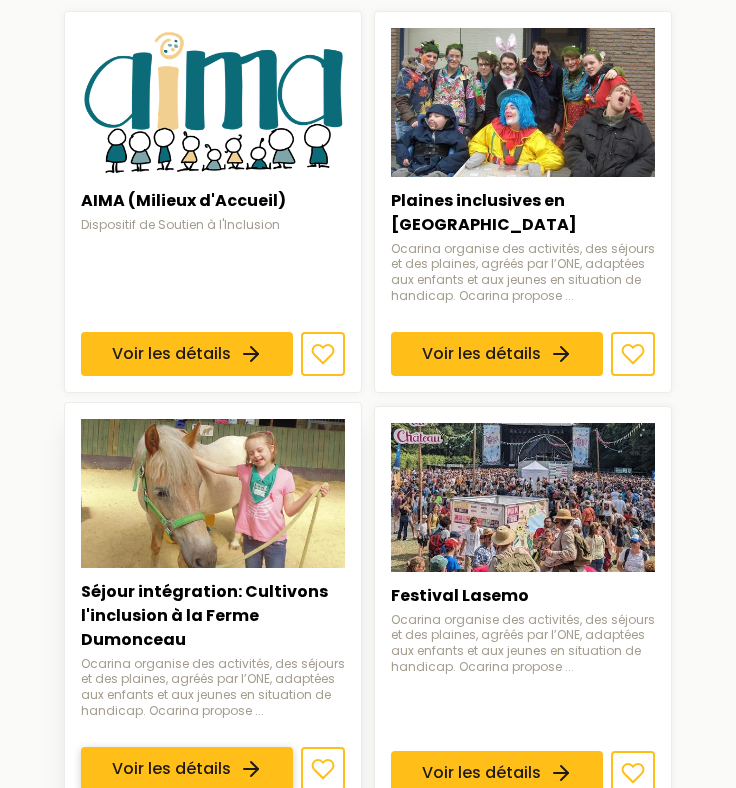 click on "Voir les détails" at bounding box center [187, 769] 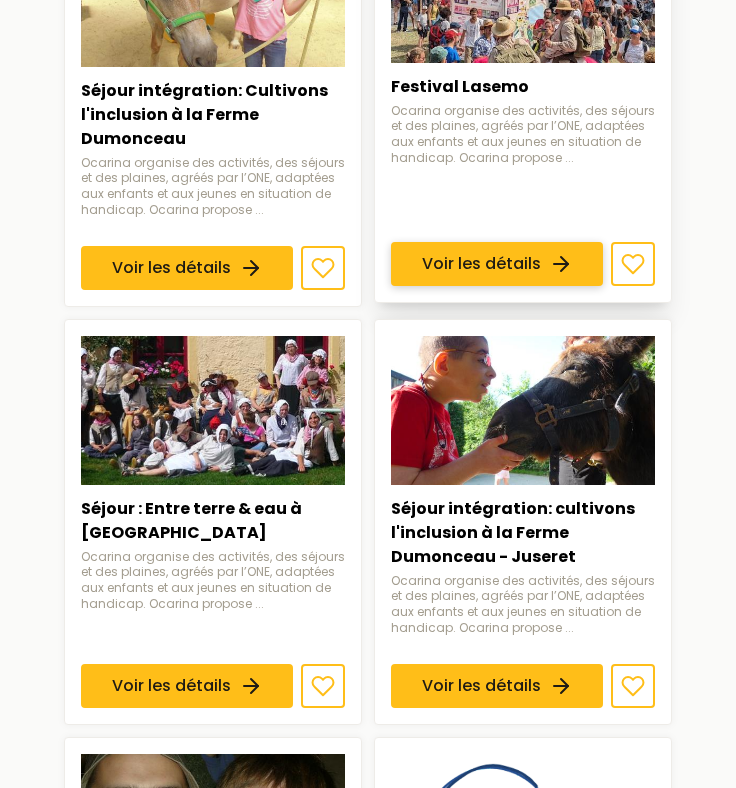 scroll, scrollTop: 958, scrollLeft: 0, axis: vertical 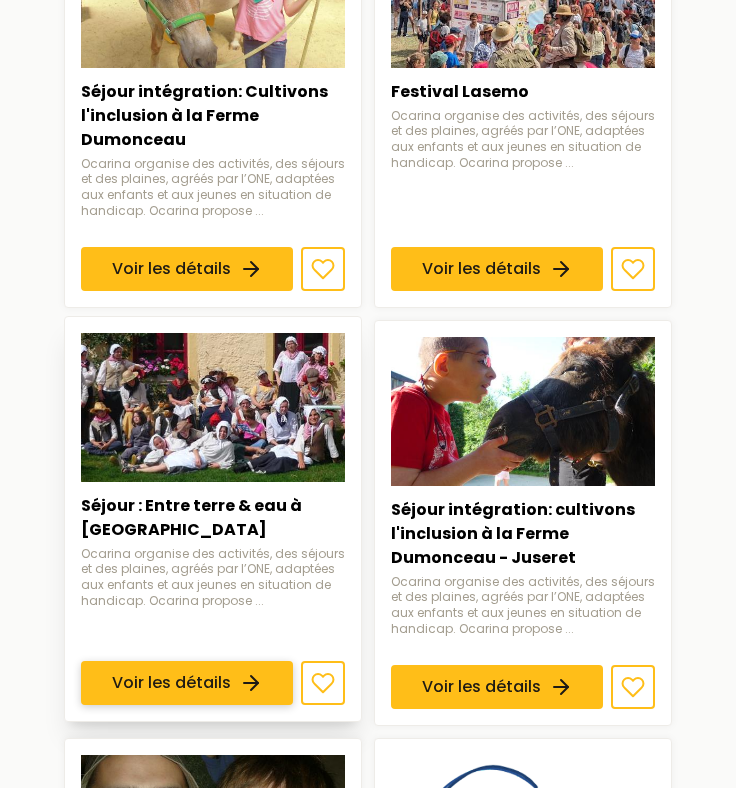 click on "Voir les détails" at bounding box center (187, 683) 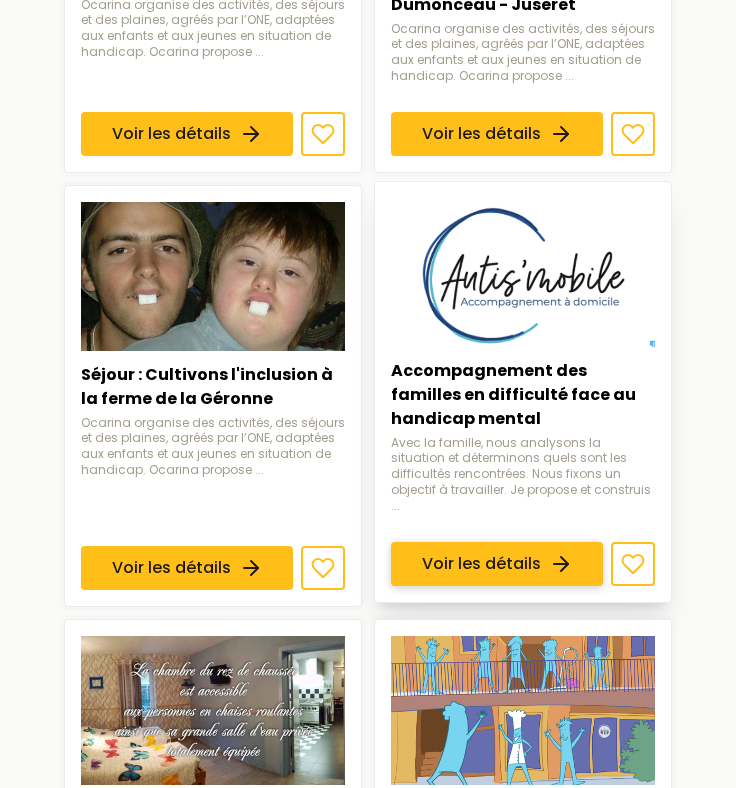 scroll, scrollTop: 1517, scrollLeft: 0, axis: vertical 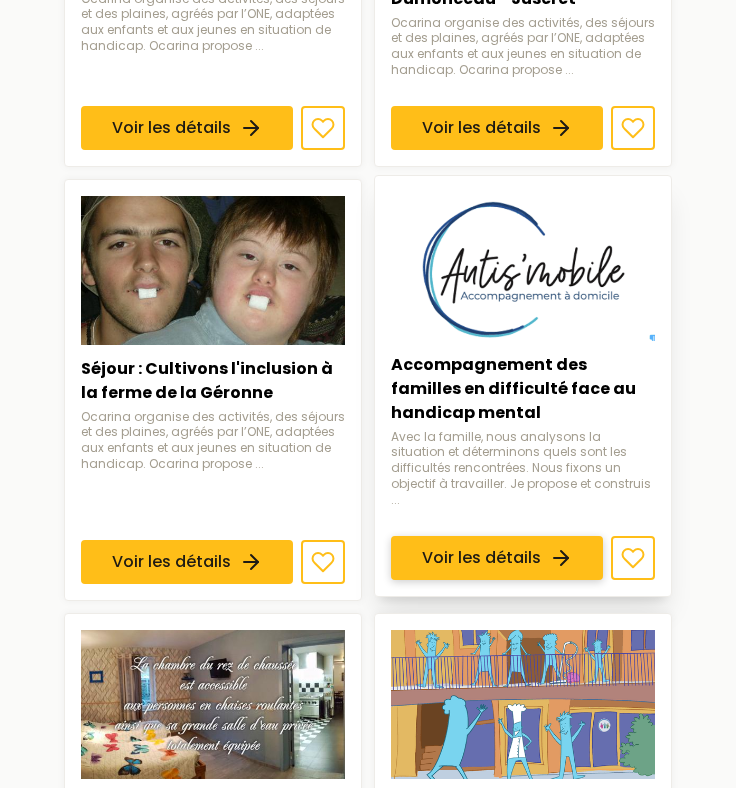 click on "Voir les détails" at bounding box center [497, 558] 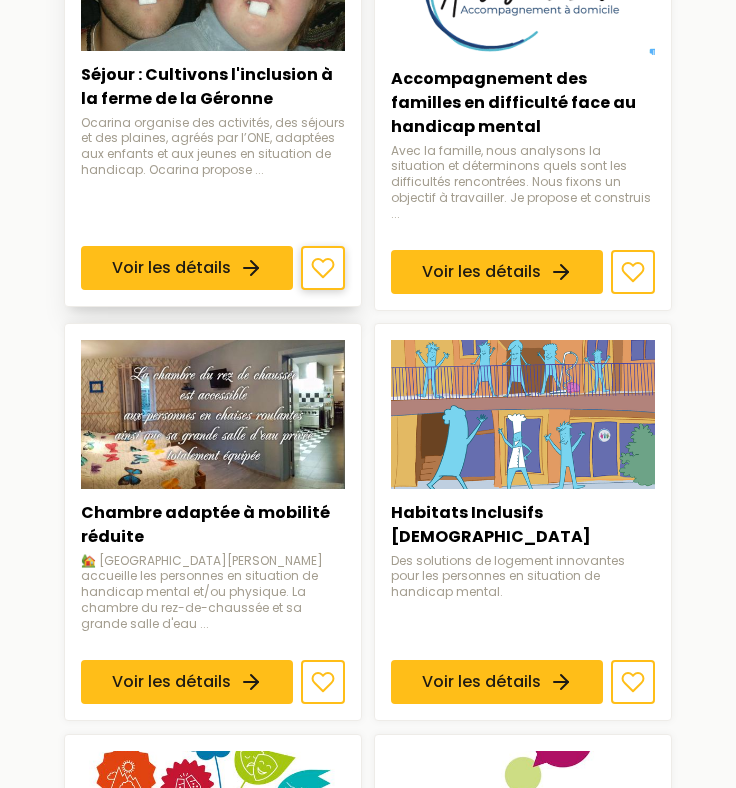 scroll, scrollTop: 1903, scrollLeft: 0, axis: vertical 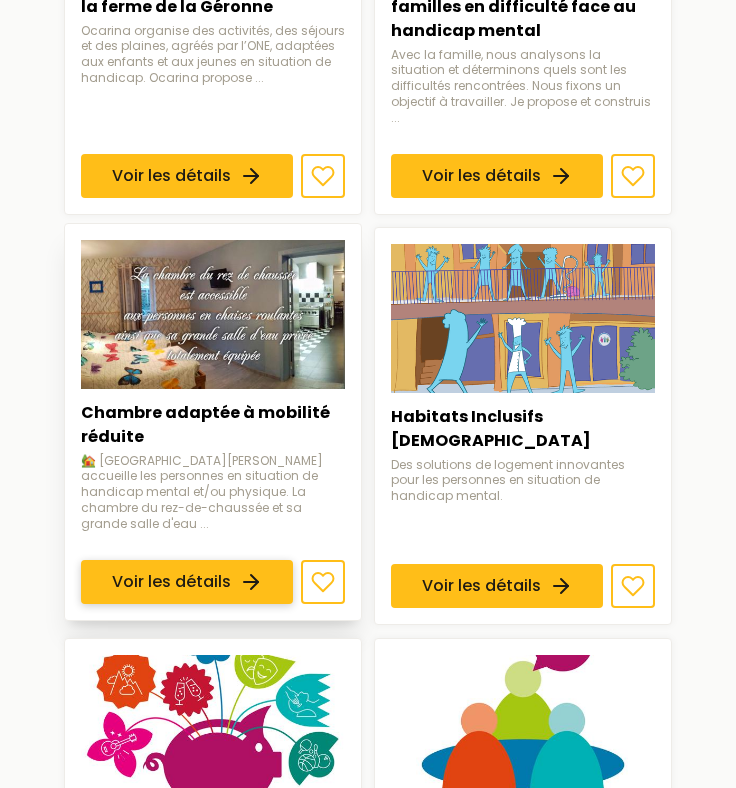 click on "Voir les détails" at bounding box center (187, 583) 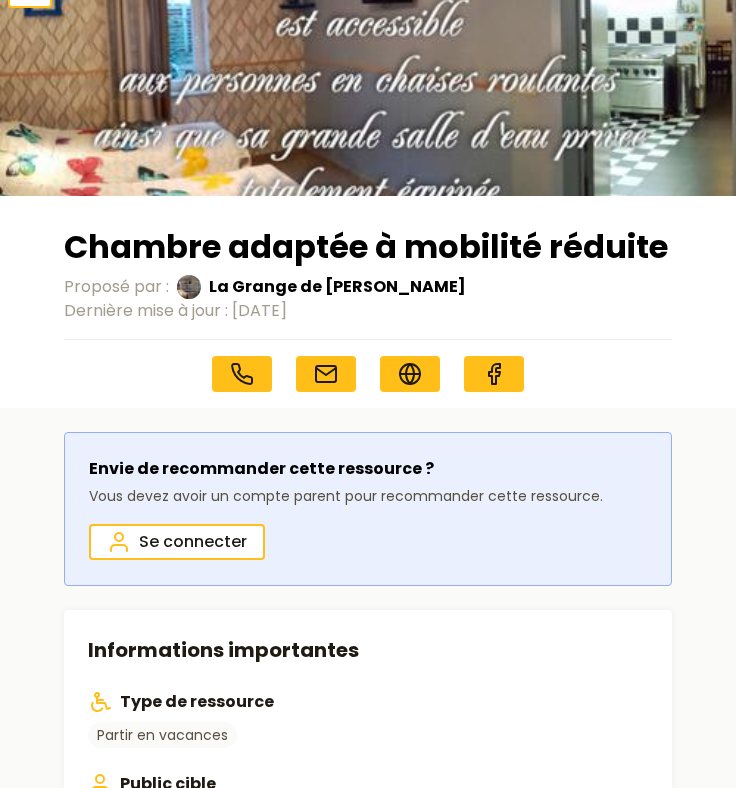 scroll, scrollTop: 116, scrollLeft: 0, axis: vertical 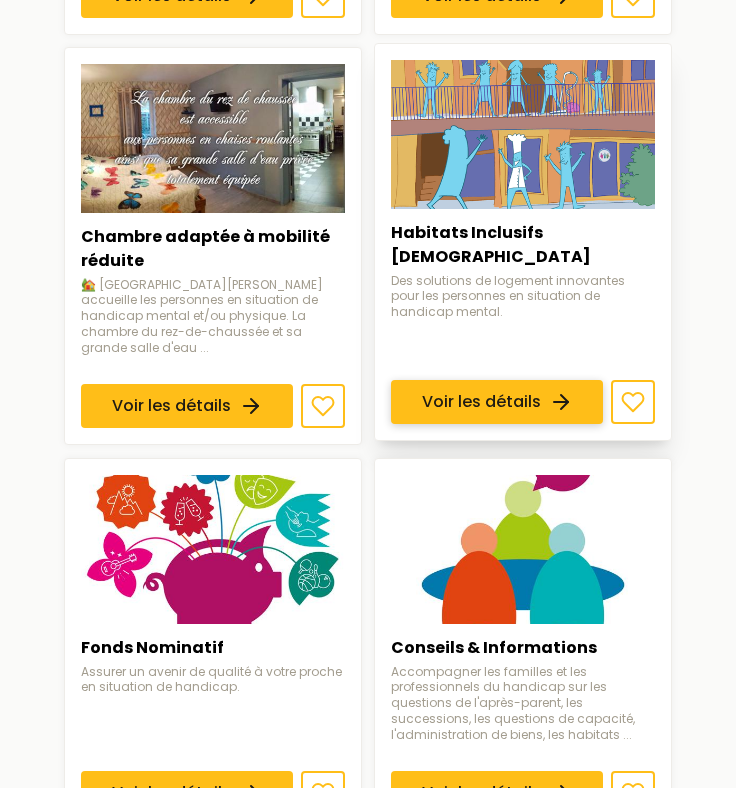 click on "Voir les détails" at bounding box center (497, 403) 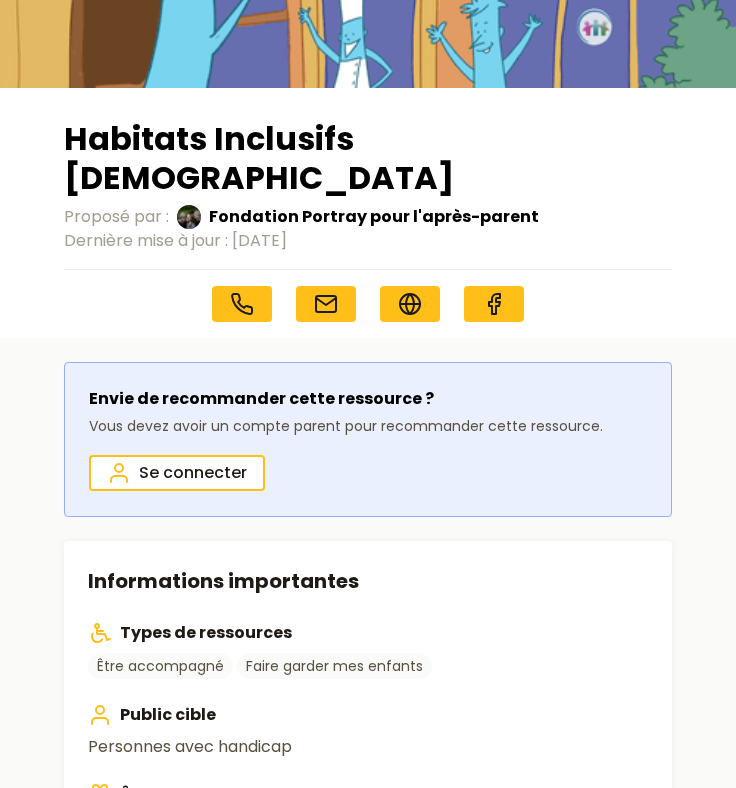 scroll, scrollTop: 240, scrollLeft: 0, axis: vertical 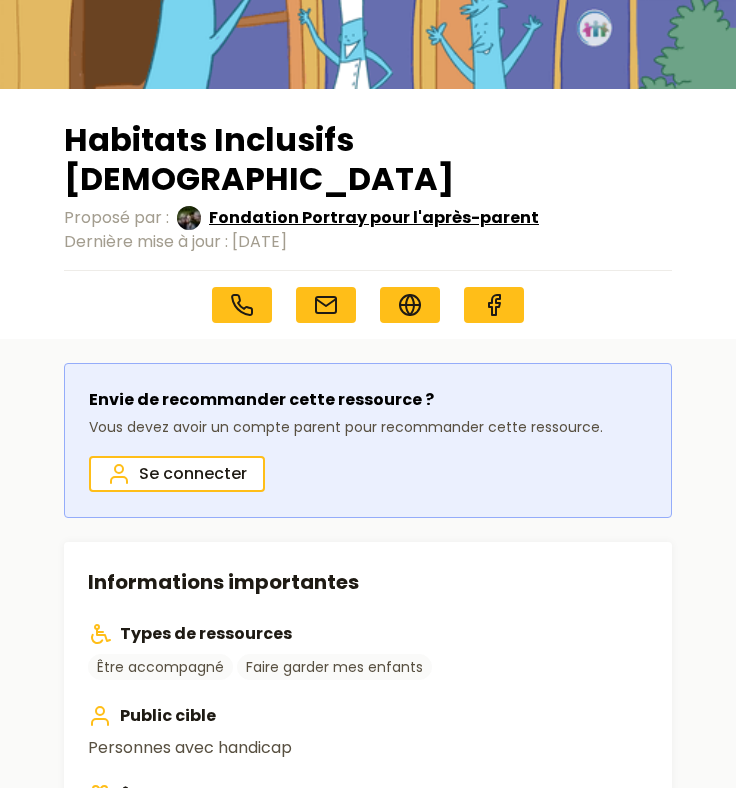 click on "Fondation Portray pour l'après-parent" at bounding box center (374, 218) 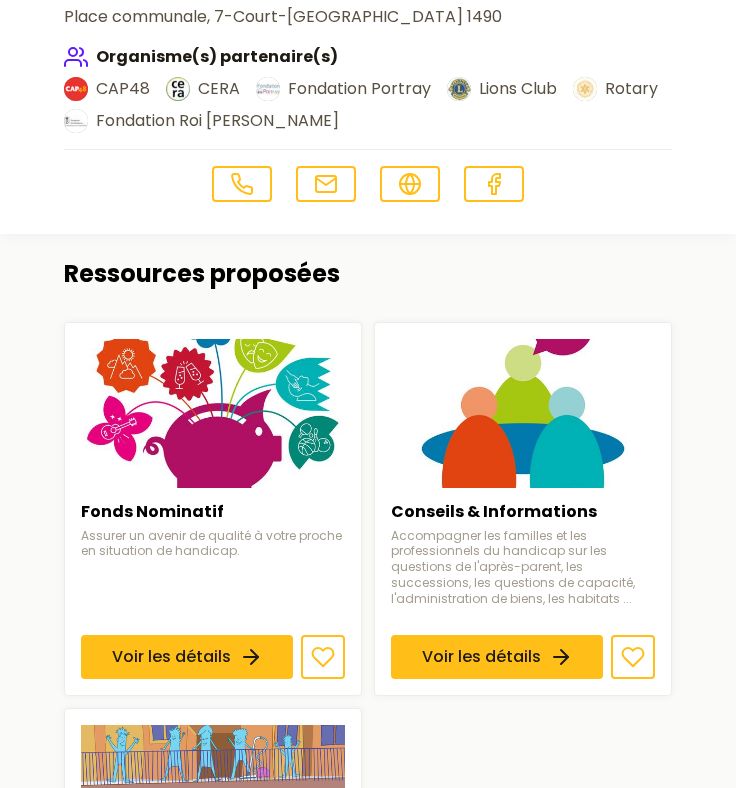 scroll, scrollTop: 570, scrollLeft: 0, axis: vertical 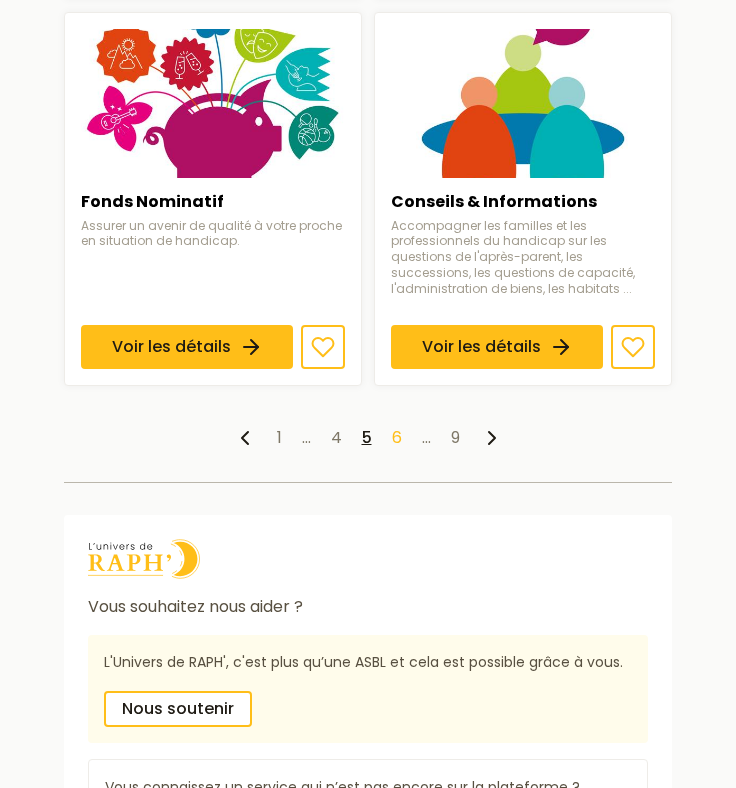 click on "6" at bounding box center (397, 437) 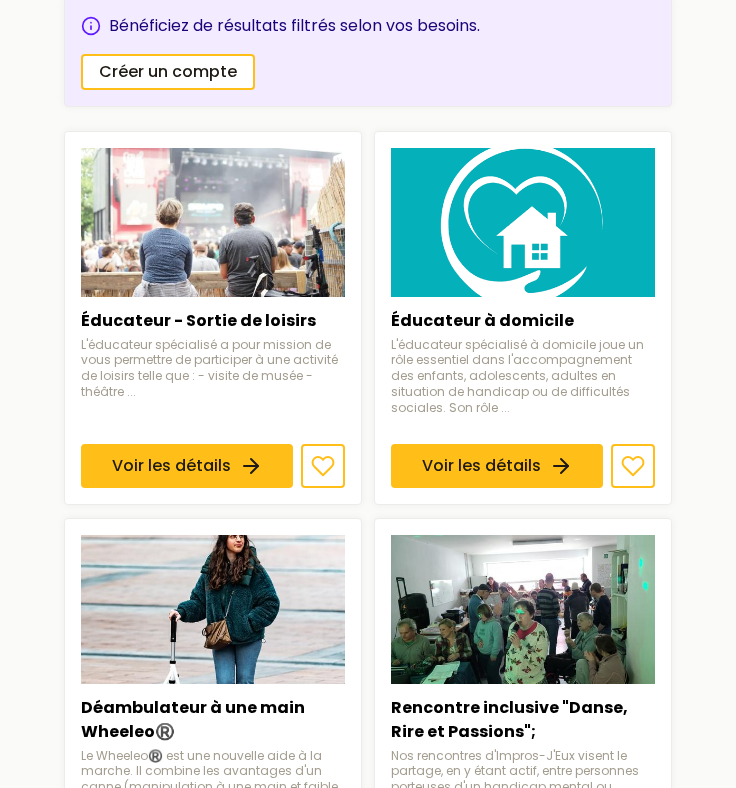scroll, scrollTop: 333, scrollLeft: 0, axis: vertical 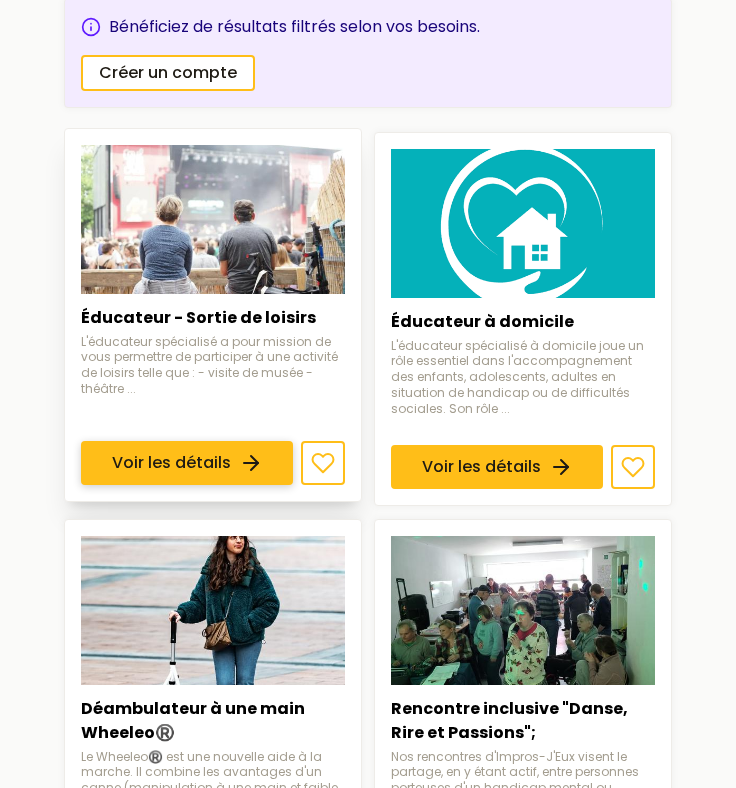 click on "Voir les détails" at bounding box center (187, 464) 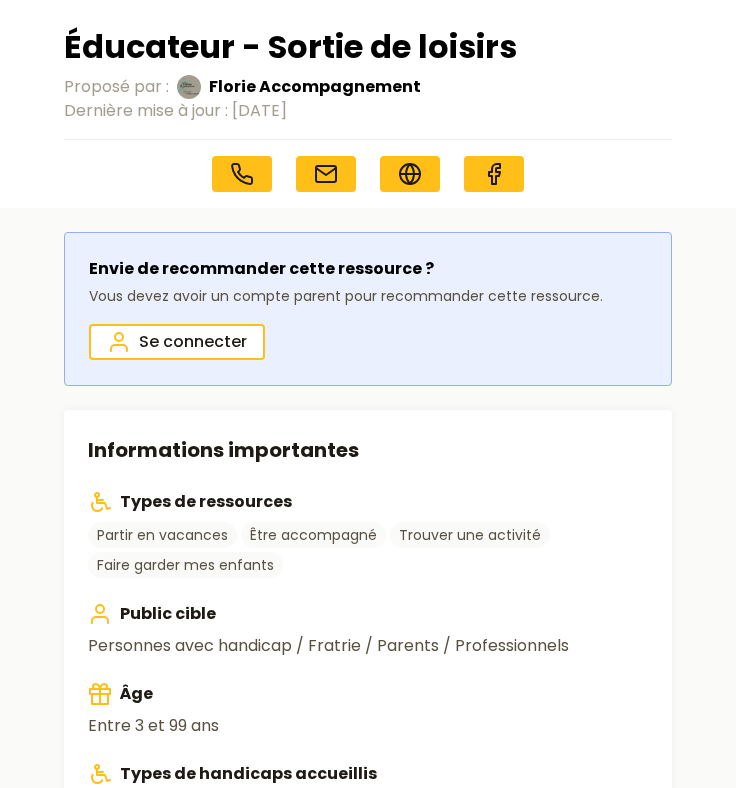 scroll, scrollTop: 0, scrollLeft: 0, axis: both 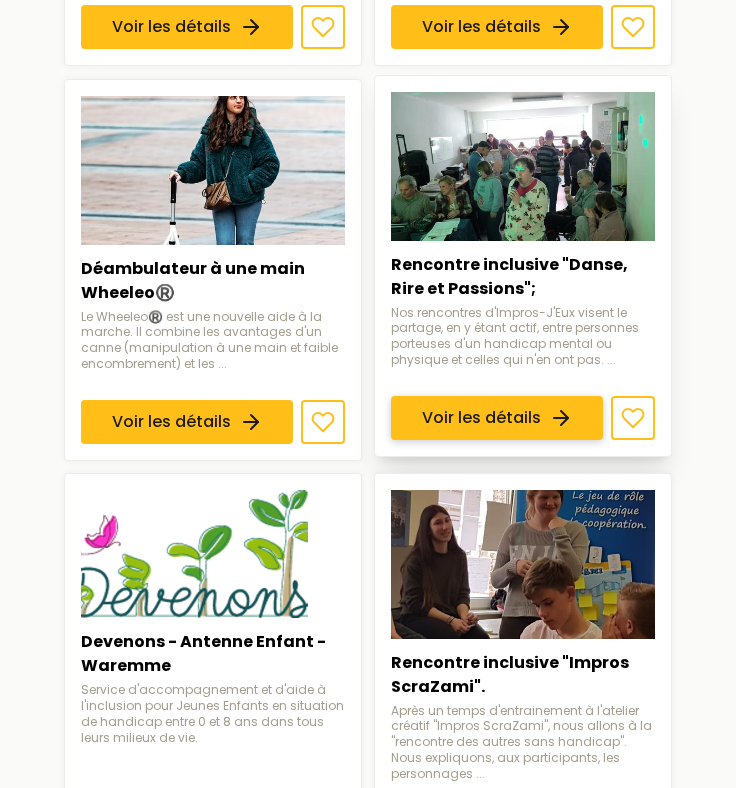 click on "Voir les détails" at bounding box center [497, 418] 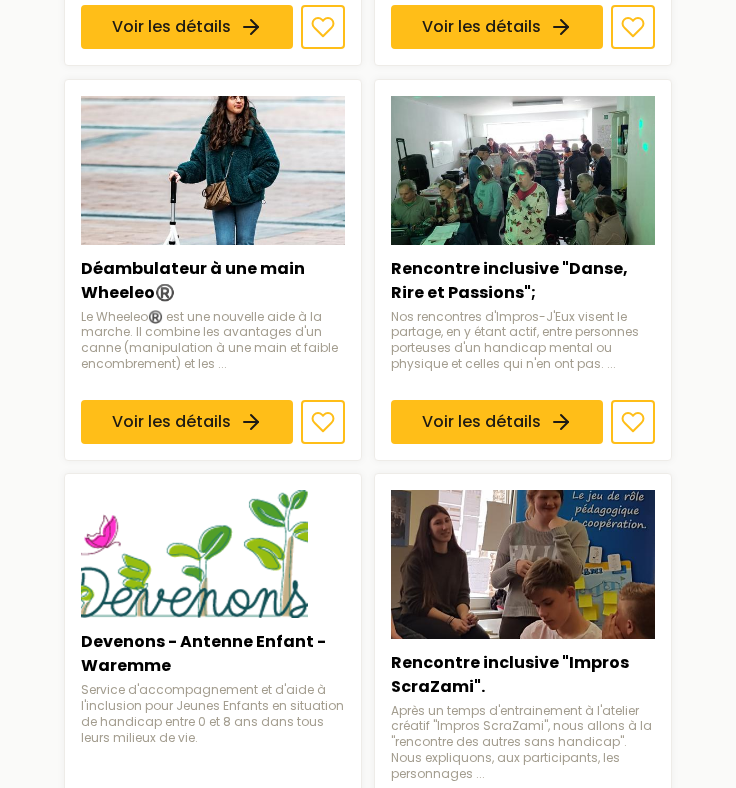 scroll, scrollTop: 0, scrollLeft: 0, axis: both 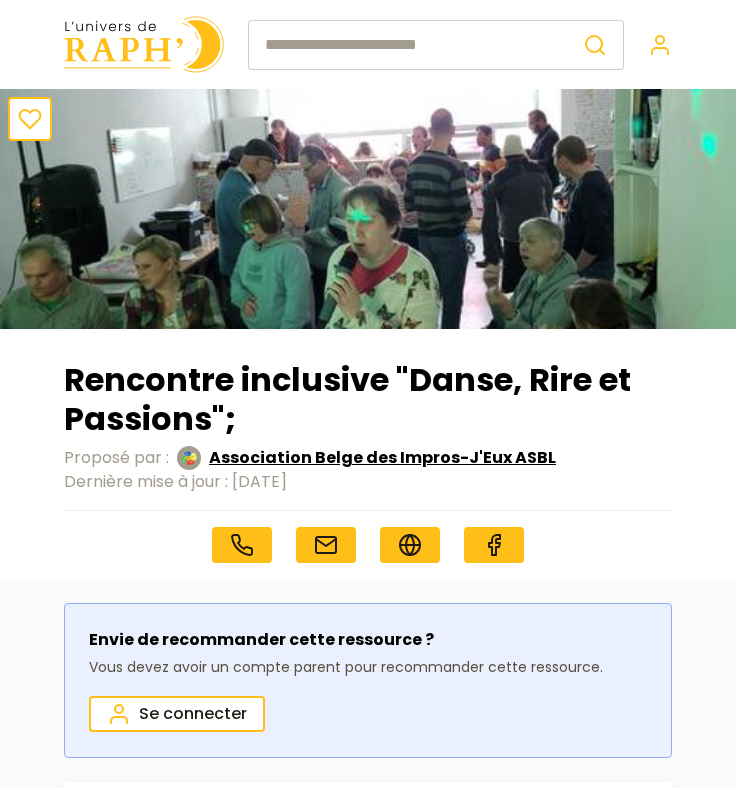 click on "Association Belge des Impros-J'Eux ASBL" at bounding box center [382, 458] 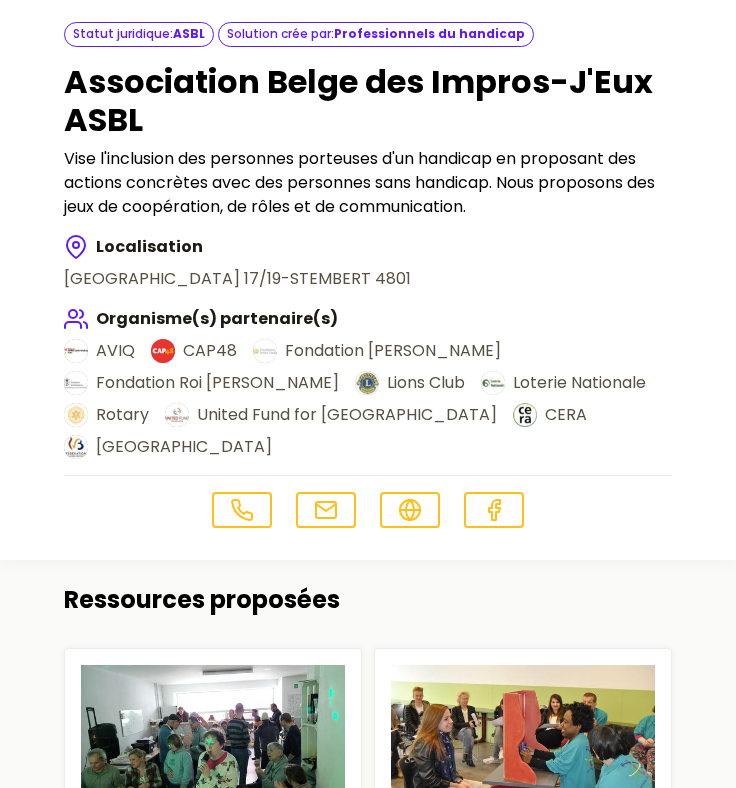 scroll, scrollTop: 334, scrollLeft: 0, axis: vertical 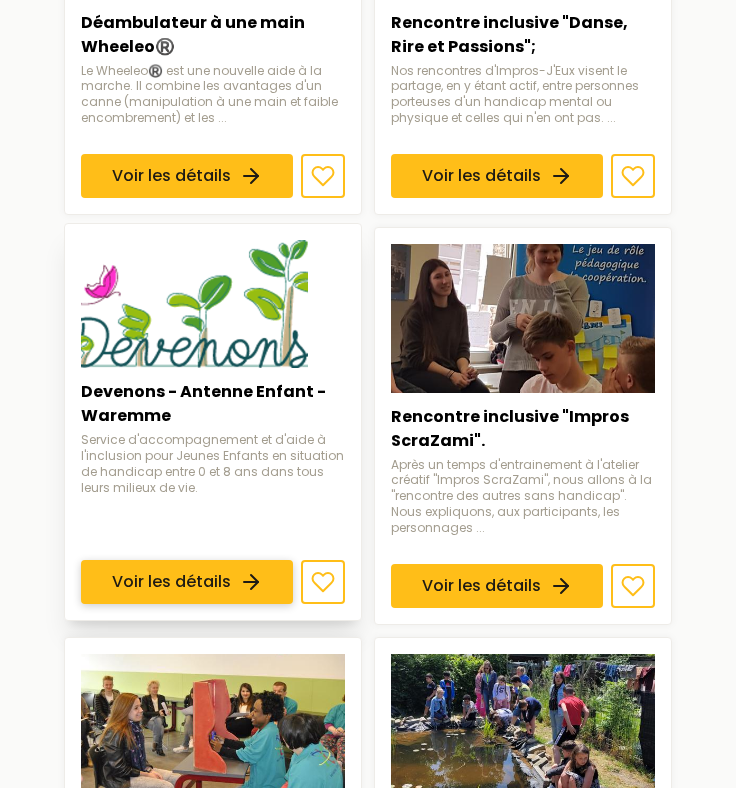 click on "Voir les détails" at bounding box center (187, 582) 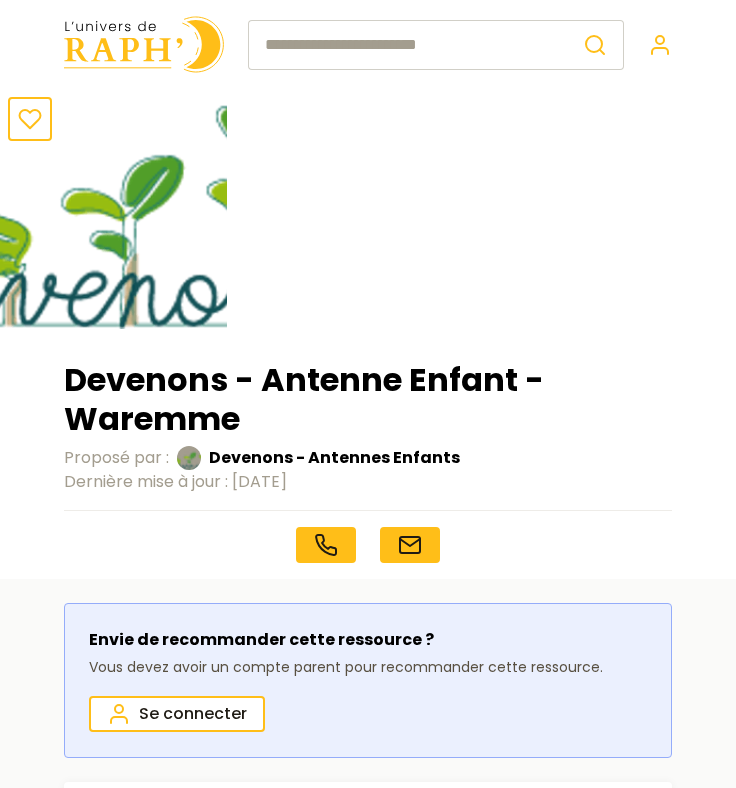 scroll, scrollTop: 157, scrollLeft: 0, axis: vertical 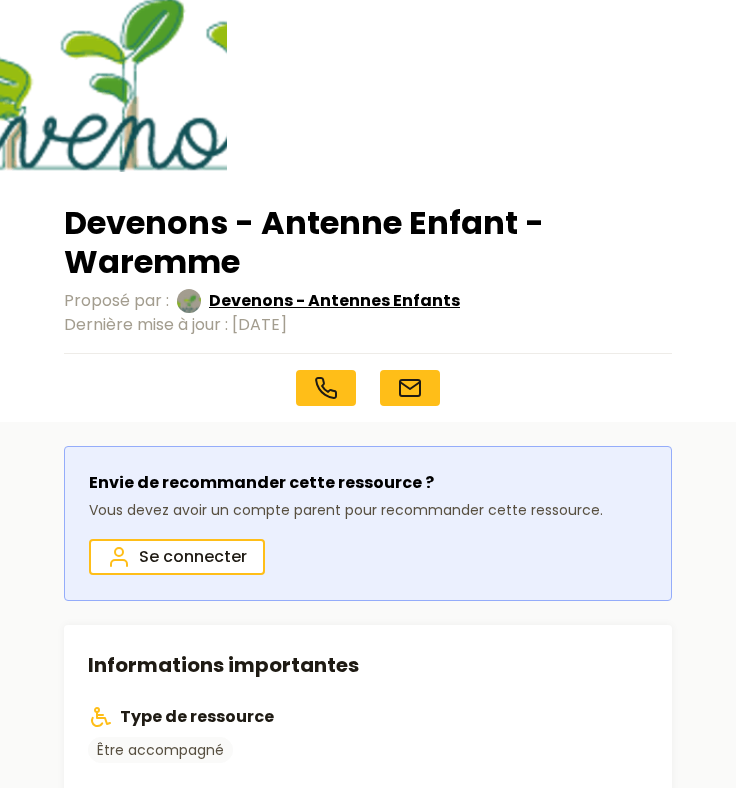 click on "Devenons - Antennes Enfants" at bounding box center [334, 301] 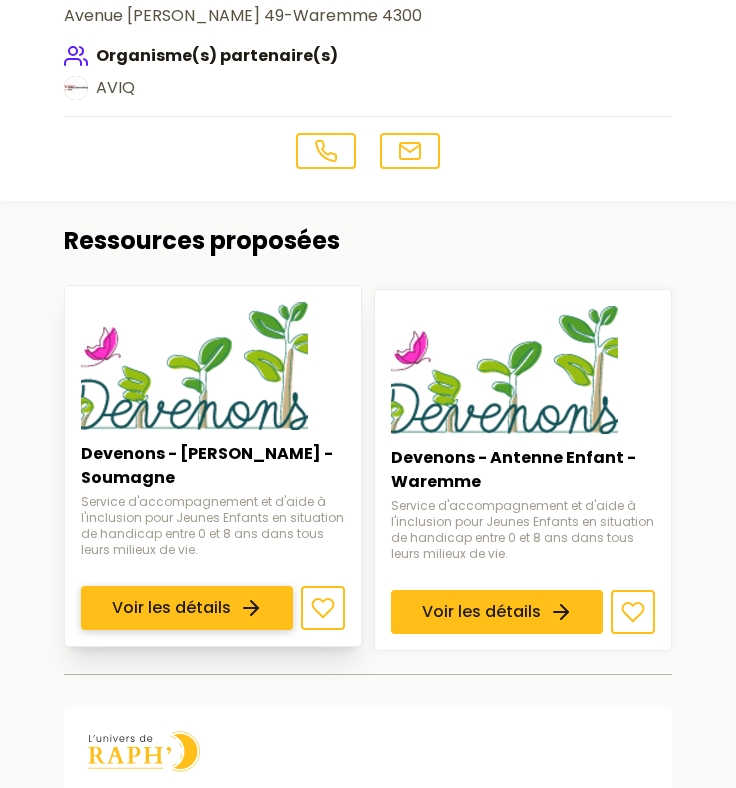 scroll, scrollTop: 559, scrollLeft: 0, axis: vertical 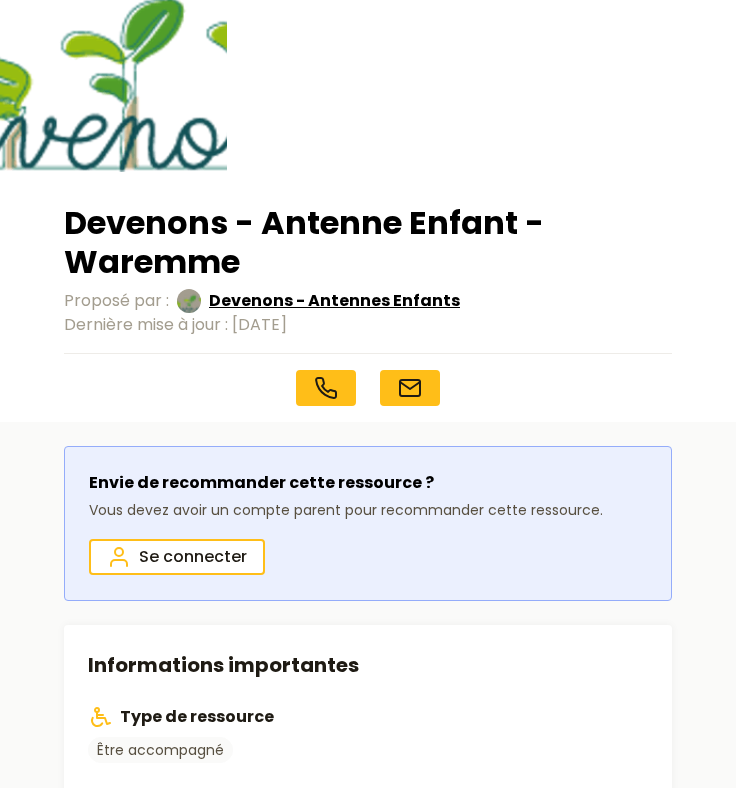 click on "Devenons - Antennes Enfants" at bounding box center [334, 301] 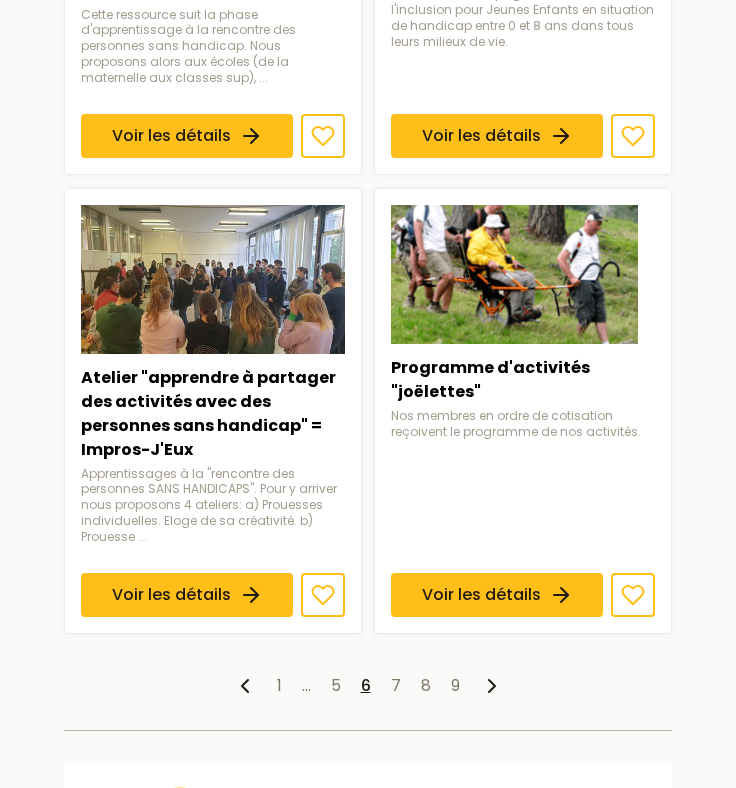 scroll, scrollTop: 2358, scrollLeft: 0, axis: vertical 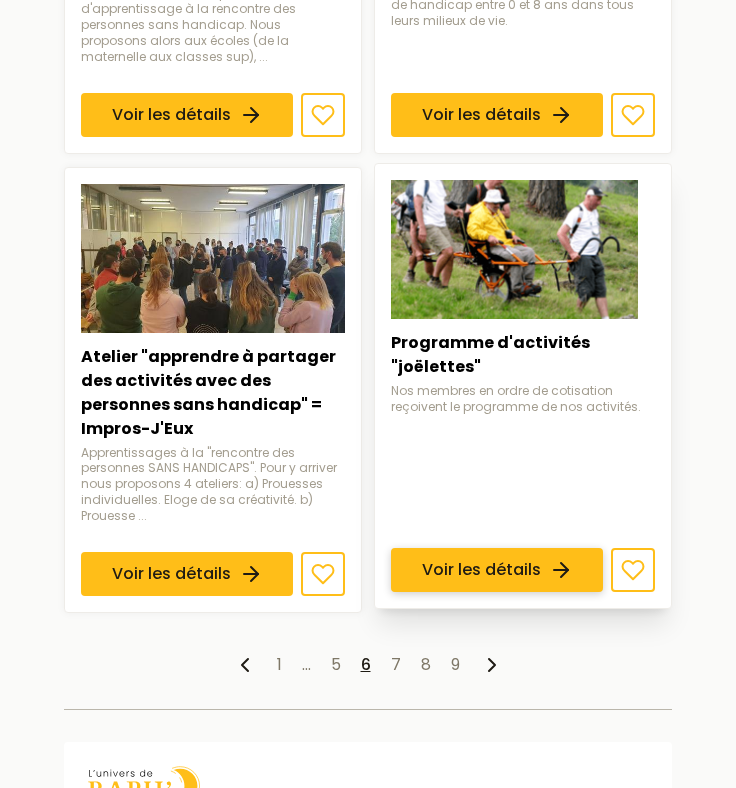 click on "Voir les détails" at bounding box center [497, 570] 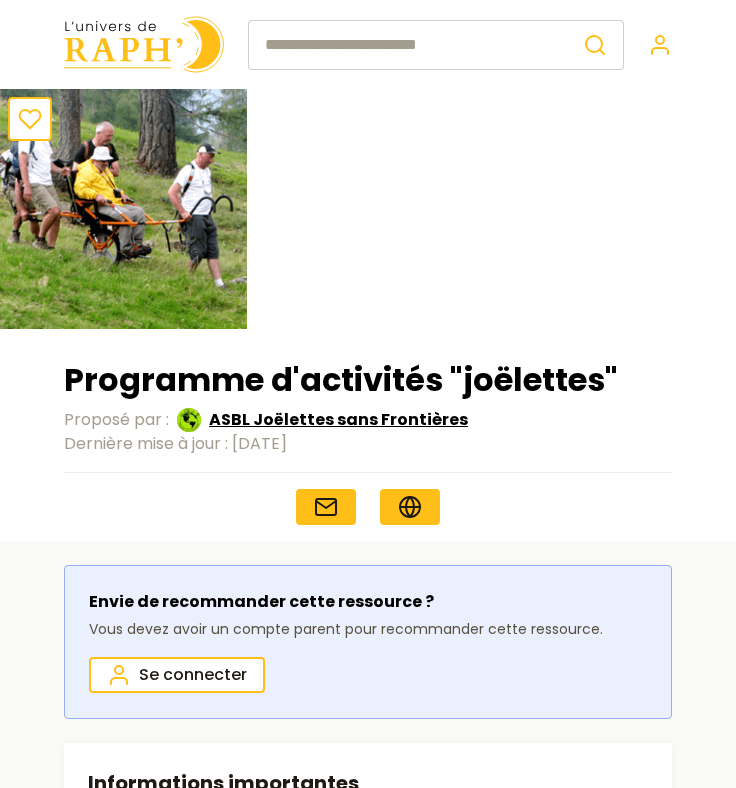 click on "ASBL Joëlettes sans Frontières" at bounding box center (338, 420) 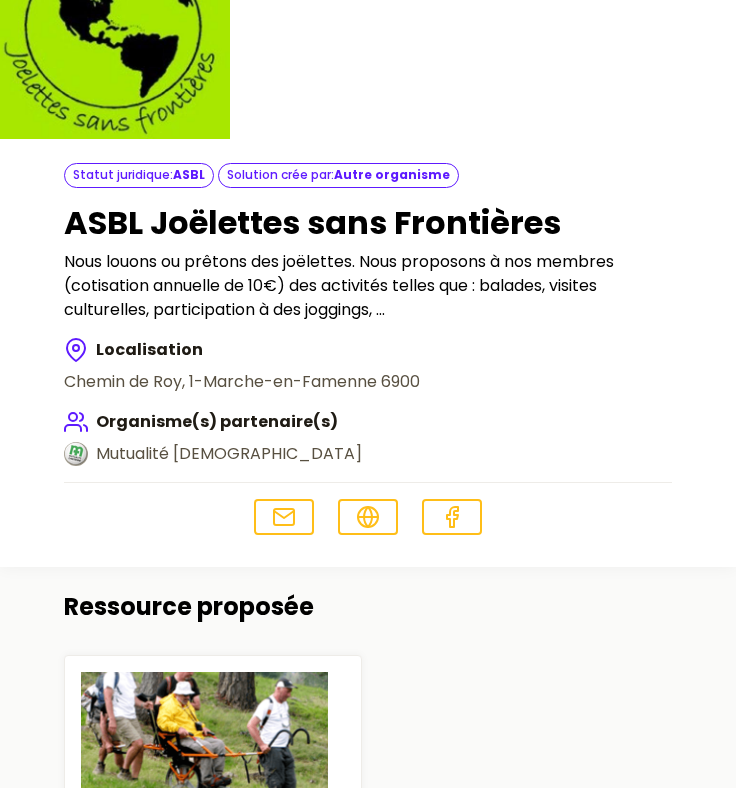 scroll, scrollTop: 217, scrollLeft: 0, axis: vertical 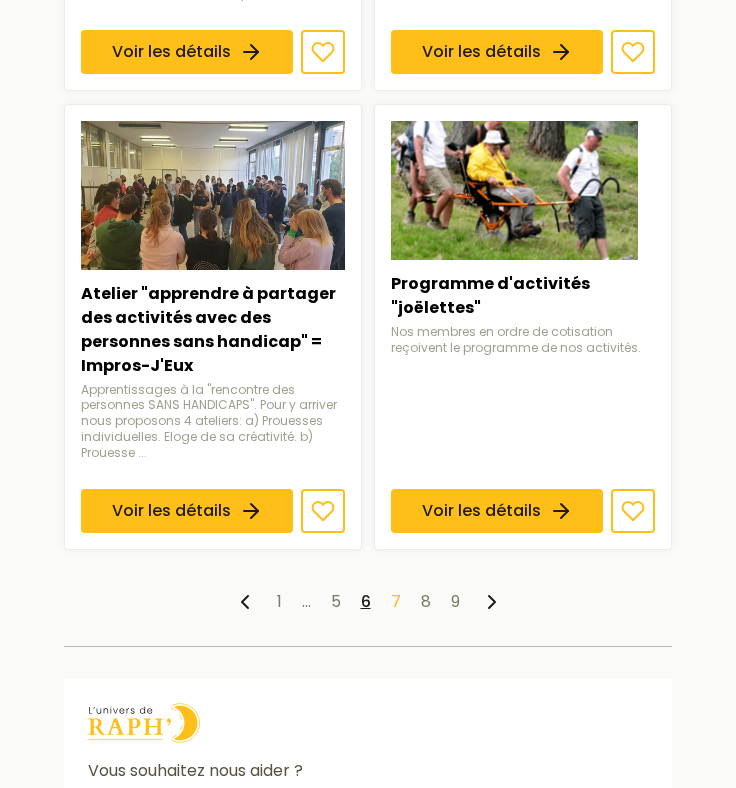 click on "7" at bounding box center [396, 601] 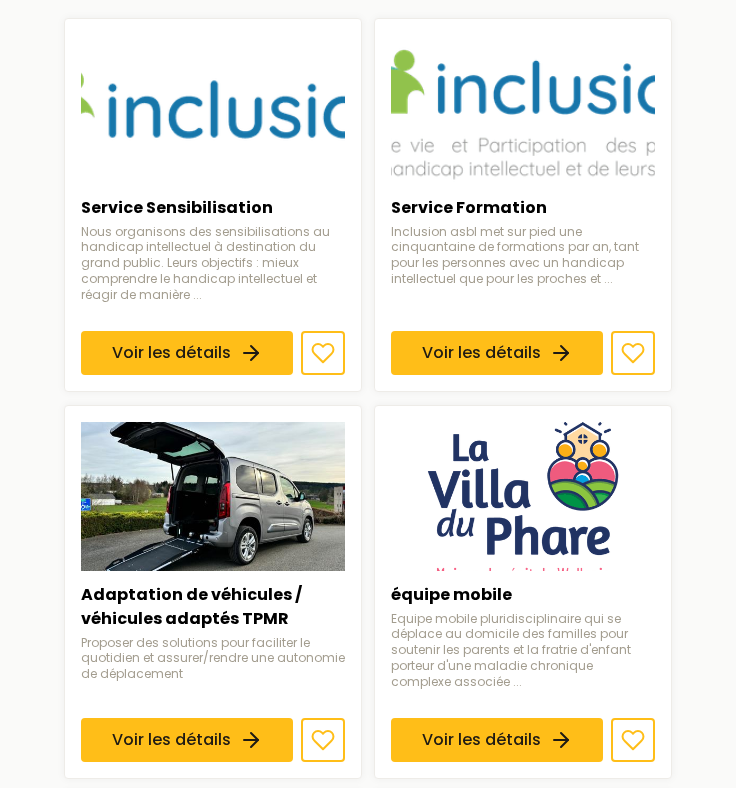 scroll, scrollTop: 475, scrollLeft: 0, axis: vertical 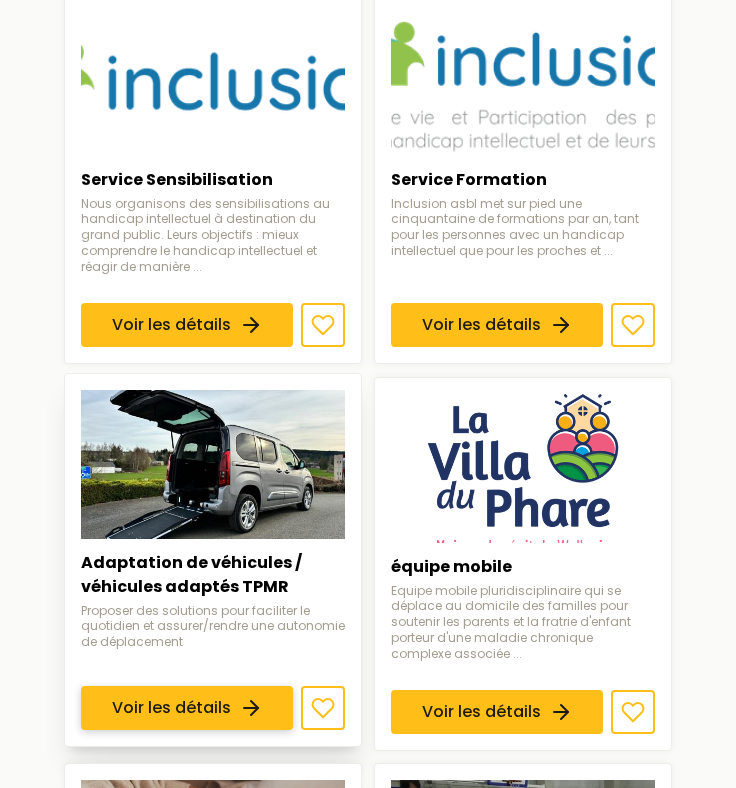 click on "Voir les détails" at bounding box center [187, 708] 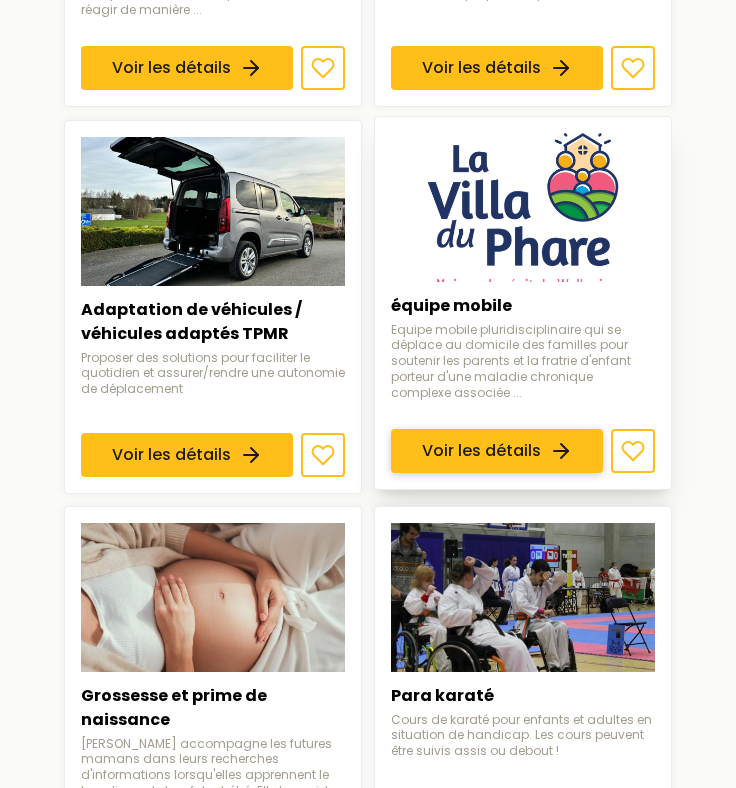 scroll, scrollTop: 739, scrollLeft: 0, axis: vertical 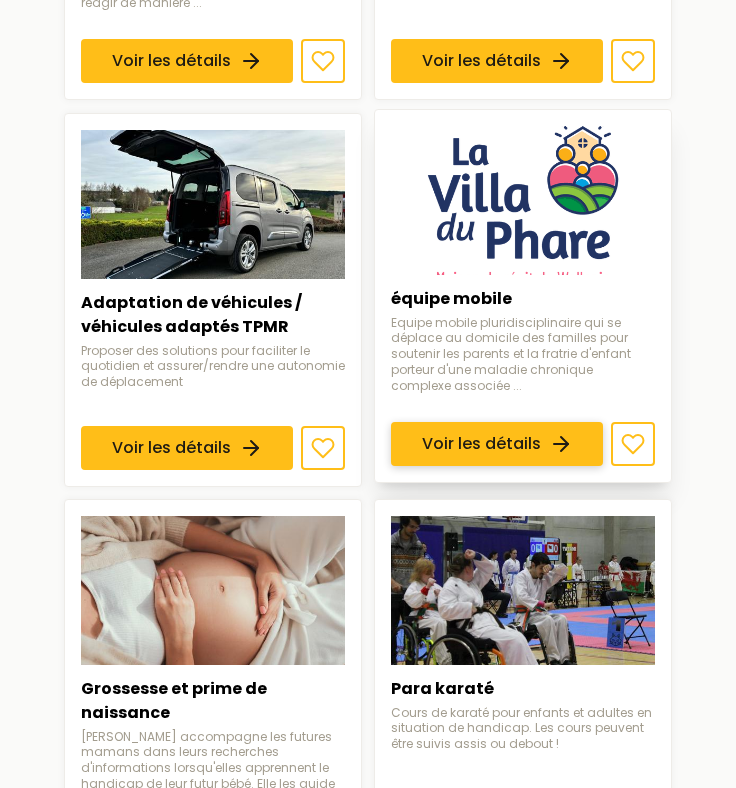 click on "Voir les détails" at bounding box center (497, 444) 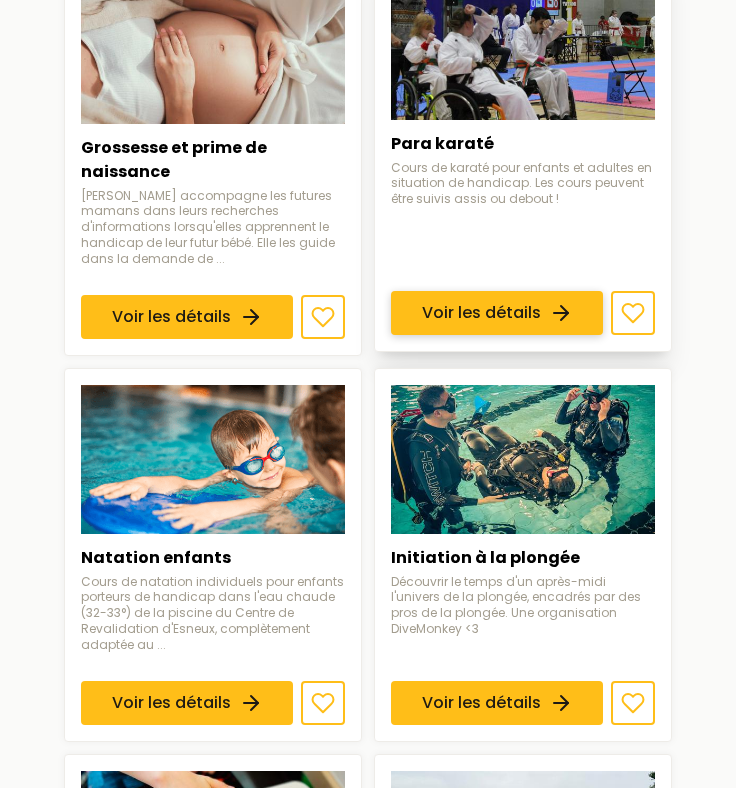 scroll, scrollTop: 1282, scrollLeft: 0, axis: vertical 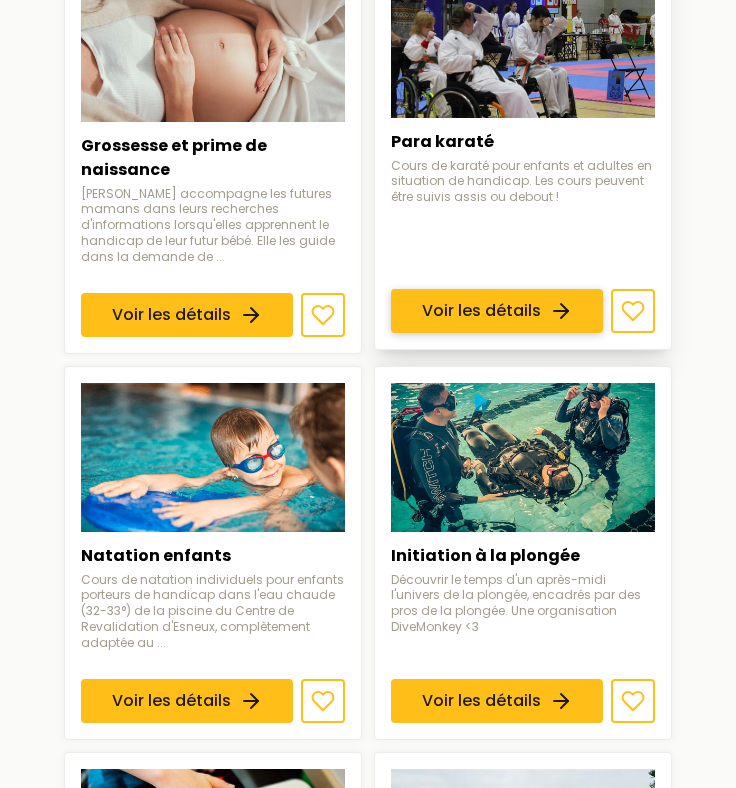 click on "Voir les détails" at bounding box center (497, 311) 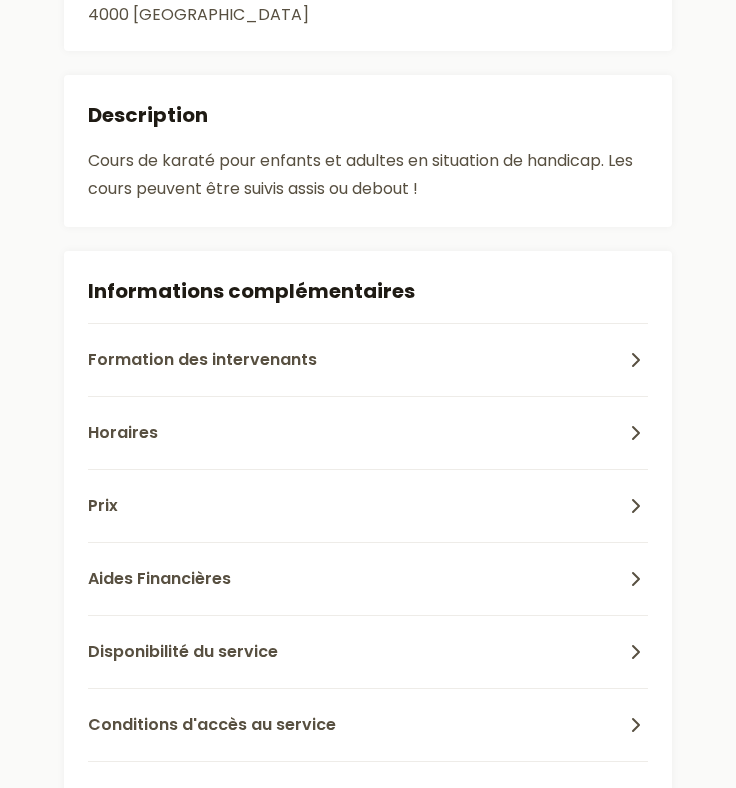 scroll, scrollTop: 0, scrollLeft: 0, axis: both 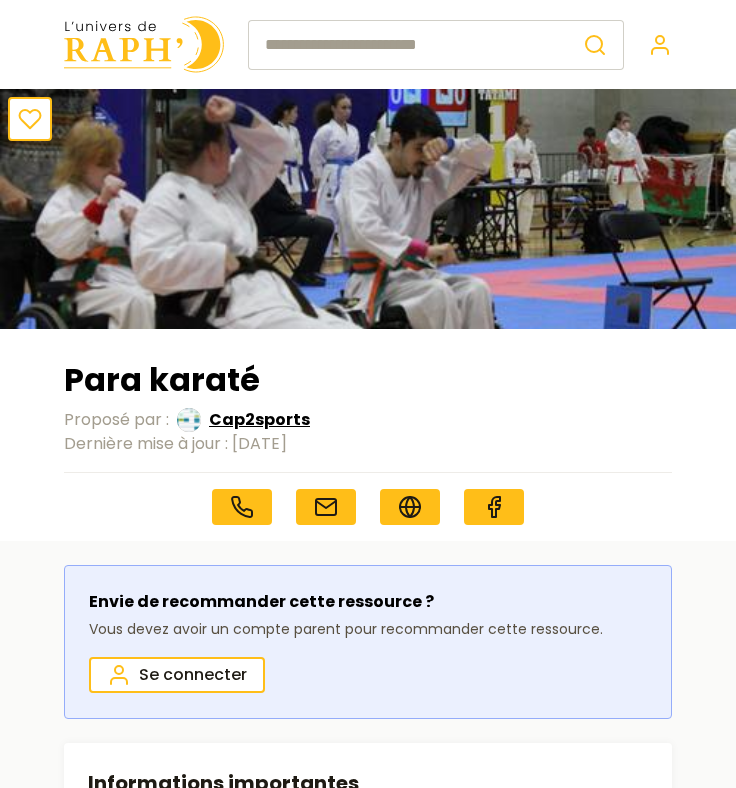 click on "Cap2sports" at bounding box center (259, 420) 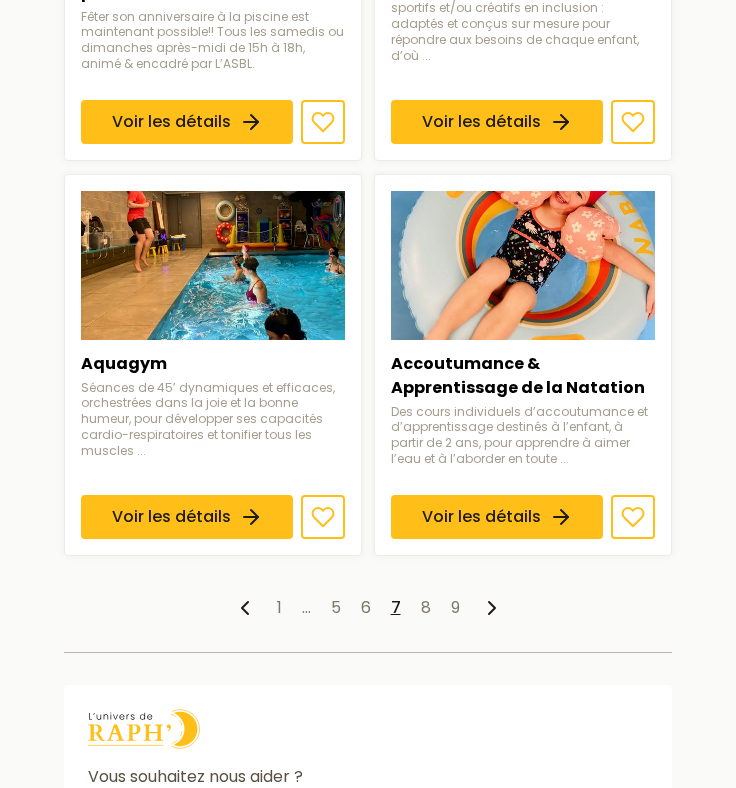 scroll, scrollTop: 2275, scrollLeft: 0, axis: vertical 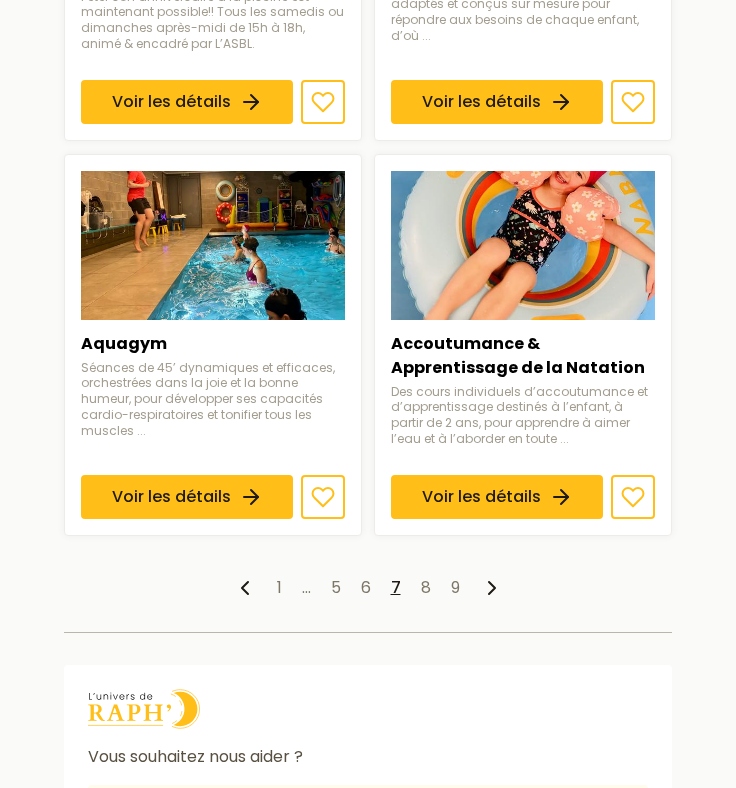 click on "1 … 5 6 7 8 9" at bounding box center [368, 588] 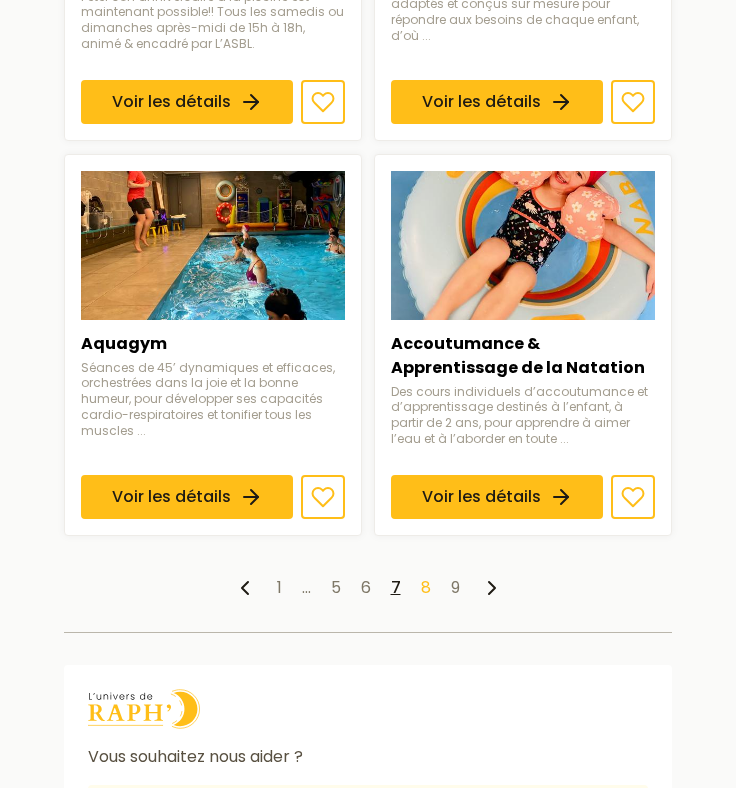 click on "8" at bounding box center [426, 587] 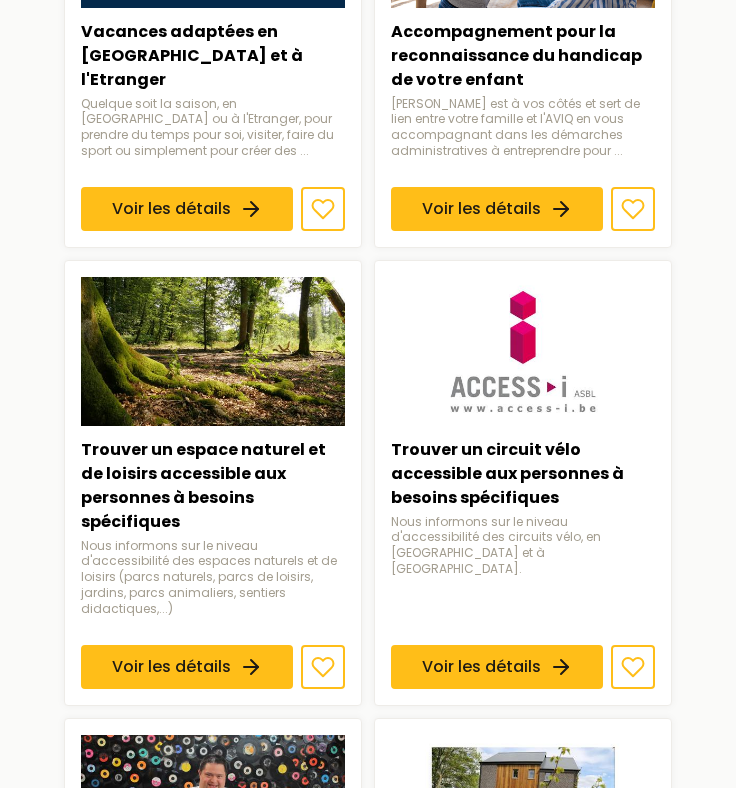 scroll, scrollTop: 1045, scrollLeft: 0, axis: vertical 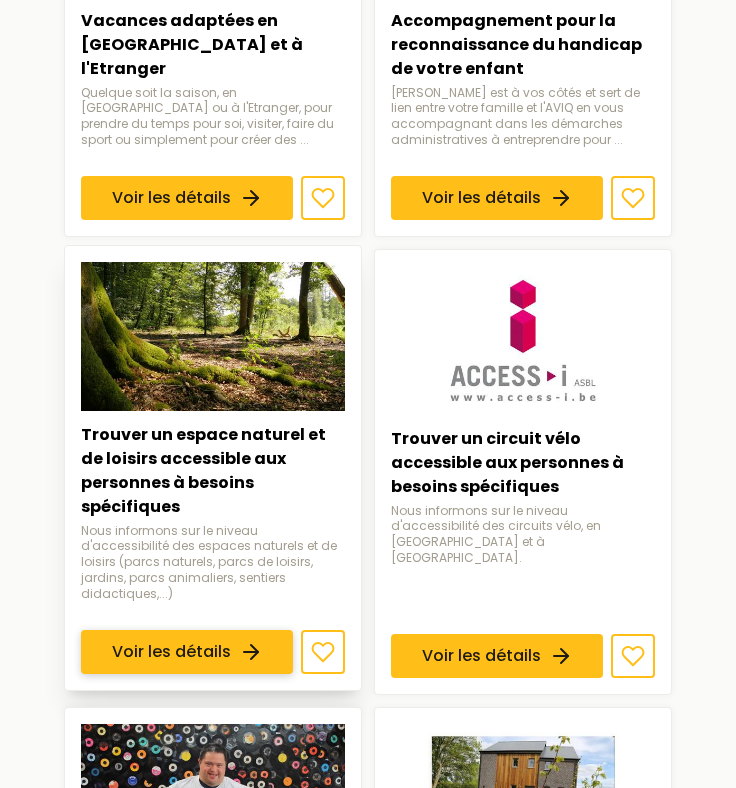 click on "Voir les détails" at bounding box center [187, 652] 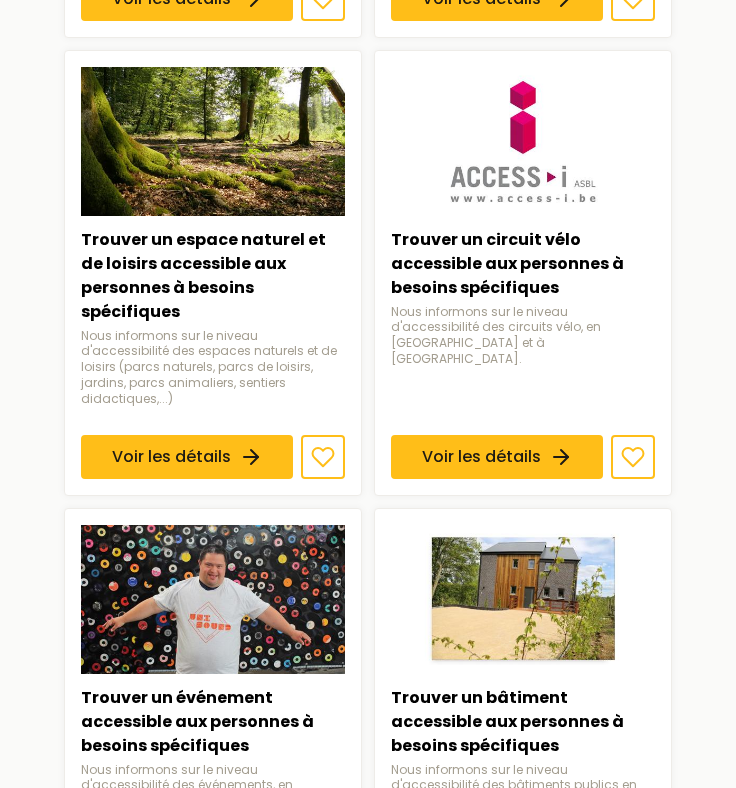 scroll, scrollTop: 1480, scrollLeft: 0, axis: vertical 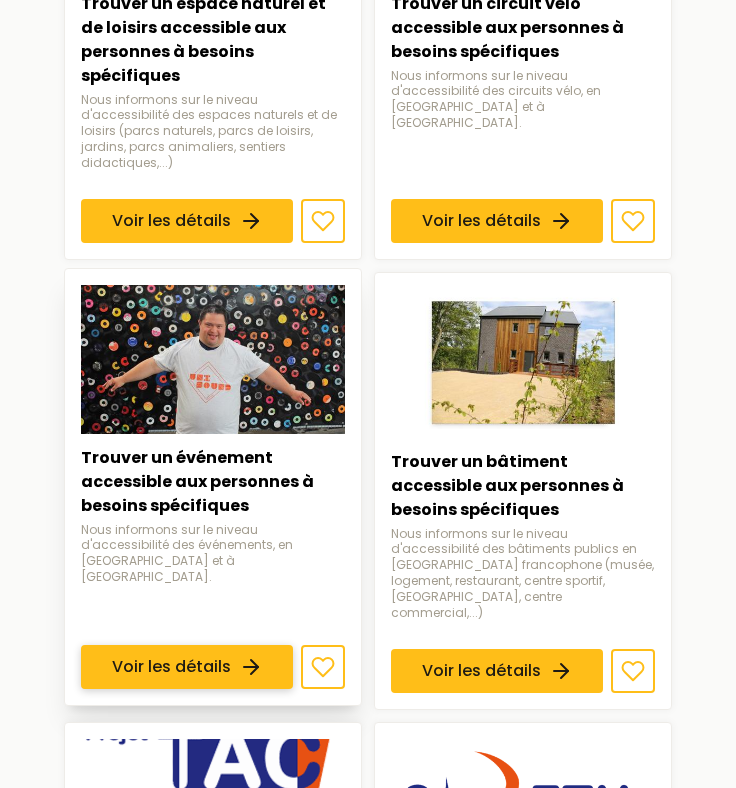 click on "Voir les détails" at bounding box center [187, 667] 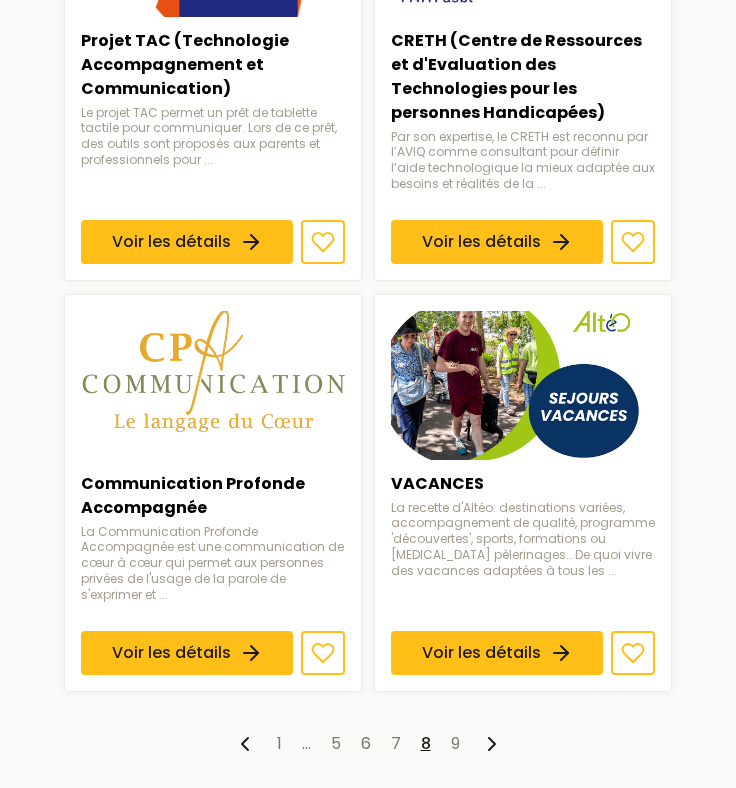 scroll, scrollTop: 2371, scrollLeft: 0, axis: vertical 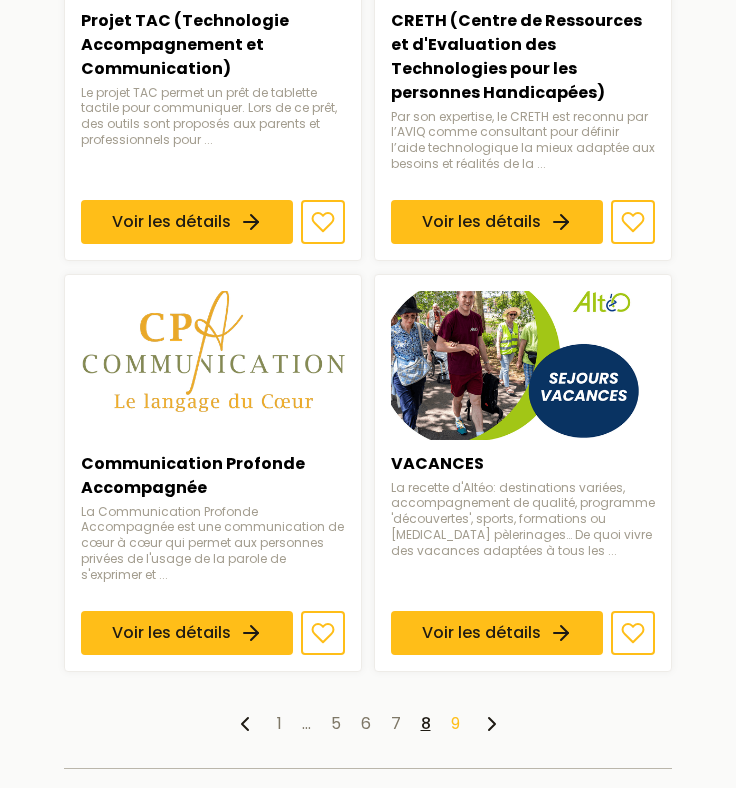 click on "9" at bounding box center [455, 723] 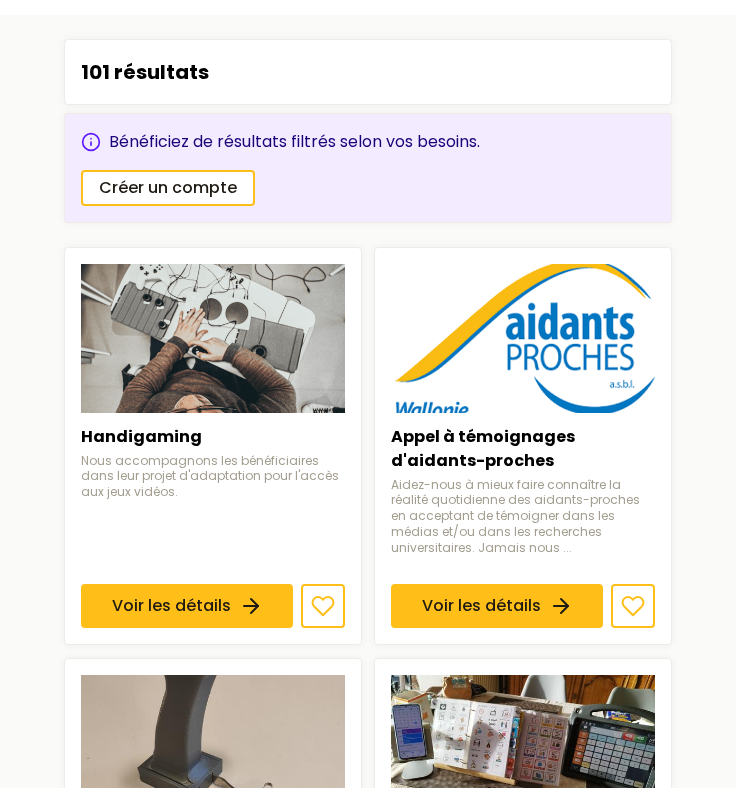 scroll, scrollTop: 279, scrollLeft: 0, axis: vertical 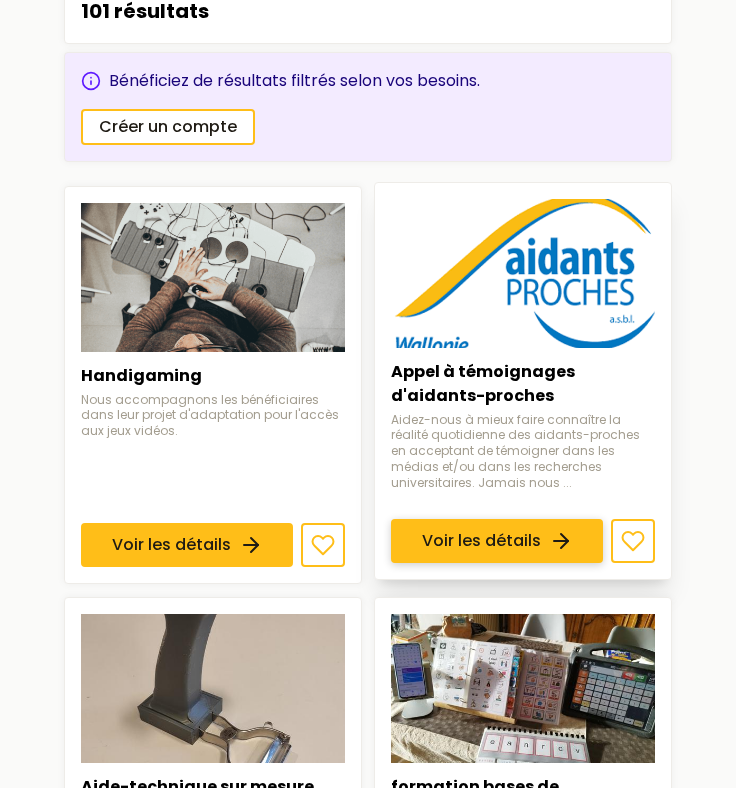 click on "Voir les détails" at bounding box center (497, 542) 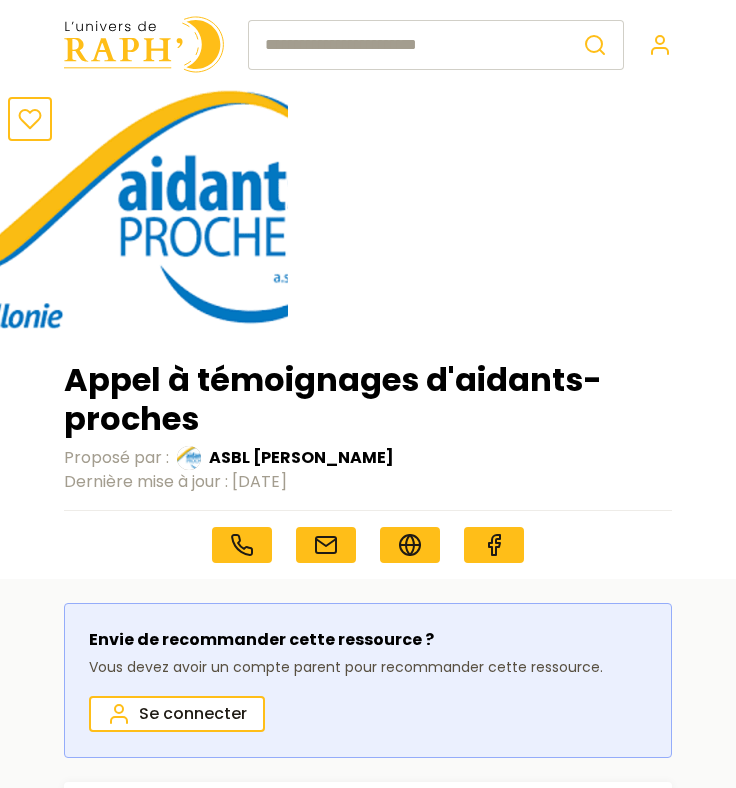 scroll, scrollTop: 20, scrollLeft: 0, axis: vertical 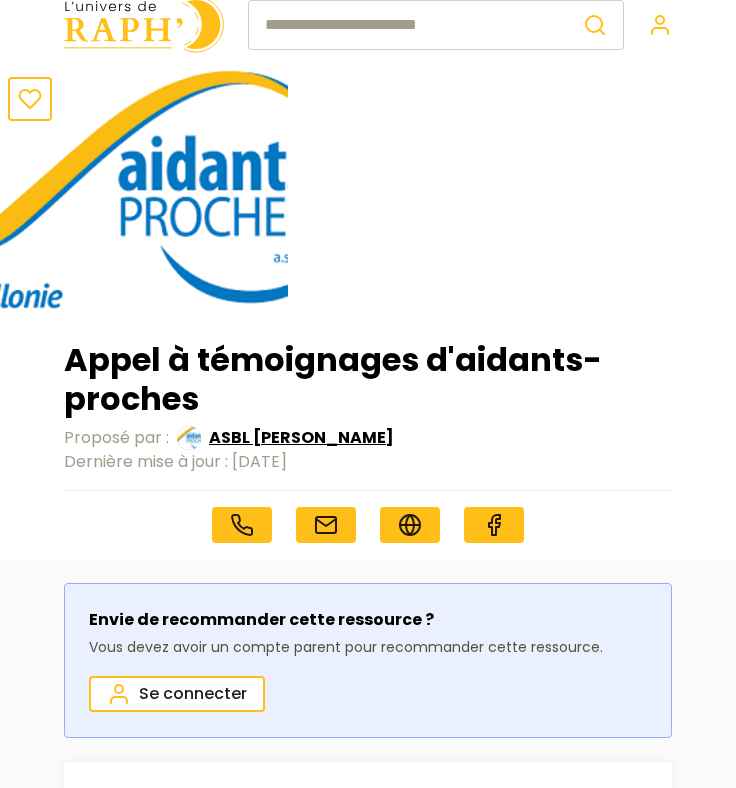 click on "ASBL Aidants Proches" at bounding box center [301, 438] 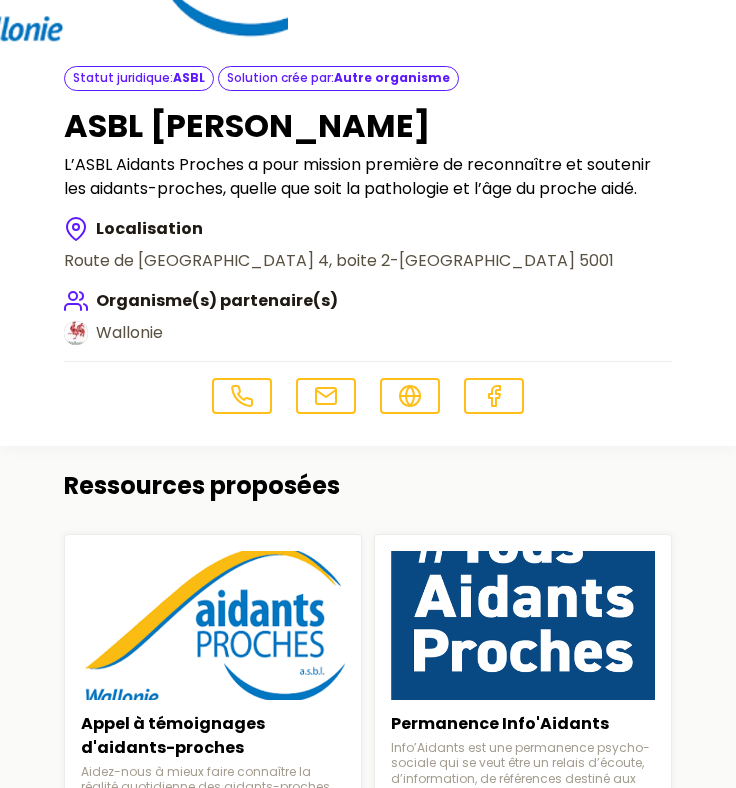 scroll, scrollTop: 286, scrollLeft: 0, axis: vertical 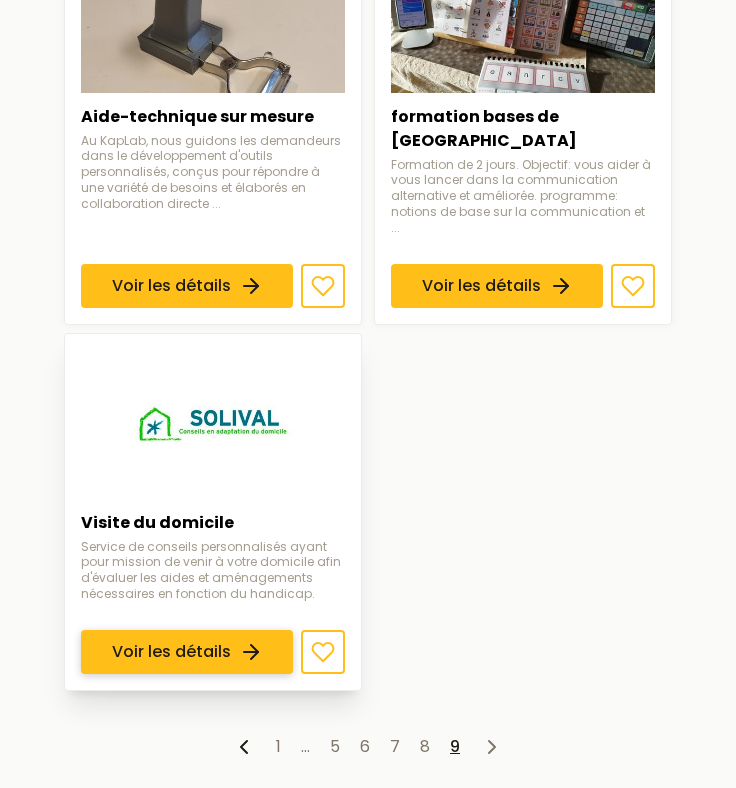 click on "Voir les détails" at bounding box center (187, 652) 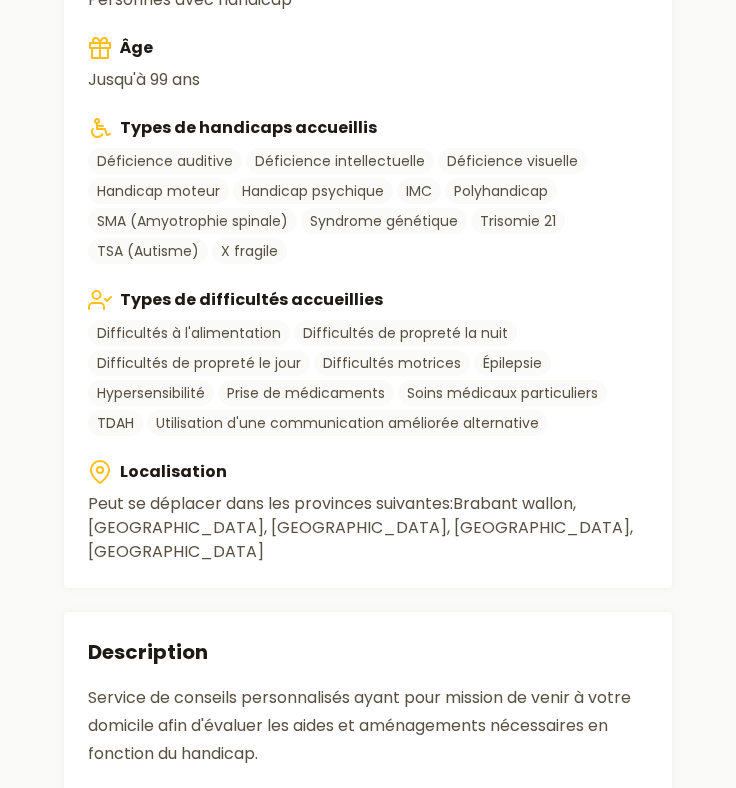 scroll, scrollTop: 0, scrollLeft: 0, axis: both 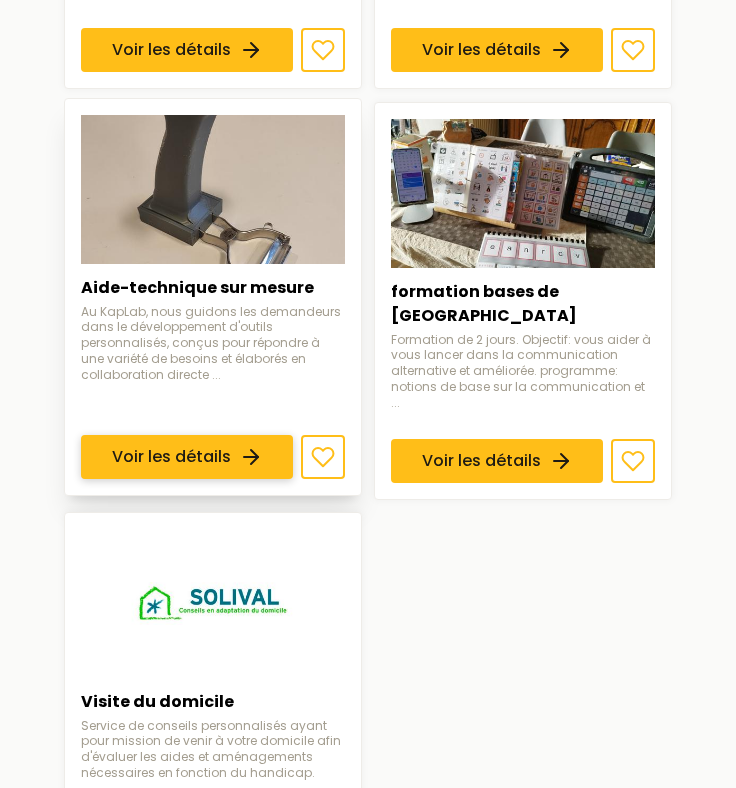 click on "Voir les détails" at bounding box center (187, 457) 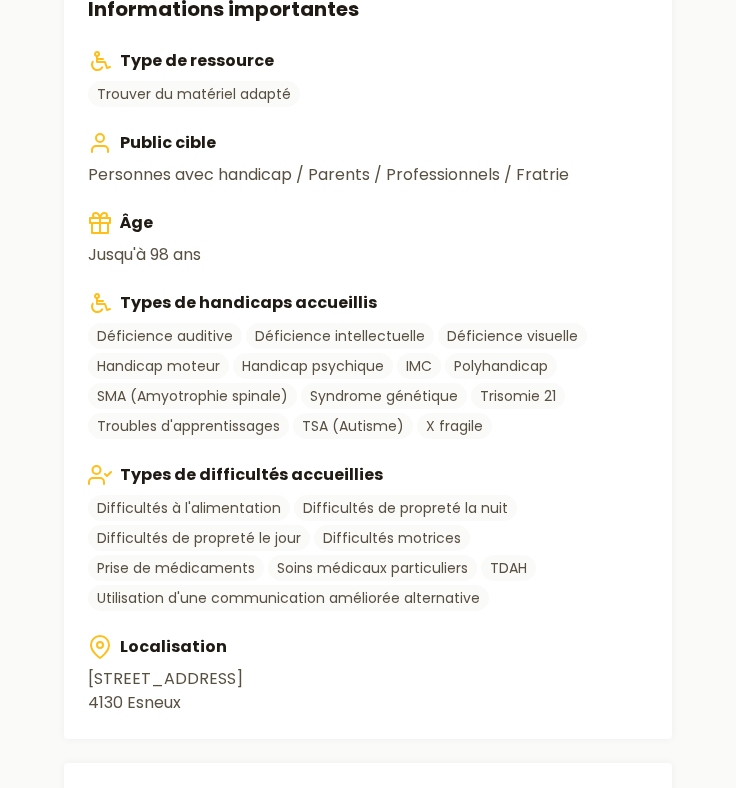 scroll, scrollTop: 0, scrollLeft: 0, axis: both 